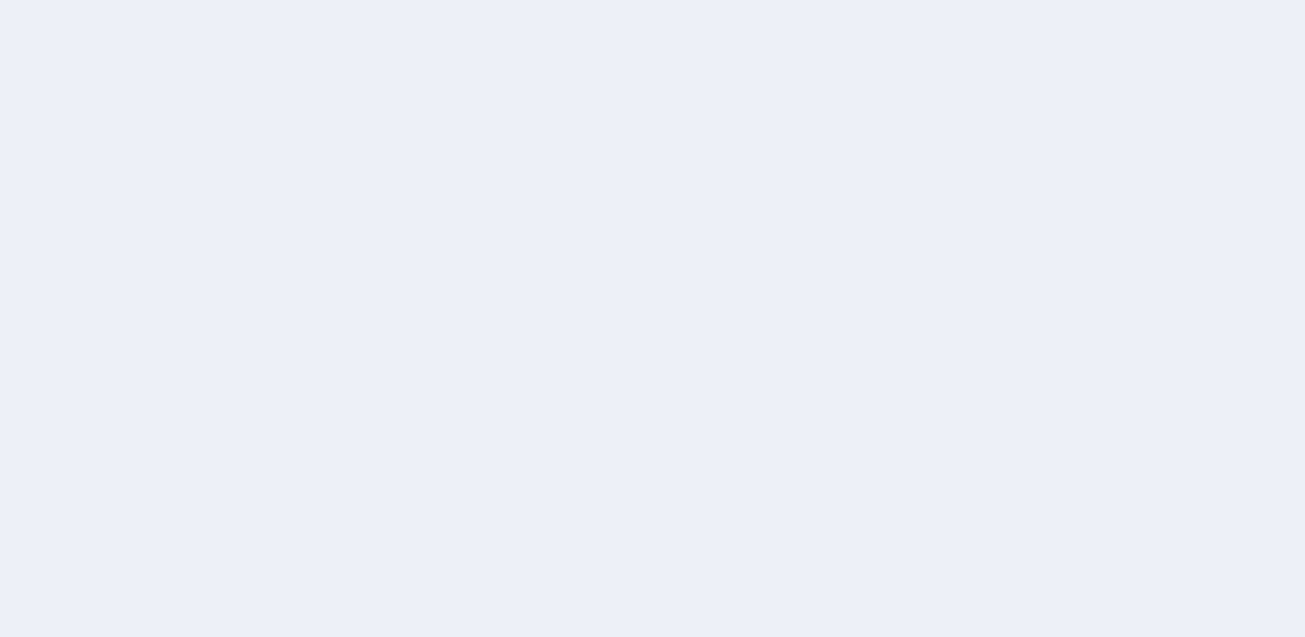 scroll, scrollTop: 0, scrollLeft: 0, axis: both 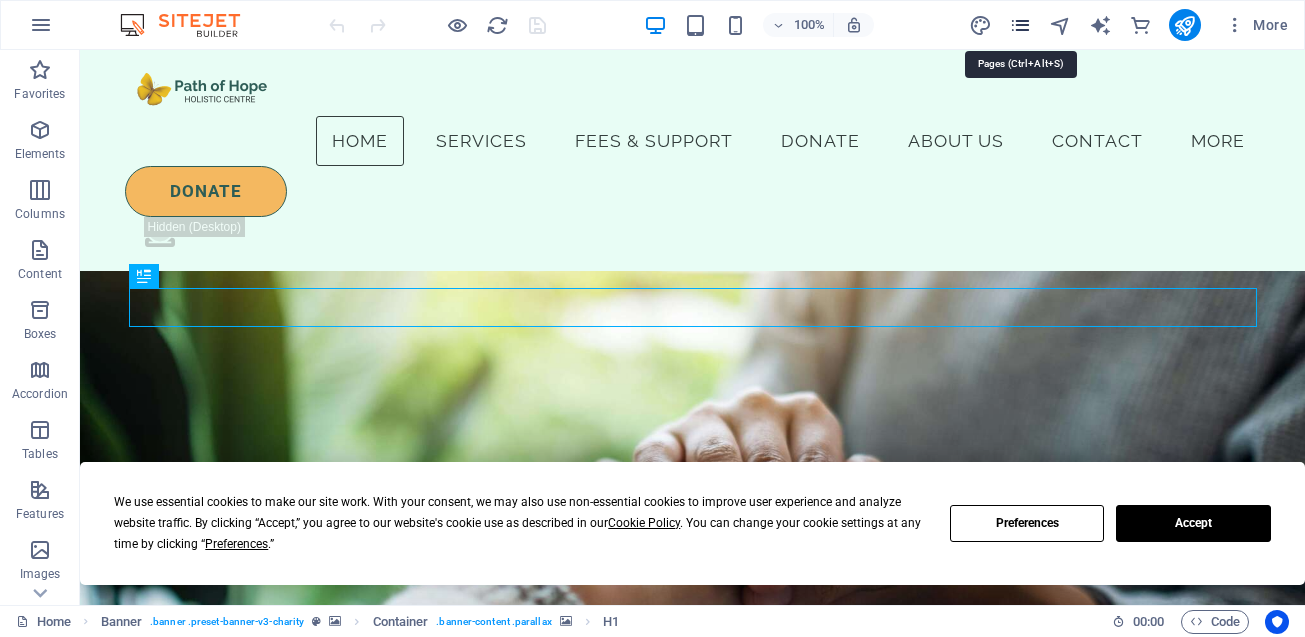 click at bounding box center [1020, 25] 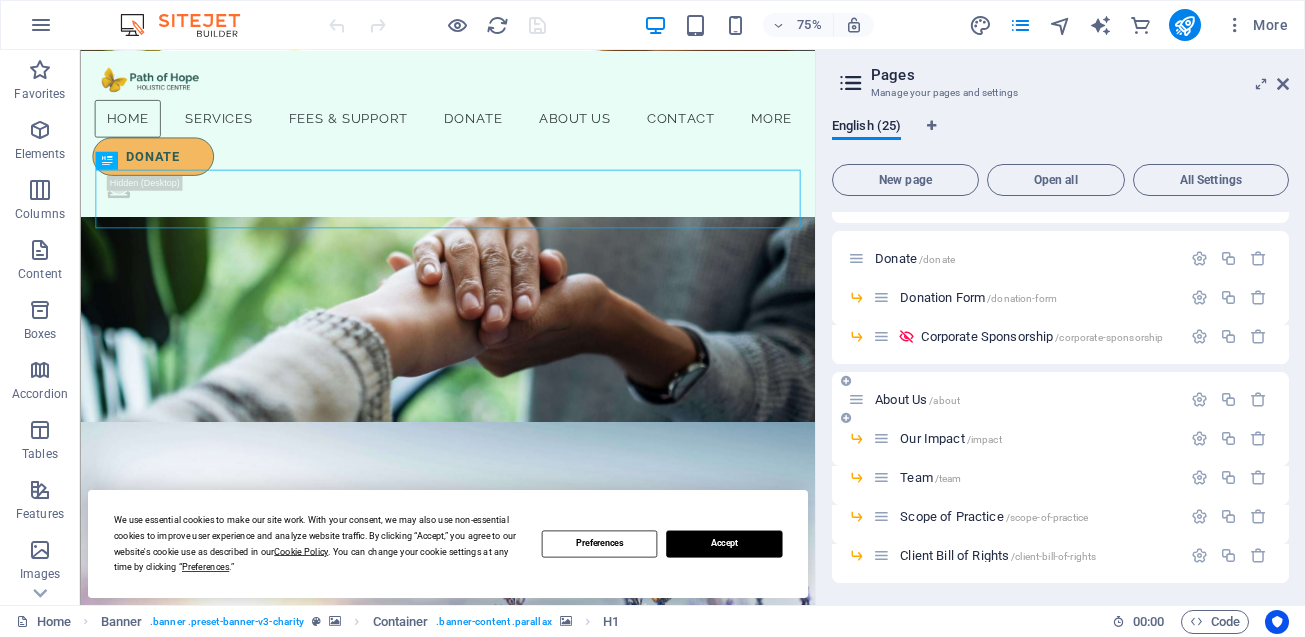 scroll, scrollTop: 289, scrollLeft: 0, axis: vertical 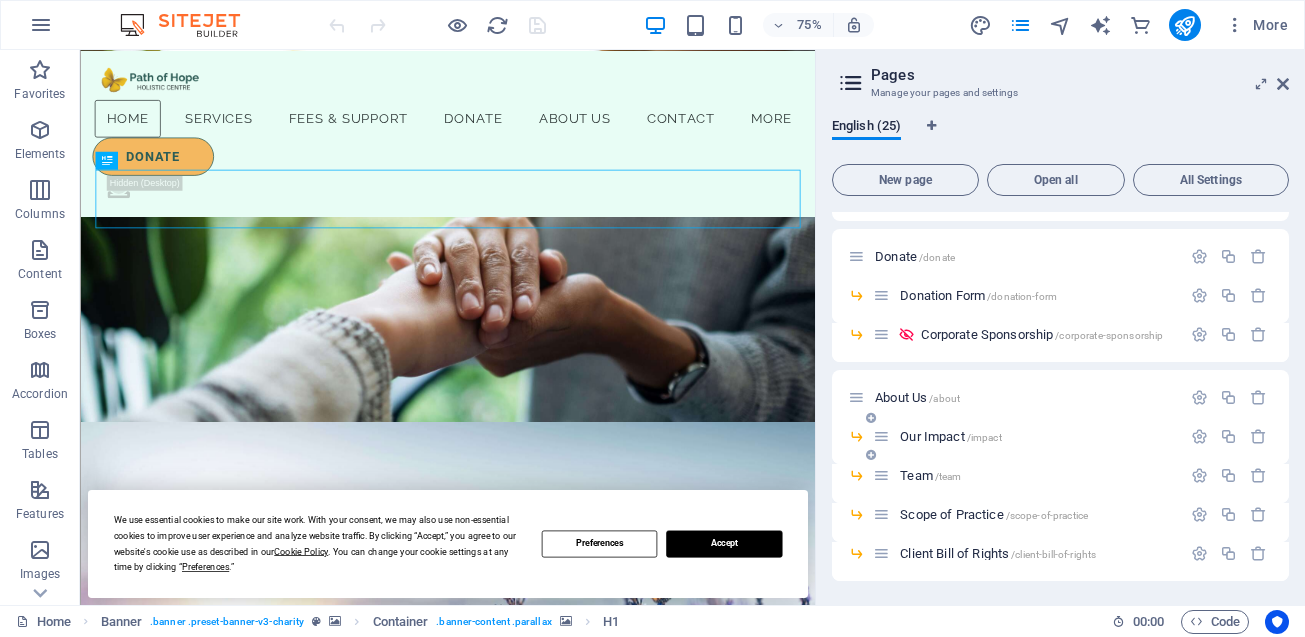 click on "Our Impact /impact" at bounding box center (950, 436) 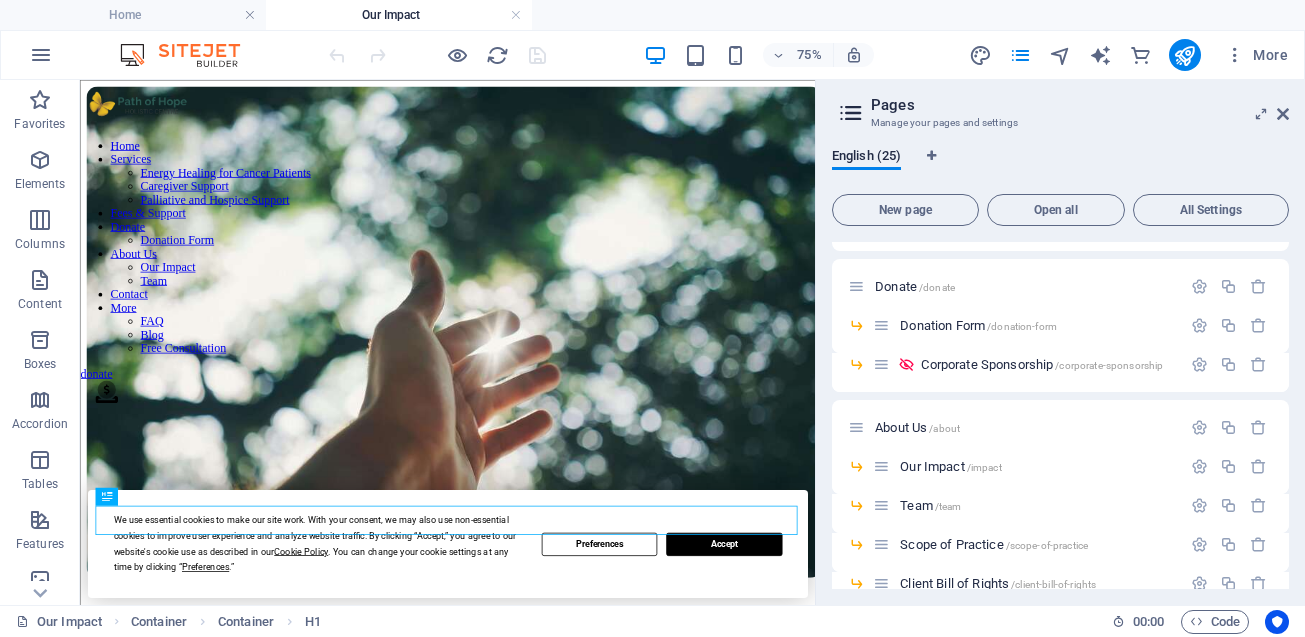 scroll, scrollTop: 0, scrollLeft: 0, axis: both 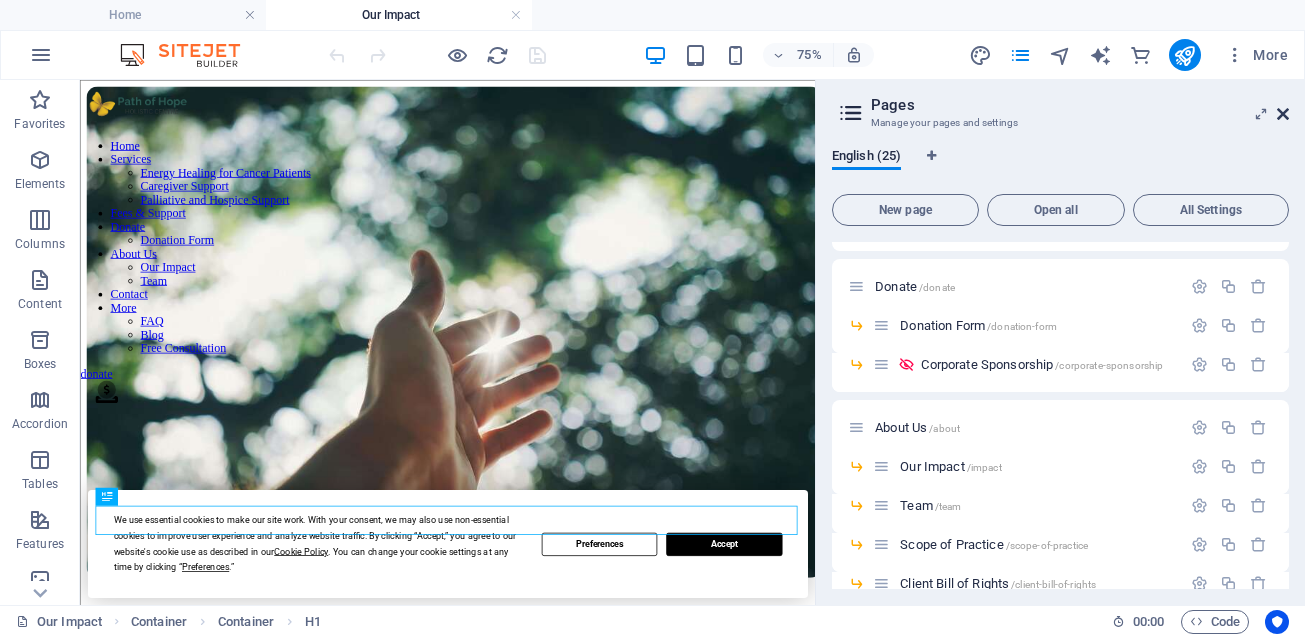 click at bounding box center (1283, 114) 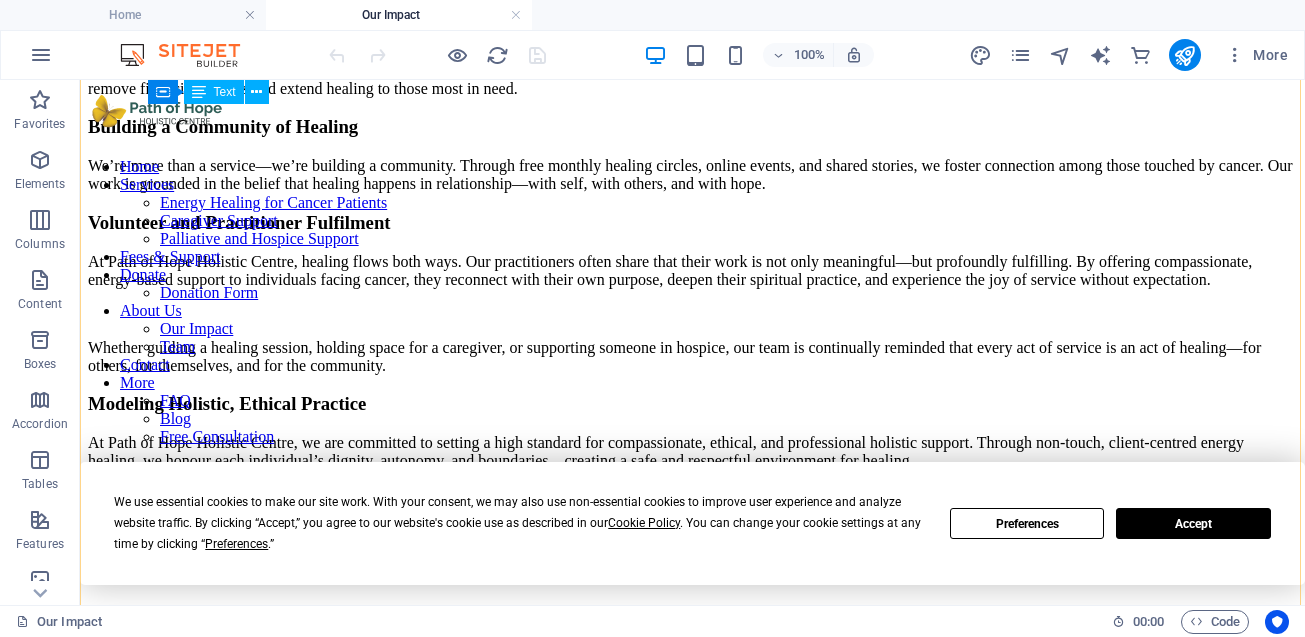 scroll, scrollTop: 1336, scrollLeft: 0, axis: vertical 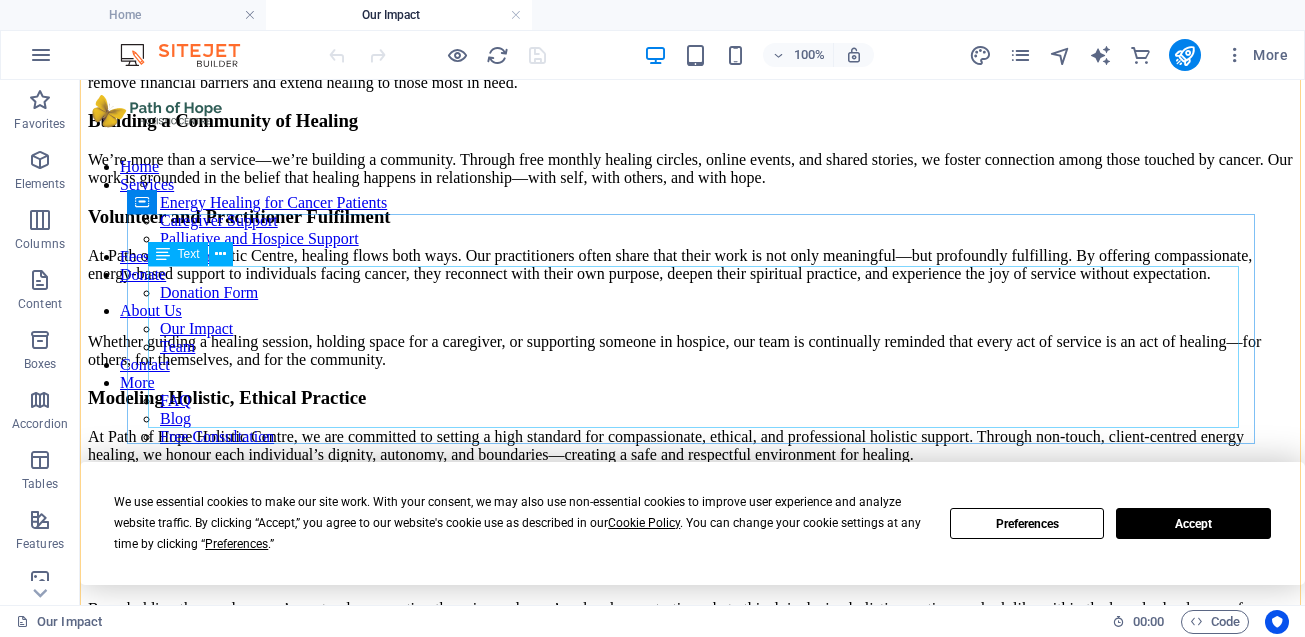 click on "We believe that everyone should have access to compassionate, holistic support—regardless of financial circumstances. Through our sliding-scale and subsidized service options, we make it possible for individuals with cancer and their caregivers to receive energy-based support without added financial stress. Thanks to our generous donors and sponsors, we’re proud to offer virtual cancer care across [COUNTRY] and the U.S. and in-person support in [CITY], [STATE]. Each contribution helps us remove financial barriers and extend healing to those most in need." at bounding box center [692, 31] 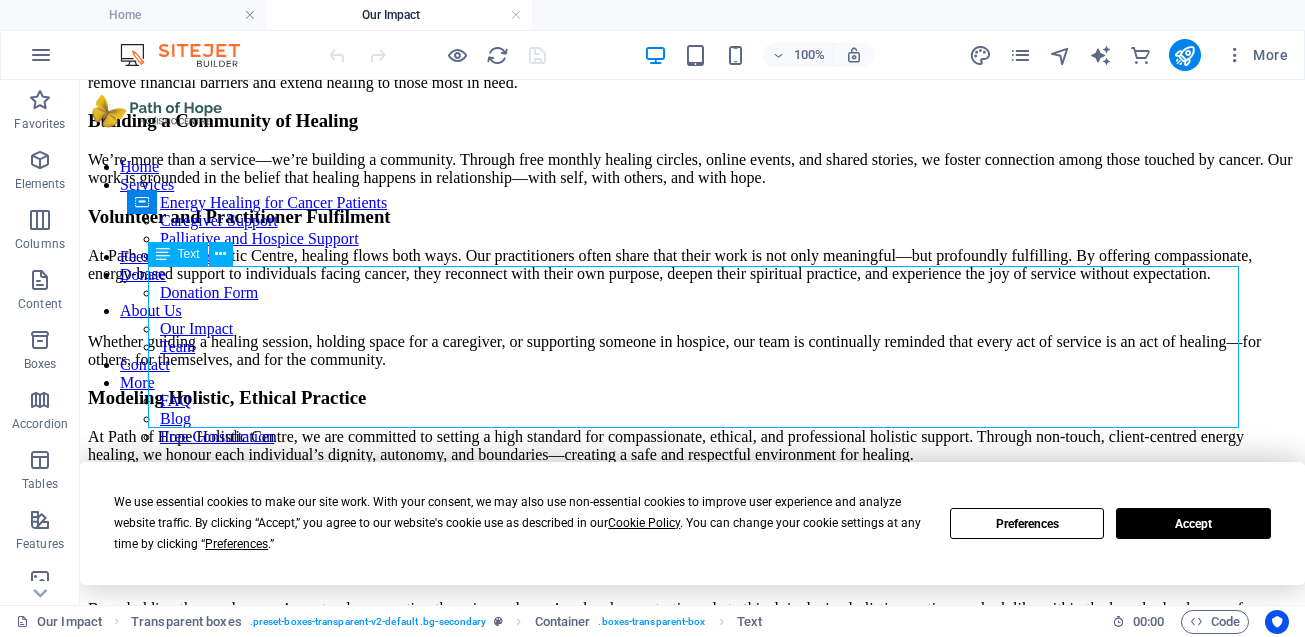 click on "We believe that everyone should have access to compassionate, holistic support—regardless of financial circumstances. Through our sliding-scale and subsidized service options, we make it possible for individuals with cancer and their caregivers to receive energy-based support without added financial stress. Thanks to our generous donors and sponsors, we’re proud to offer virtual cancer care across [COUNTRY] and the U.S. and in-person support in [CITY], [STATE]. Each contribution helps us remove financial barriers and extend healing to those most in need." at bounding box center (692, 31) 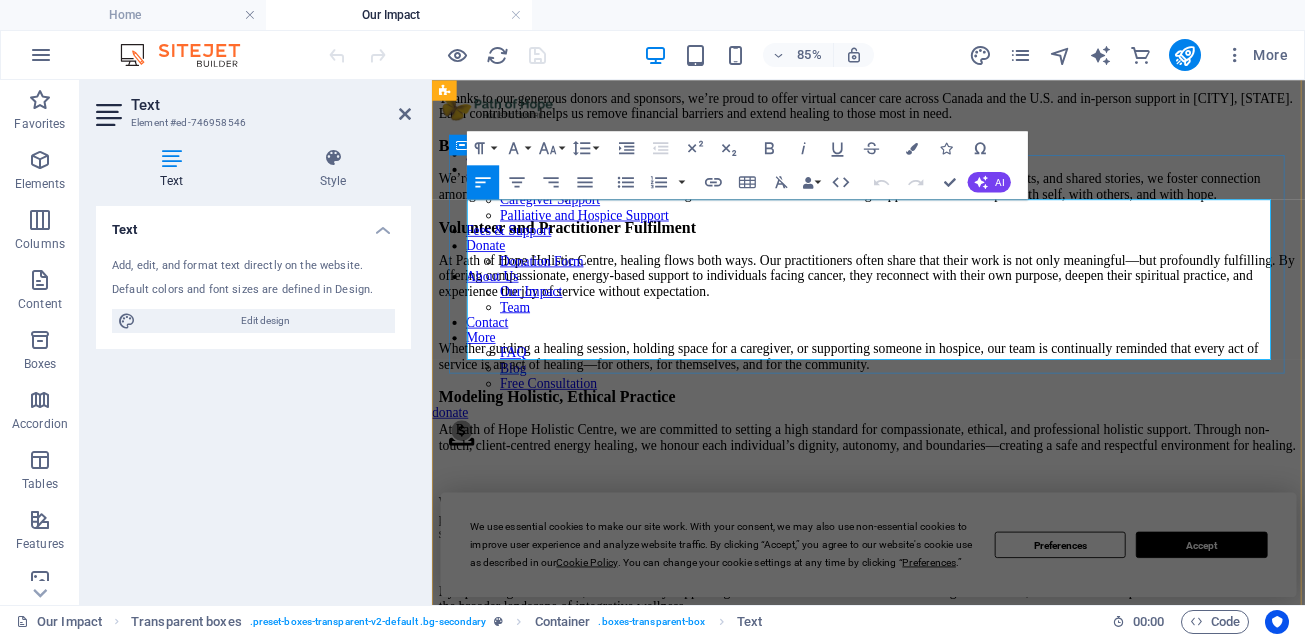 click on "Thanks to our generous donors and sponsors, we’re proud to offer virtual cancer care across Canada and the U.S. and in-person support in [CITY], [STATE]. Each contribution helps us remove financial barriers and extend healing to those most in need." at bounding box center [945, 110] 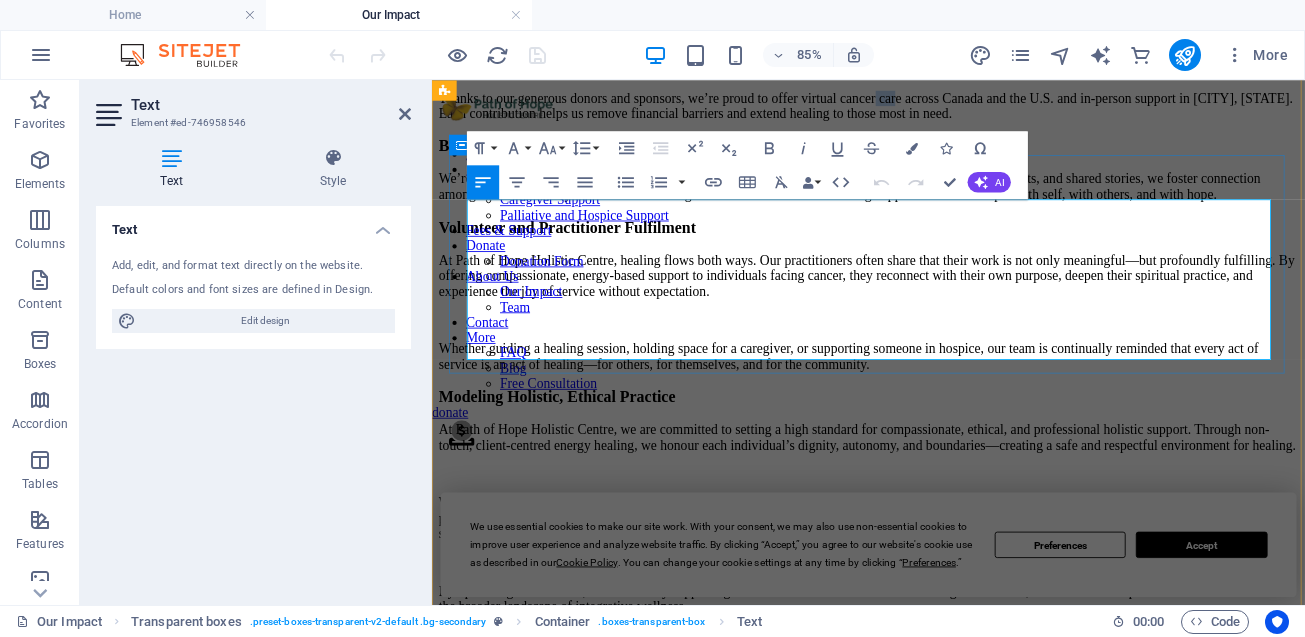 drag, startPoint x: 1078, startPoint y: 341, endPoint x: 1108, endPoint y: 335, distance: 30.594116 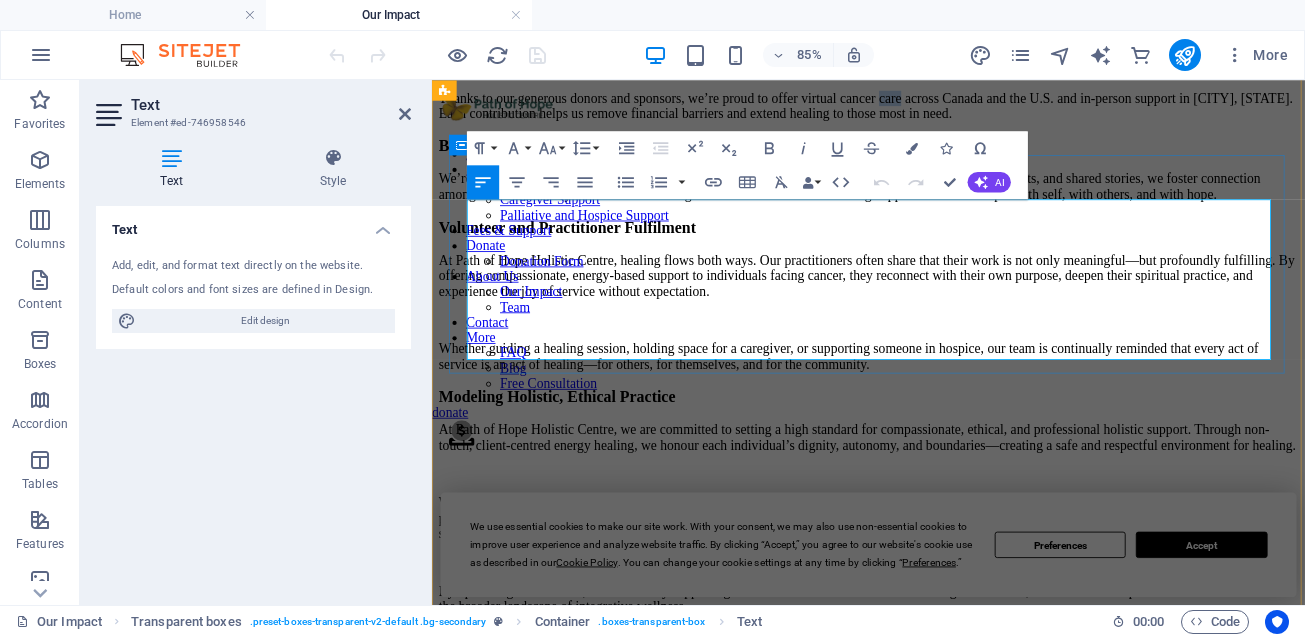 drag, startPoint x: 1079, startPoint y: 342, endPoint x: 1113, endPoint y: 338, distance: 34.234486 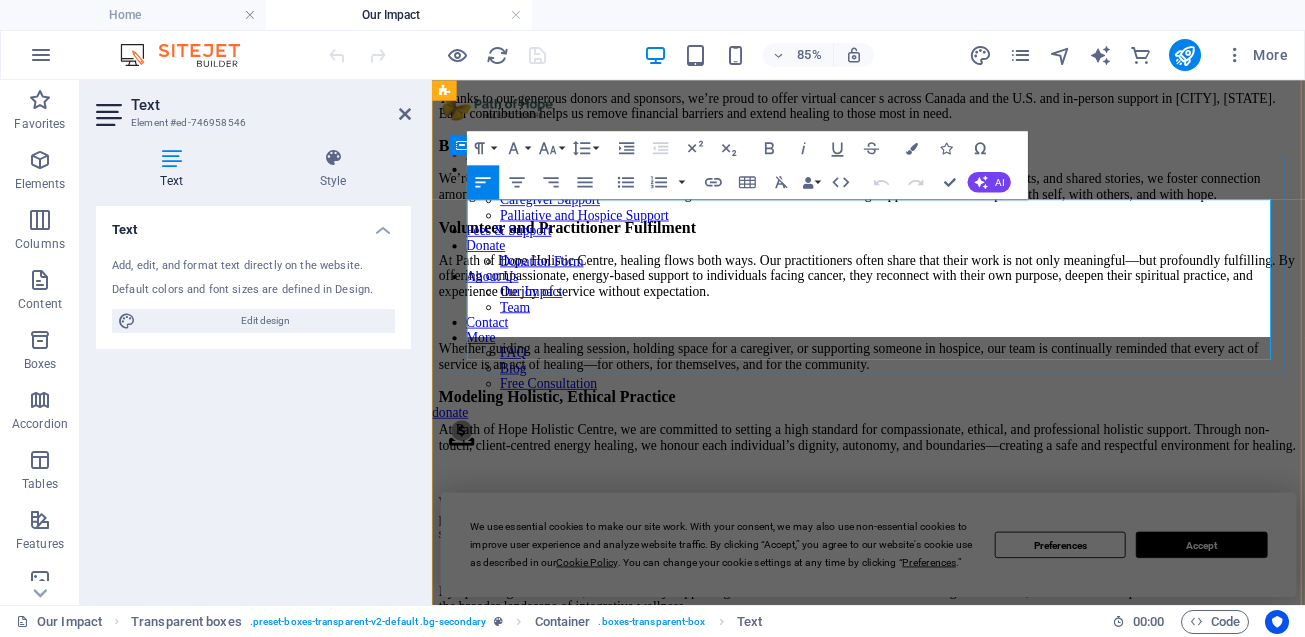 type 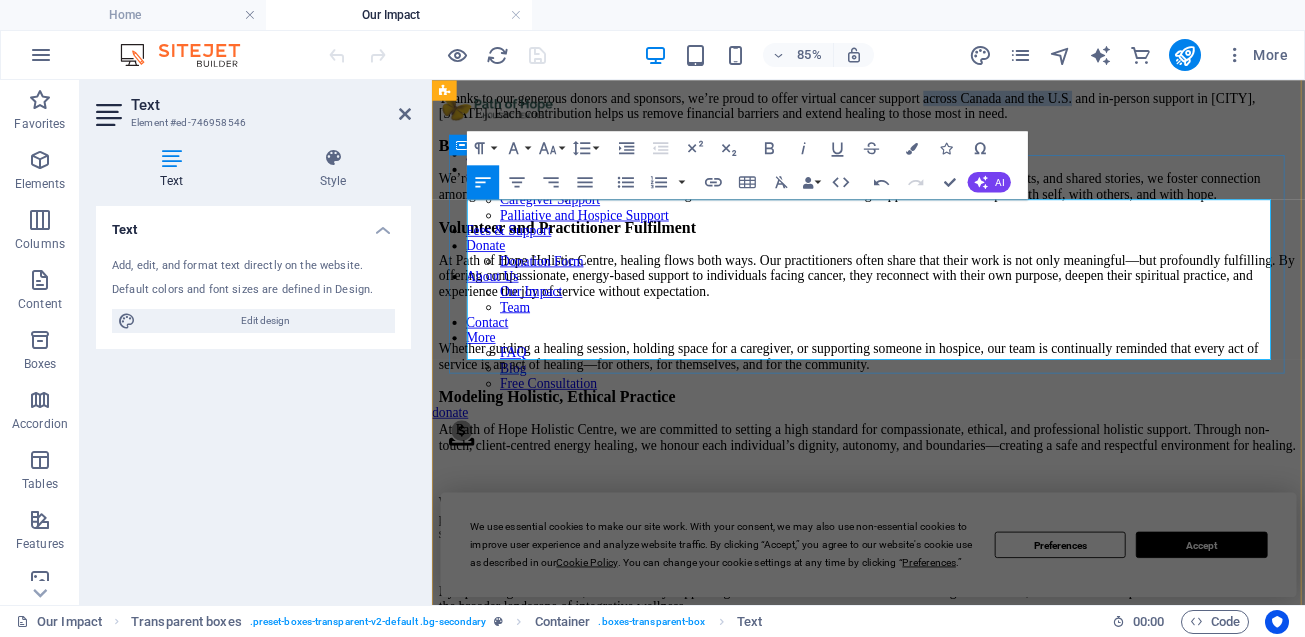 drag, startPoint x: 1148, startPoint y: 342, endPoint x: 1351, endPoint y: 341, distance: 203.00246 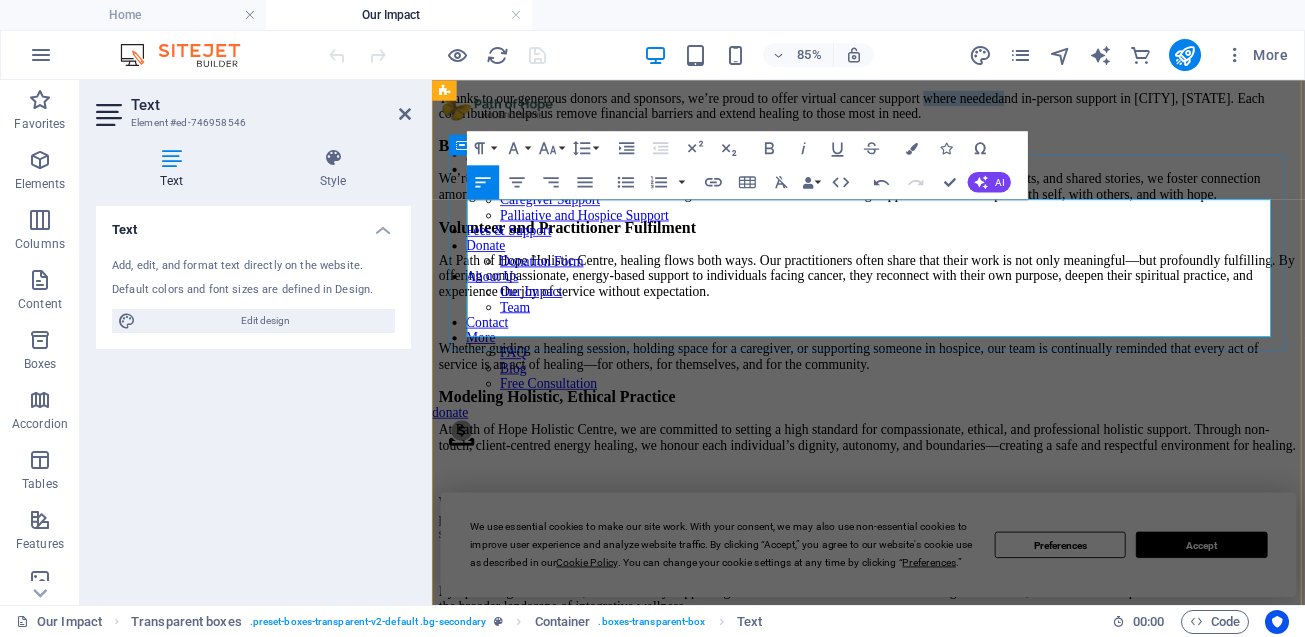 drag, startPoint x: 1145, startPoint y: 342, endPoint x: 1253, endPoint y: 335, distance: 108.226616 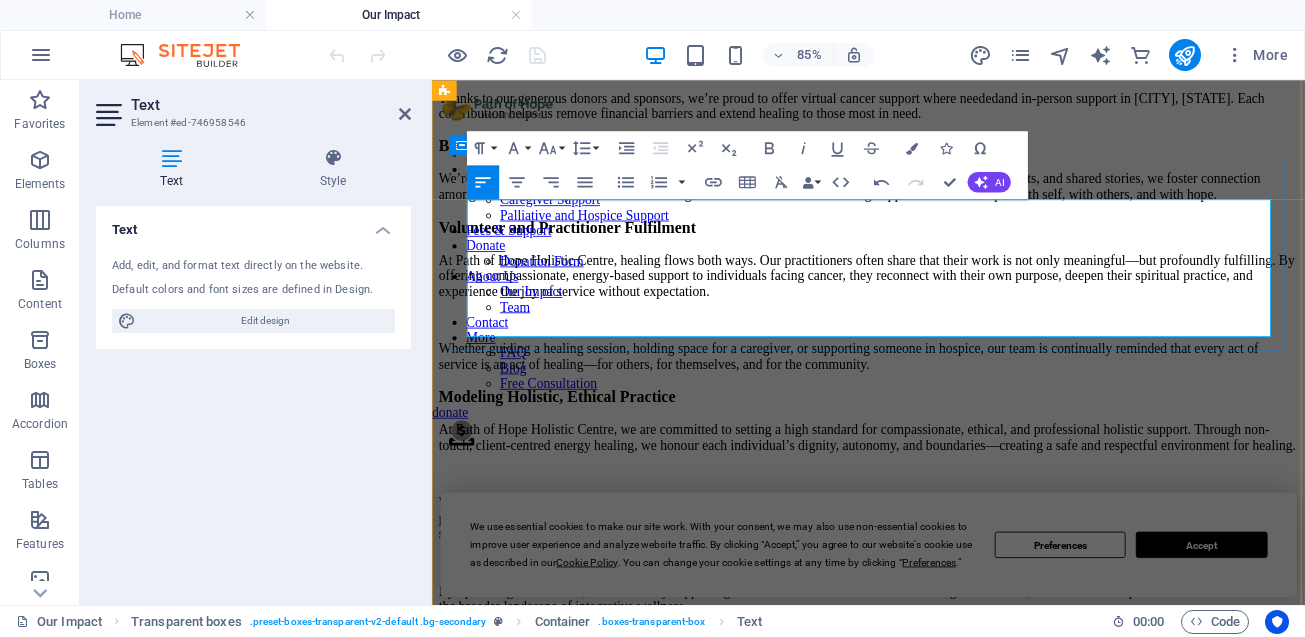 click on "Thanks to our generous donors and sponsors, we’re proud to offer virtual cancer support where needed  and in-person support in [CITY], [STATE]. Each contribution helps us remove financial barriers and extend healing to those most in need." at bounding box center [945, 110] 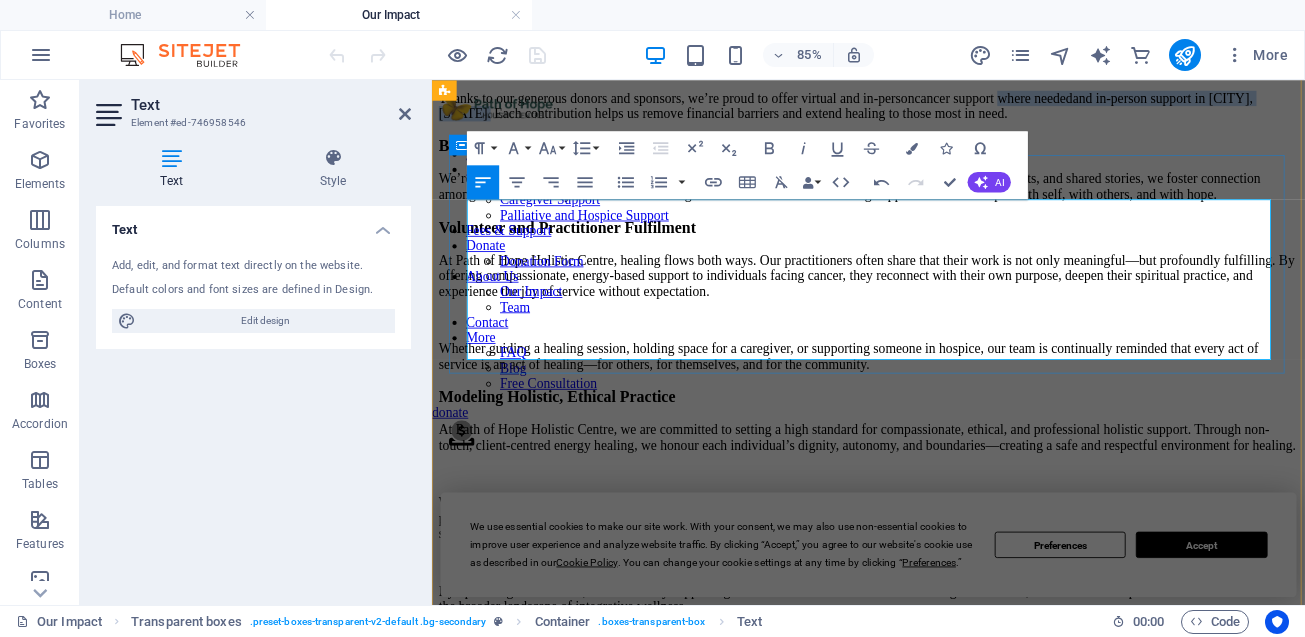 drag, startPoint x: 1099, startPoint y: 347, endPoint x: 723, endPoint y: 371, distance: 376.76517 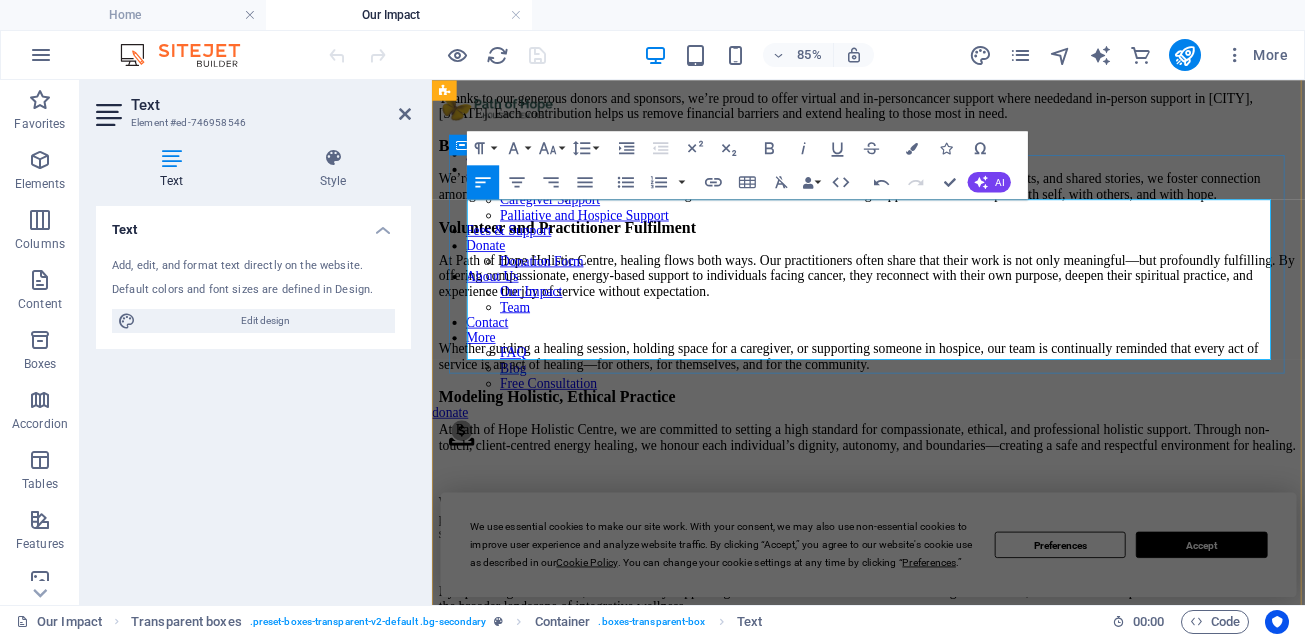 drag, startPoint x: 1140, startPoint y: 338, endPoint x: 1103, endPoint y: 344, distance: 37.48333 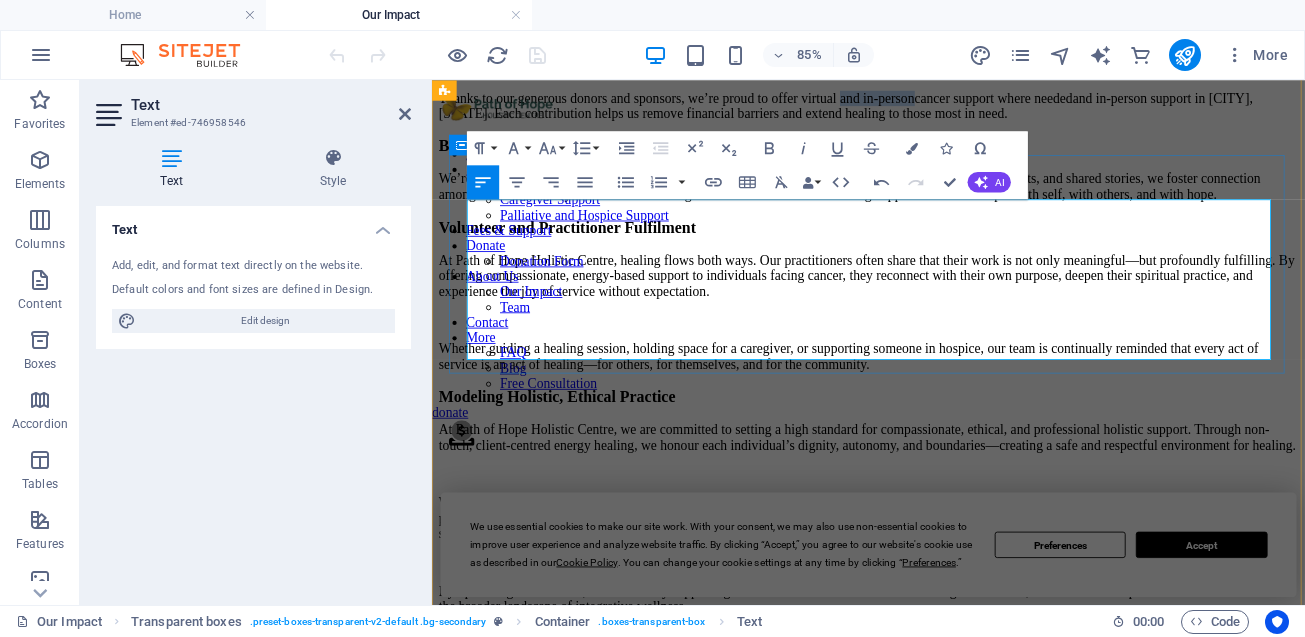 drag, startPoint x: 1025, startPoint y: 346, endPoint x: 1130, endPoint y: 341, distance: 105.11898 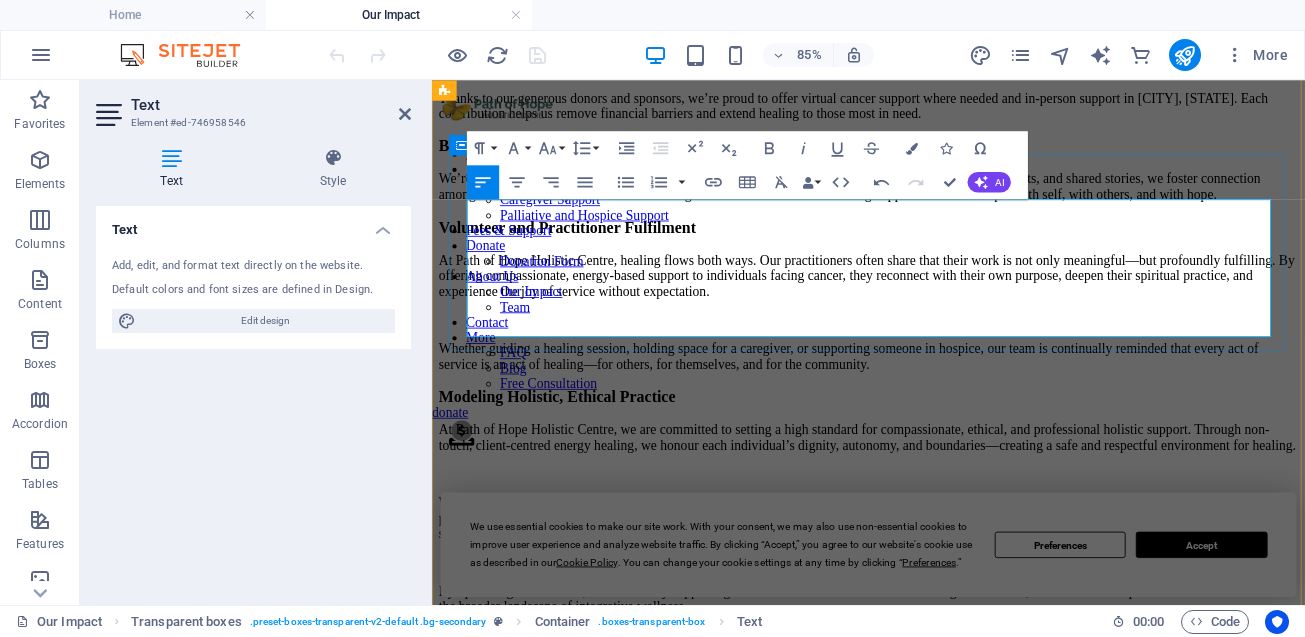 drag, startPoint x: 1146, startPoint y: 340, endPoint x: 1159, endPoint y: 332, distance: 15.264338 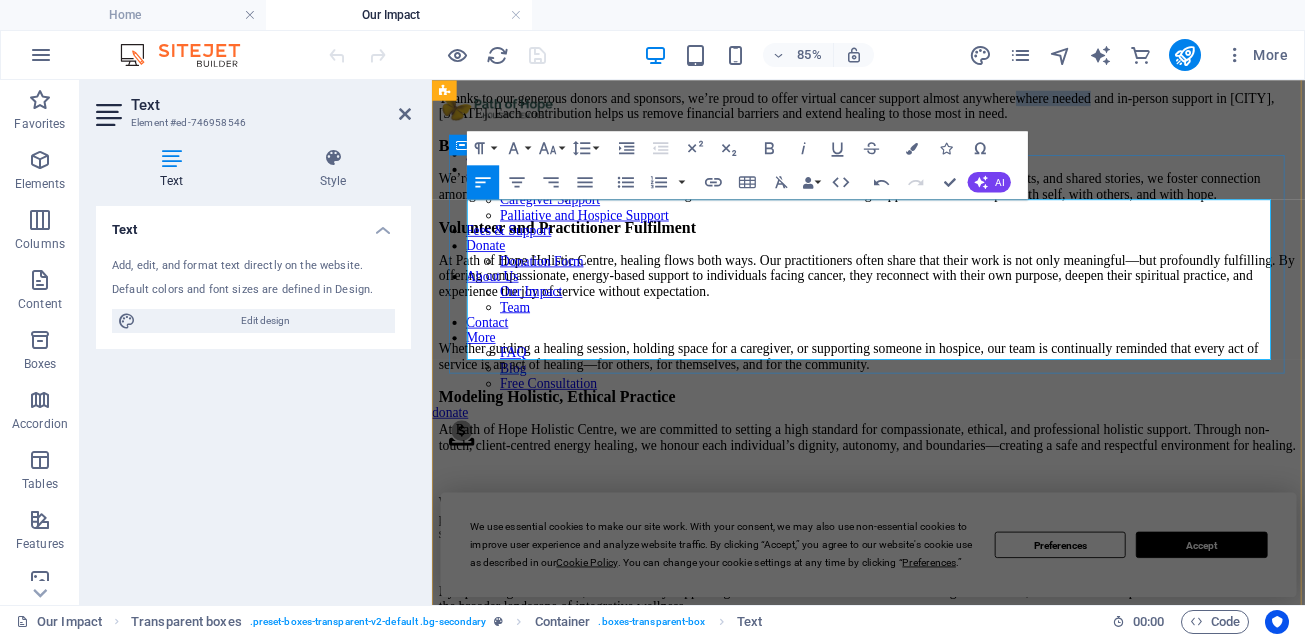 drag, startPoint x: 1274, startPoint y: 344, endPoint x: 1381, endPoint y: 335, distance: 107.37784 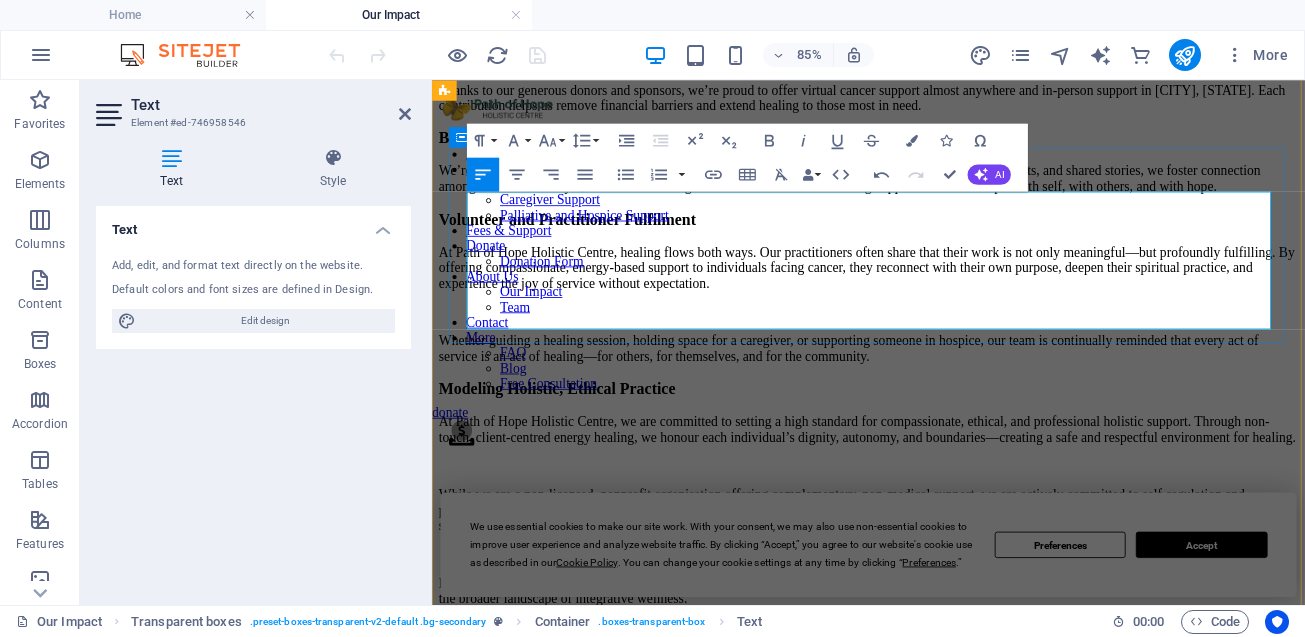 scroll, scrollTop: 1352, scrollLeft: 0, axis: vertical 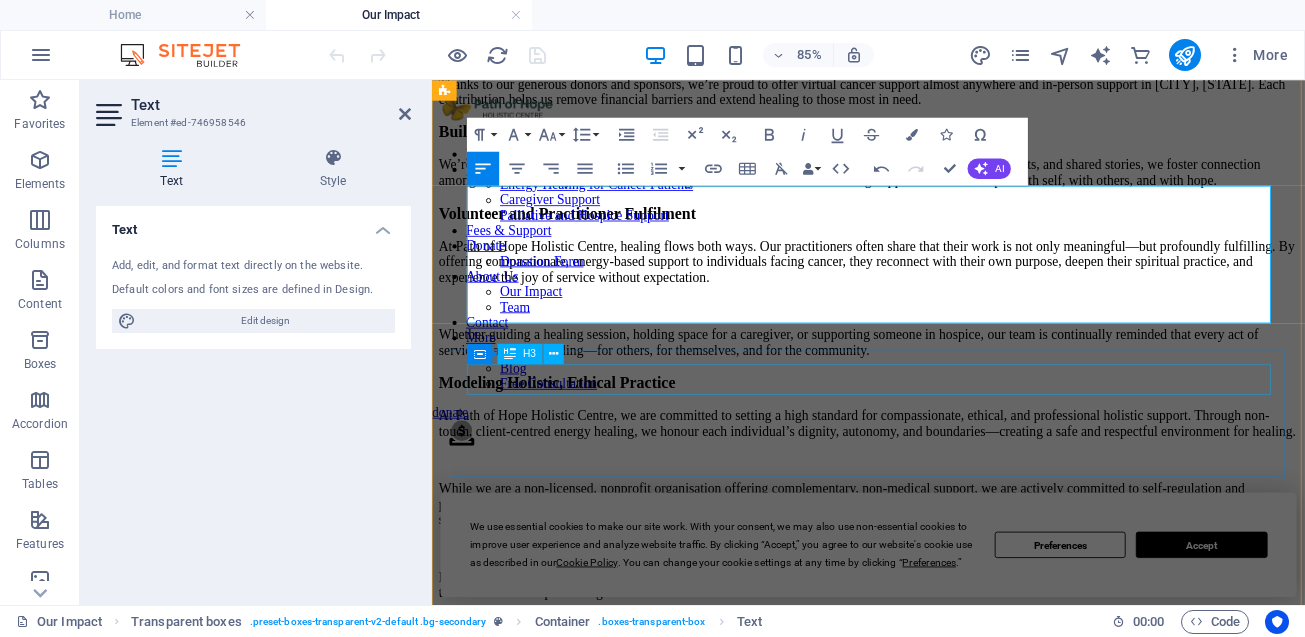 click on "Building a Community of Healing" at bounding box center (945, 141) 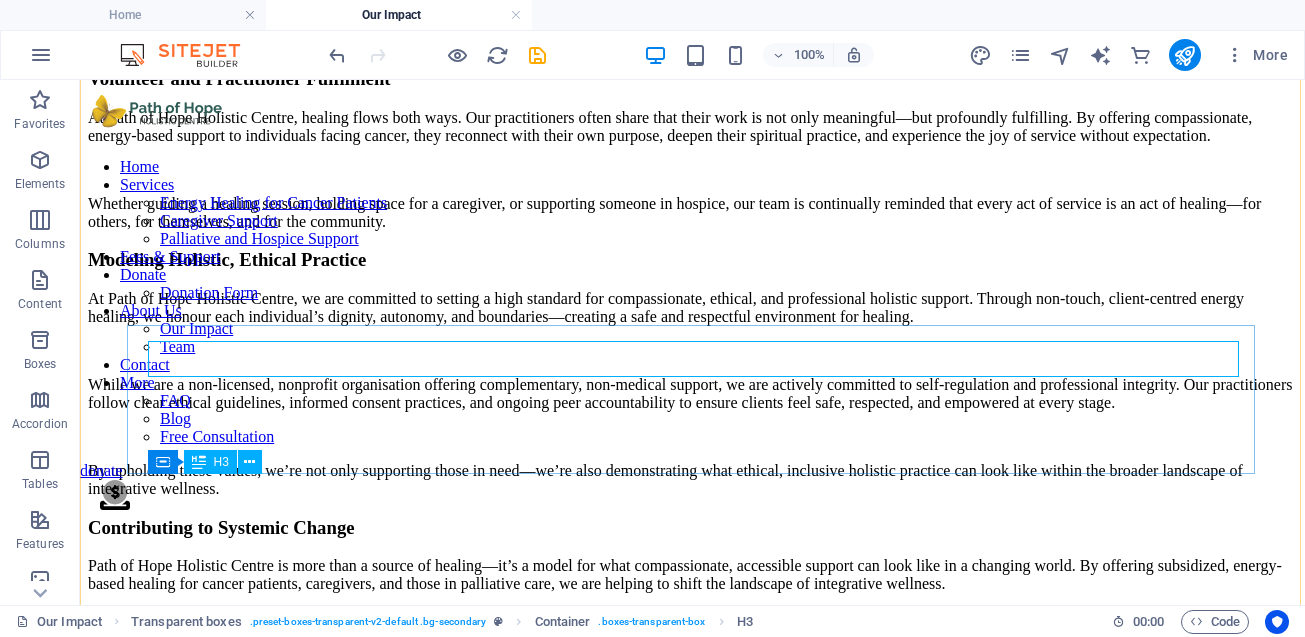 scroll, scrollTop: 1471, scrollLeft: 0, axis: vertical 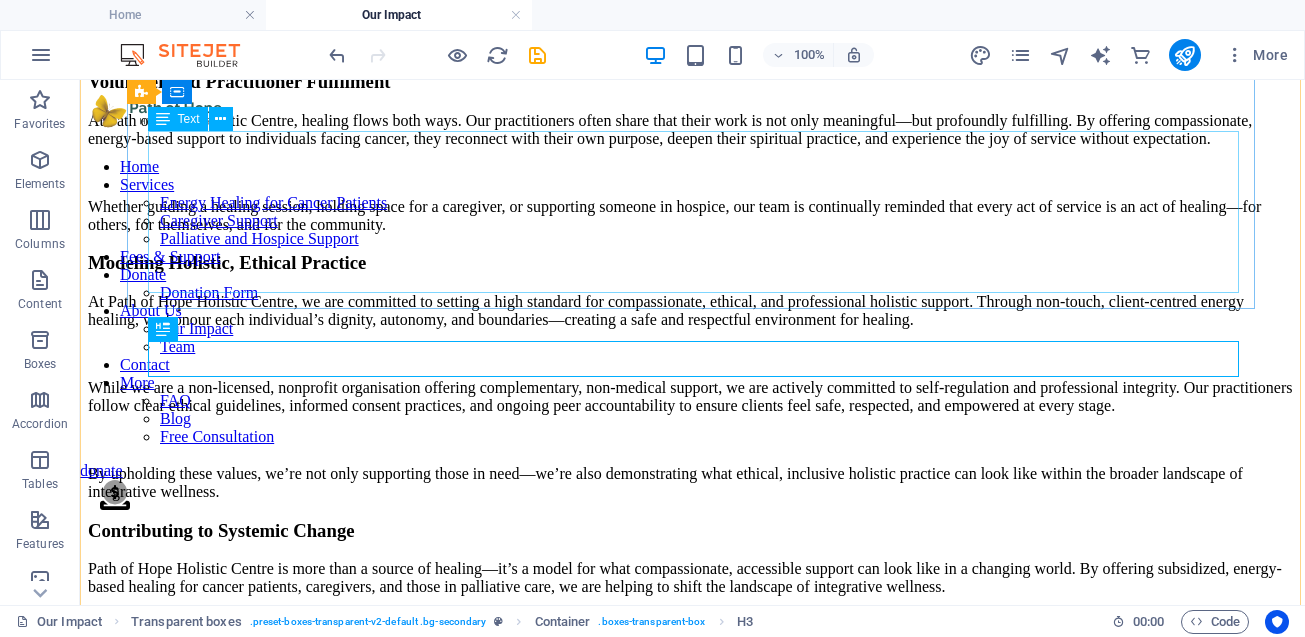 click on "We believe that everyone should have access to compassionate, holistic support—regardless of financial circumstances. Through our sliding-scale and subsidized service options, we make it possible for individuals with cancer and their caregivers to receive energy-based support without added financial stress. Thanks to our generous donors and sponsors, we’re proud to offer virtual cancer support almost anywhere and in-person support in [CITY], [STATE]. Each contribution helps us remove financial barriers and extend healing to those most in need." at bounding box center (692, -104) 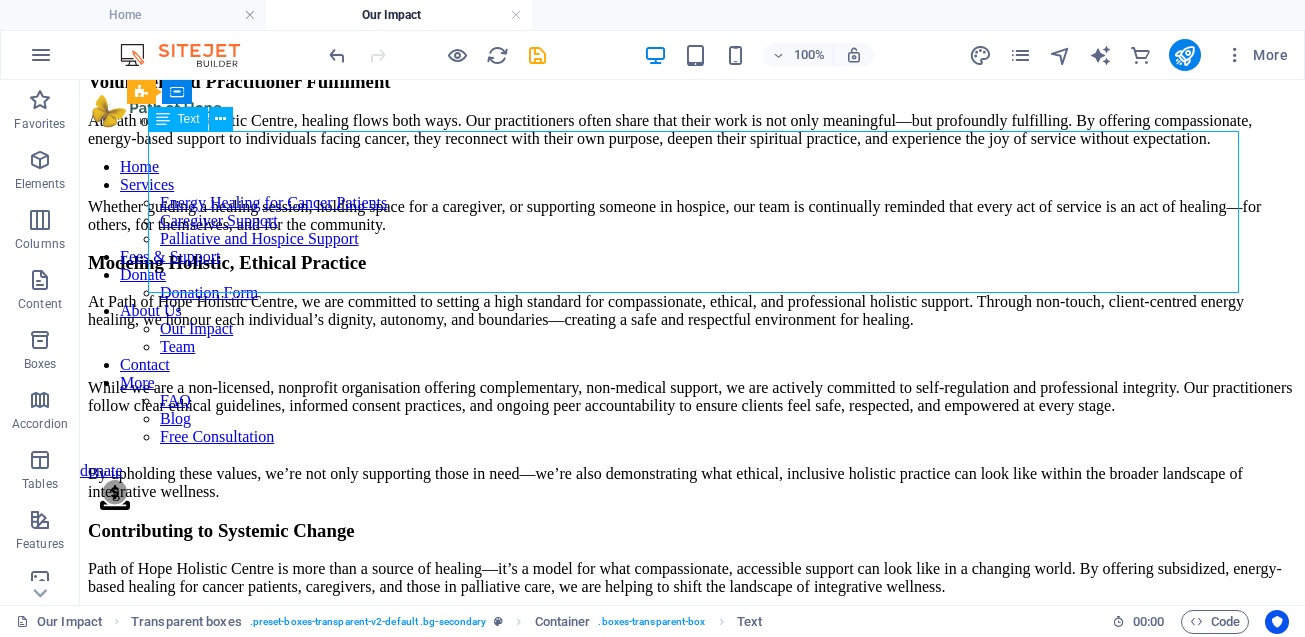 click on "We believe that everyone should have access to compassionate, holistic support—regardless of financial circumstances. Through our sliding-scale and subsidized service options, we make it possible for individuals with cancer and their caregivers to receive energy-based support without added financial stress. Thanks to our generous donors and sponsors, we’re proud to offer virtual cancer support almost anywhere and in-person support in [CITY], [STATE]. Each contribution helps us remove financial barriers and extend healing to those most in need." at bounding box center [692, -104] 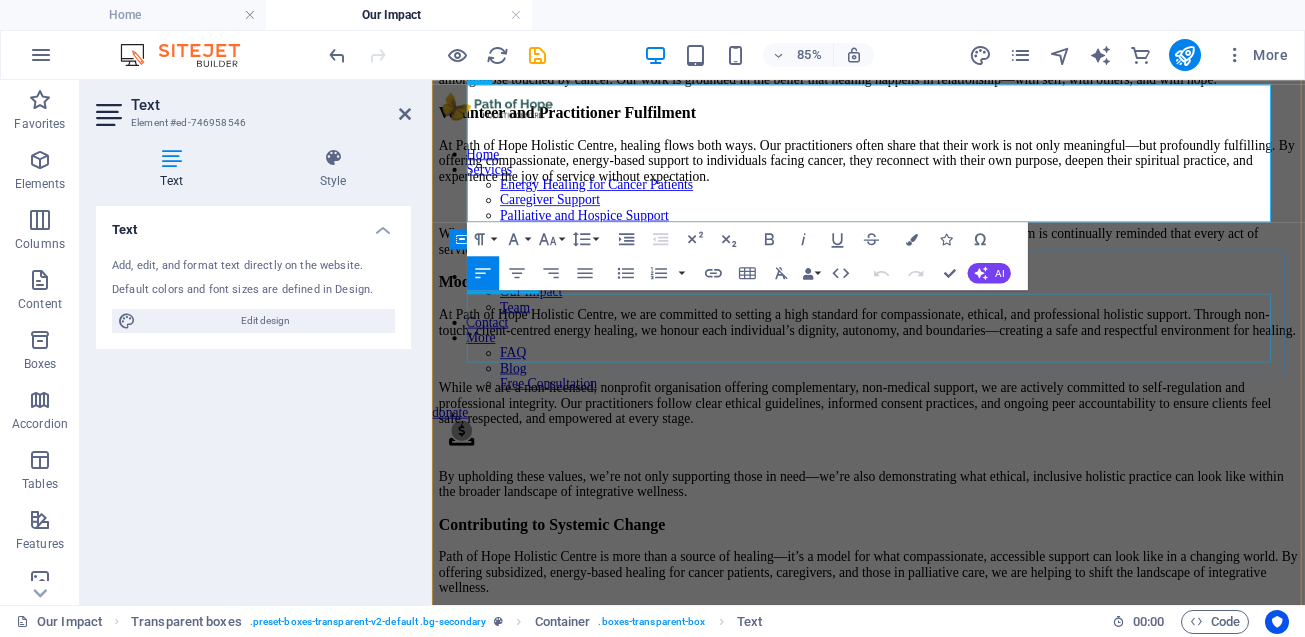 click on "We’re more than a service—we’re building a community. Through free monthly healing circles, online events, and shared stories, we foster connection among those touched by cancer. Our work is grounded in the belief that healing happens in relationship—with self, with others, and with hope." at bounding box center [945, 70] 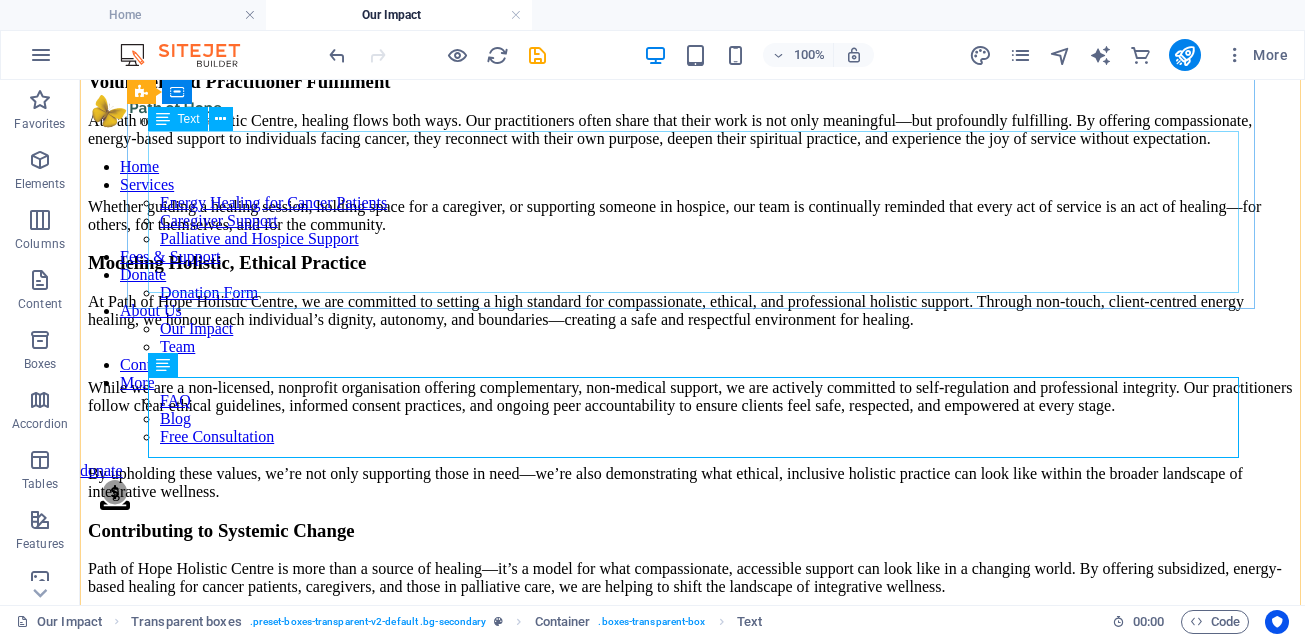 click on "We believe that everyone should have access to compassionate, holistic support—regardless of financial circumstances. Through our sliding-scale and subsidized service options, we make it possible for individuals with cancer and their caregivers to receive energy-based support without added financial stress. Thanks to our generous donors and sponsors, we’re proud to offer virtual cancer support almost anywhere and in-person support in [CITY], [STATE]. Each contribution helps us remove financial barriers and extend healing to those most in need." at bounding box center (692, -104) 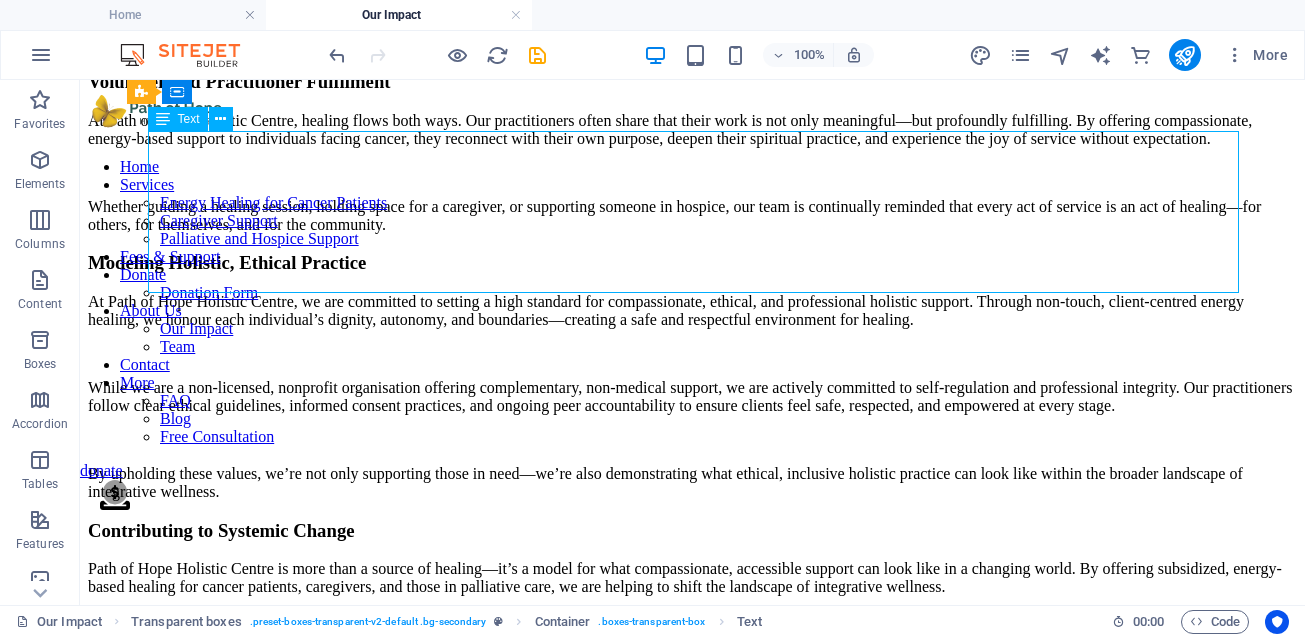 click on "We believe that everyone should have access to compassionate, holistic support—regardless of financial circumstances. Through our sliding-scale and subsidized service options, we make it possible for individuals with cancer and their caregivers to receive energy-based support without added financial stress. Thanks to our generous donors and sponsors, we’re proud to offer virtual cancer support almost anywhere and in-person support in [CITY], [STATE]. Each contribution helps us remove financial barriers and extend healing to those most in need." at bounding box center [692, -104] 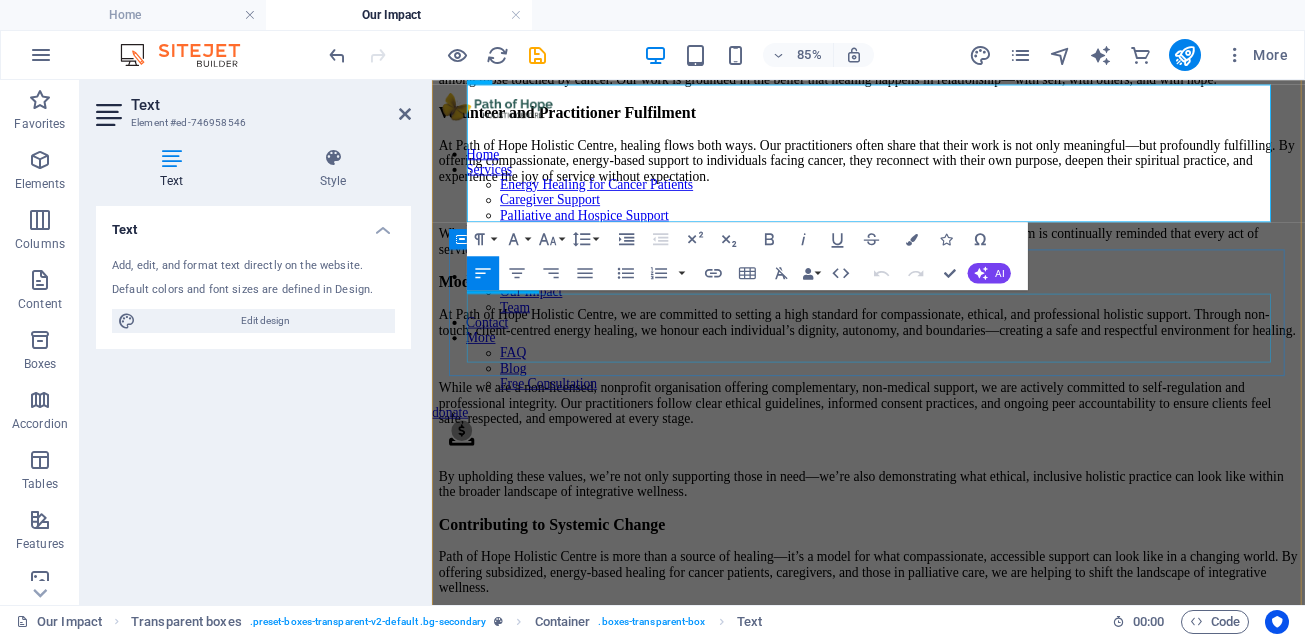 click on "We’re more than a service—we’re building a community. Through free monthly healing circles, online events, and shared stories, we foster connection among those touched by cancer. Our work is grounded in the belief that healing happens in relationship—with self, with others, and with hope." at bounding box center [945, 70] 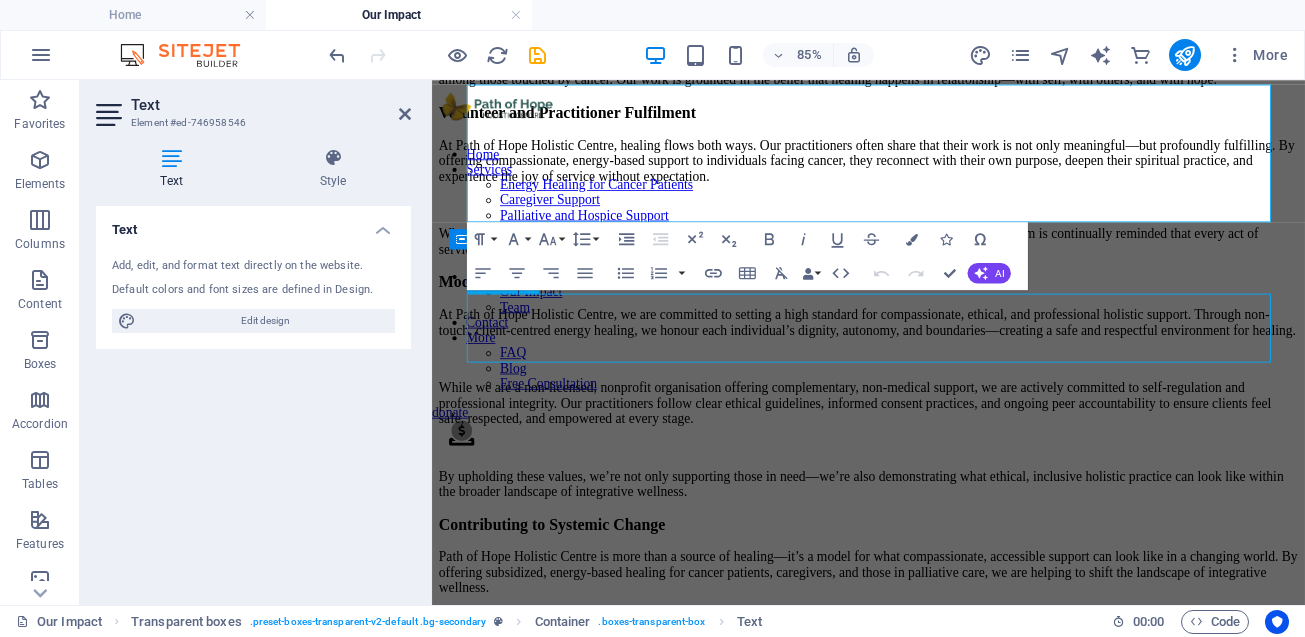 click on "We’re more than a service—we’re building a community. Through free monthly healing circles, online events, and shared stories, we foster connection among those touched by cancer. Our work is grounded in the belief that healing happens in relationship—with self, with others, and with hope." at bounding box center (945, 70) 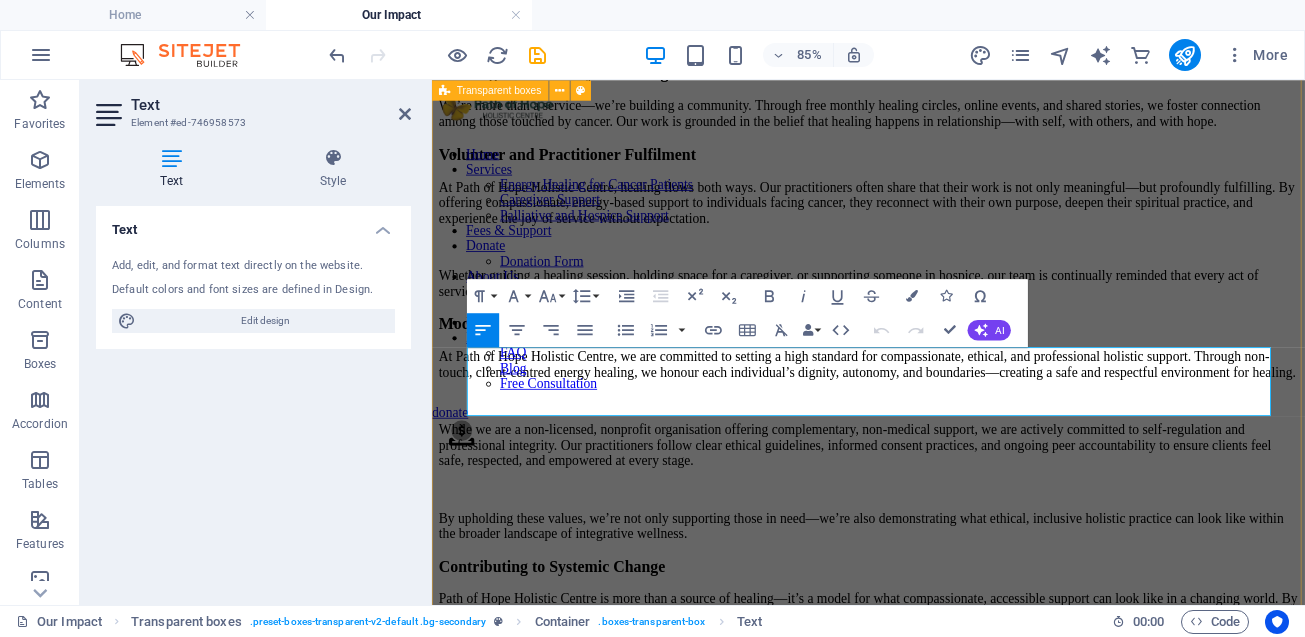 scroll, scrollTop: 1407, scrollLeft: 0, axis: vertical 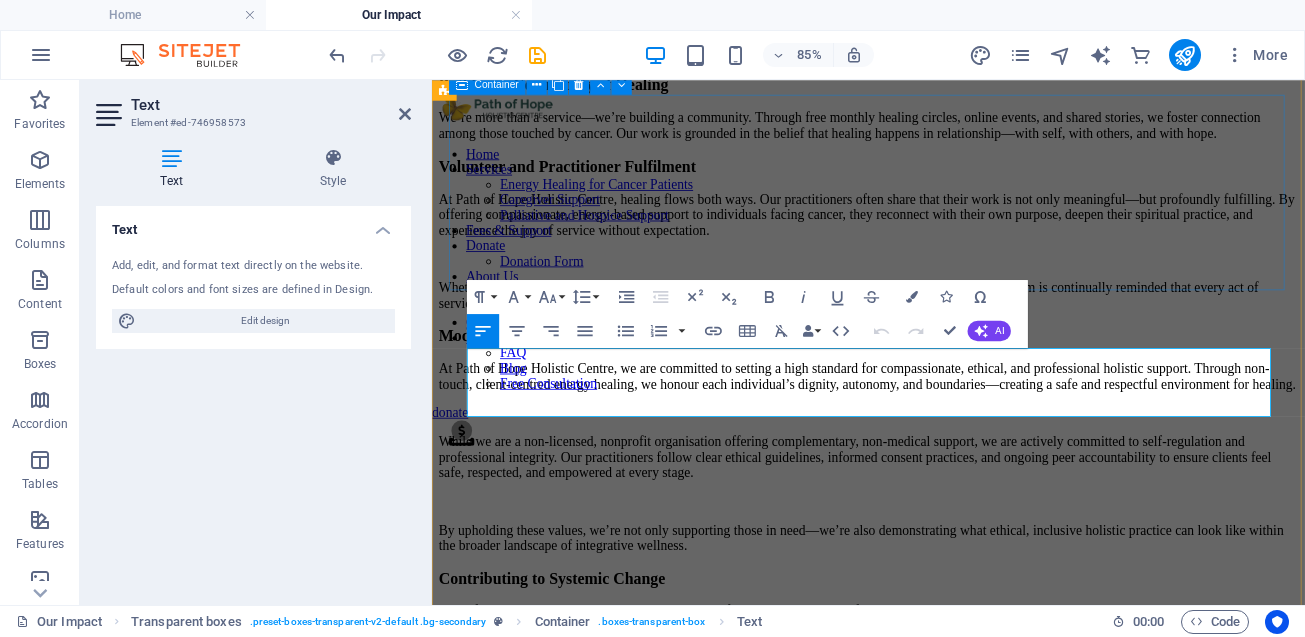 click on "Equitable Access to Energy Healing We believe that everyone should have access to compassionate, holistic support—regardless of financial circumstances. Through our sliding-scale and subsidized service options, we make it possible for individuals with cancer and their caregivers to receive energy-based support without added financial stress. Thanks to our generous donors and sponsors, we’re proud to offer virtual cancer support almost anywhere and in-person support in [CITY], [STATE]. Each contribution helps us remove financial barriers and extend healing to those most in need." at bounding box center [945, -34] 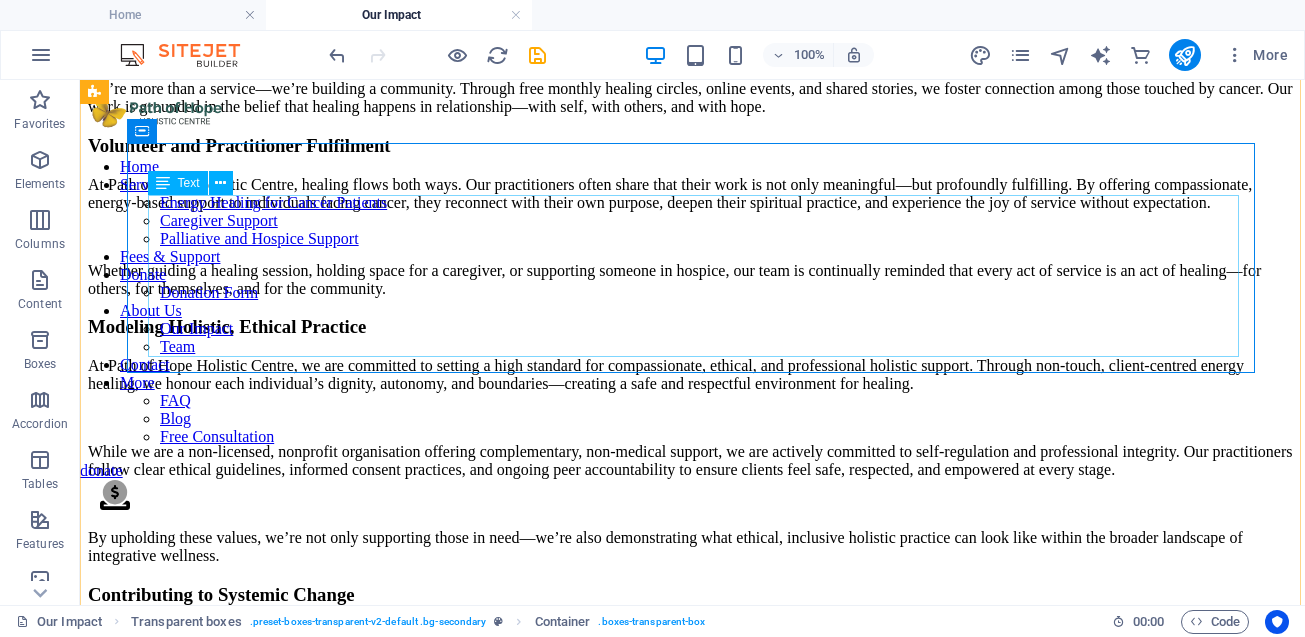 click on "We believe that everyone should have access to compassionate, holistic support—regardless of financial circumstances. Through our sliding-scale and subsidized service options, we make it possible for individuals with cancer and their caregivers to receive energy-based support without added financial stress. Thanks to our generous donors and sponsors, we’re proud to offer virtual cancer support almost anywhere and in-person support in [CITY], [STATE]. Each contribution helps us remove financial barriers and extend healing to those most in need." at bounding box center (692, -40) 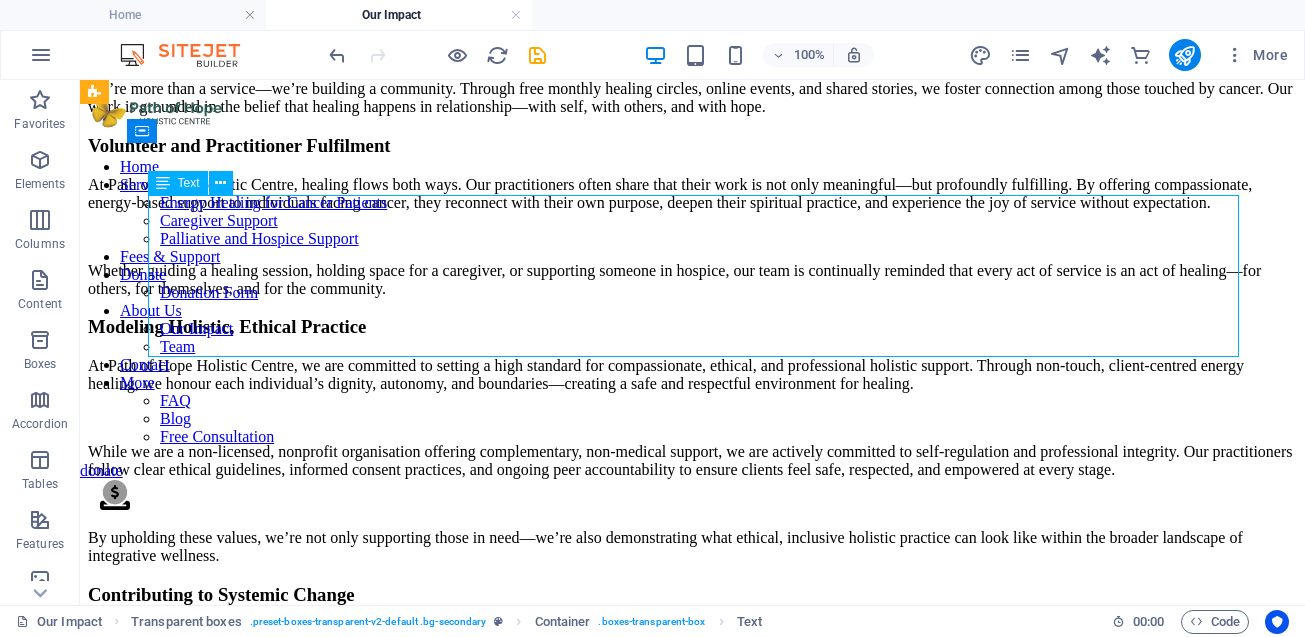 drag, startPoint x: 843, startPoint y: 315, endPoint x: 564, endPoint y: 356, distance: 281.99646 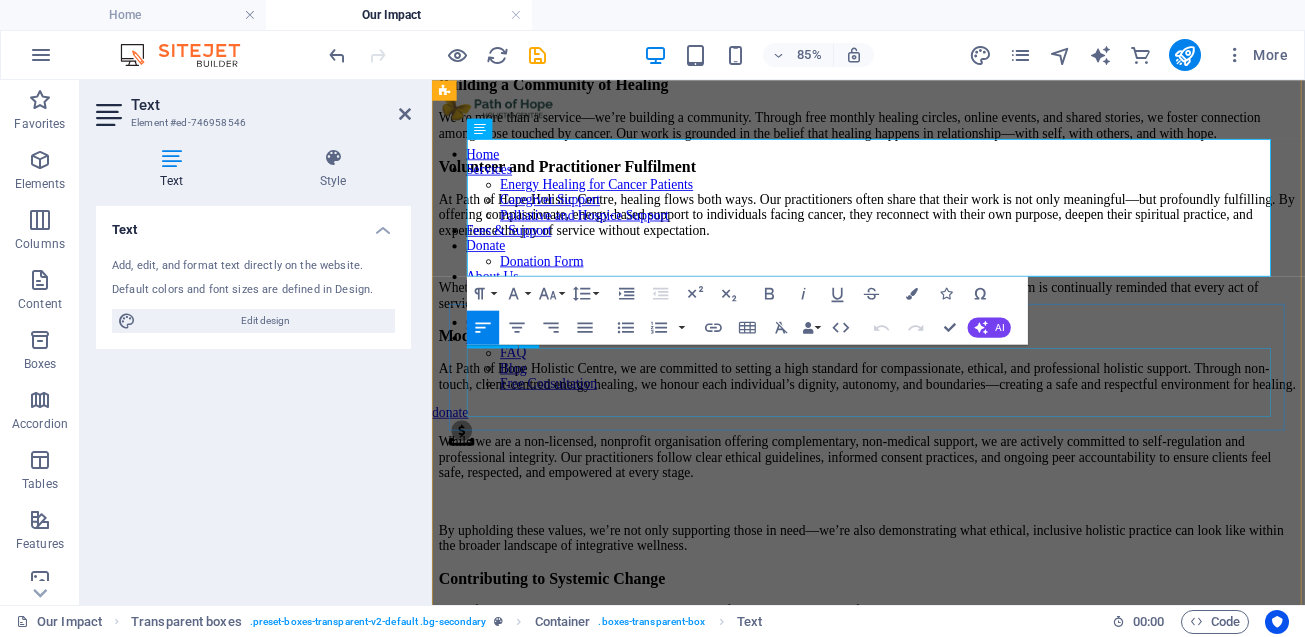 click on "We’re more than a service—we’re building a community. Through free monthly healing circles, online events, and shared stories, we foster connection among those touched by cancer. Our work is grounded in the belief that healing happens in relationship—with self, with others, and with hope." at bounding box center (945, 134) 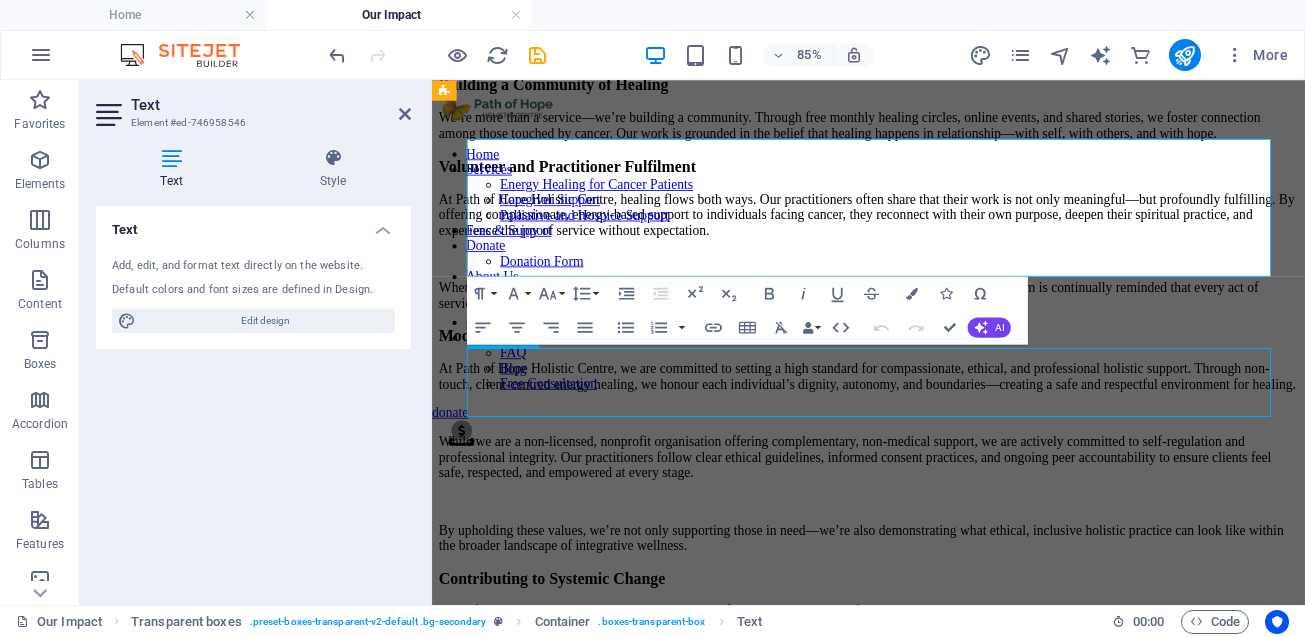 click on "We’re more than a service—we’re building a community. Through free monthly healing circles, online events, and shared stories, we foster connection among those touched by cancer. Our work is grounded in the belief that healing happens in relationship—with self, with others, and with hope." at bounding box center (945, 134) 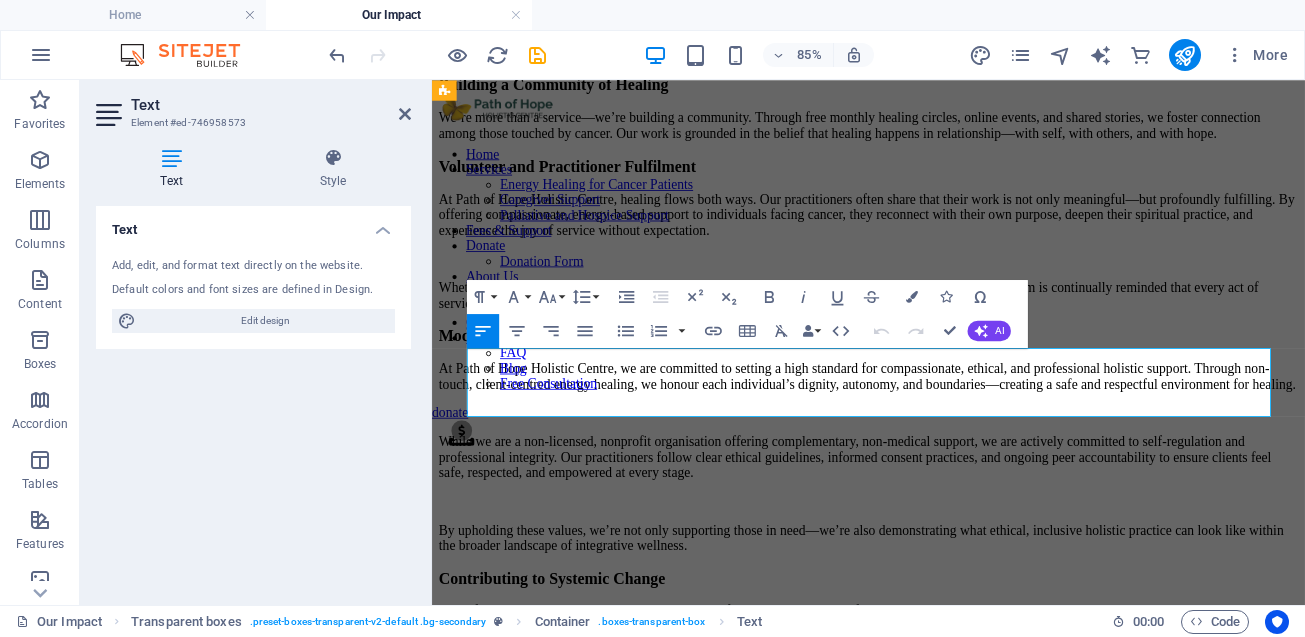 click on "We’re more than a service—we’re building a community. Through free monthly healing circles, online events, and shared stories, we foster connection among those touched by cancer. Our work is grounded in the belief that healing happens in relationship—with self, with others, and with hope." at bounding box center (945, 134) 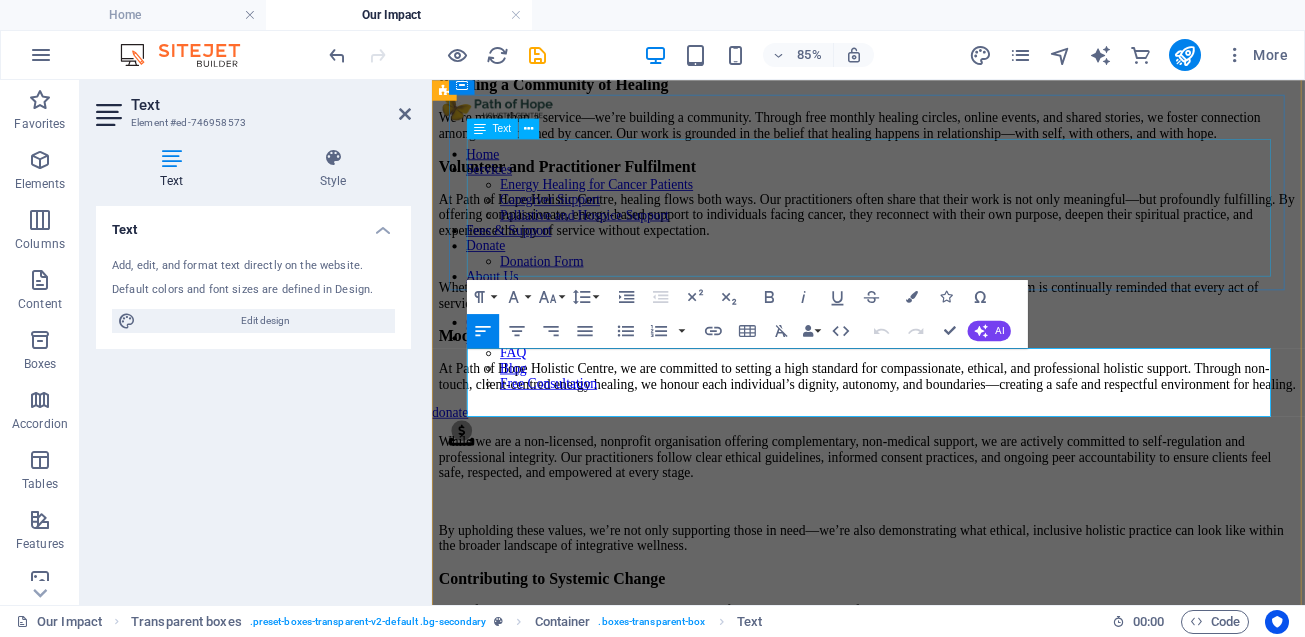 click on "We believe that everyone should have access to compassionate, holistic support—regardless of financial circumstances. Through our sliding-scale and subsidized service options, we make it possible for individuals with cancer and their caregivers to receive energy-based support without added financial stress. Thanks to our generous donors and sponsors, we’re proud to offer virtual cancer support almost anywhere and in-person support in [CITY], [STATE]. Each contribution helps us remove financial barriers and extend healing to those most in need." at bounding box center [945, -13] 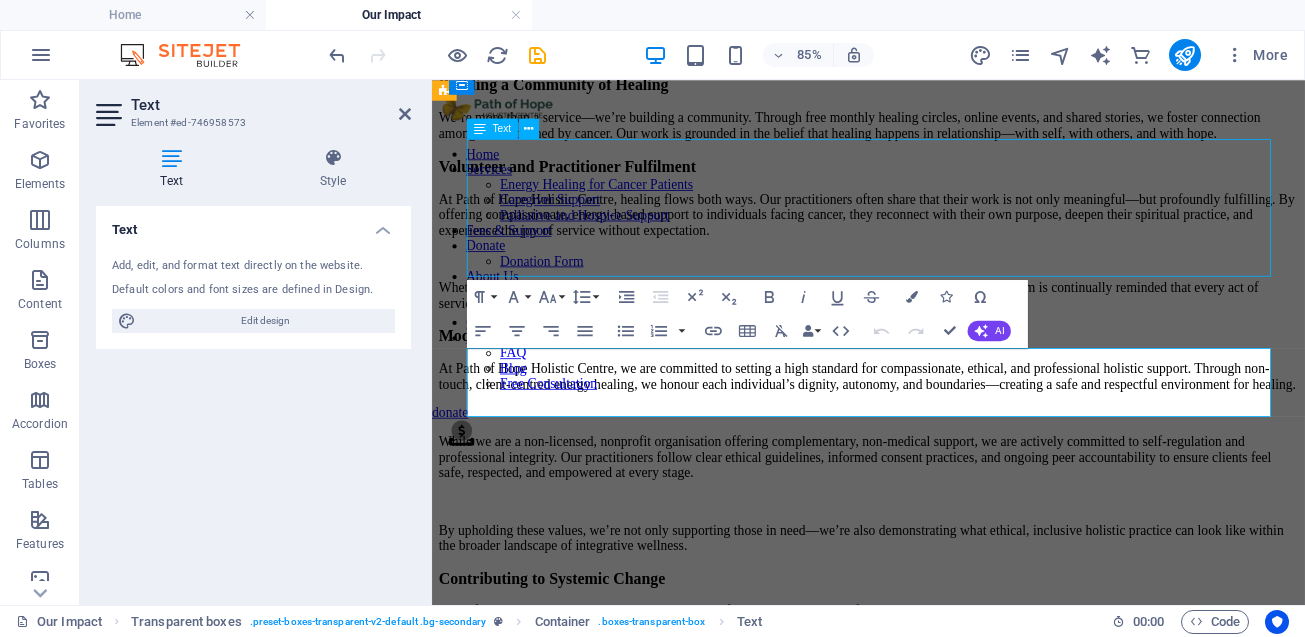 click on "We believe that everyone should have access to compassionate, holistic support—regardless of financial circumstances. Through our sliding-scale and subsidized service options, we make it possible for individuals with cancer and their caregivers to receive energy-based support without added financial stress. Thanks to our generous donors and sponsors, we’re proud to offer virtual cancer support almost anywhere and in-person support in [CITY], [STATE]. Each contribution helps us remove financial barriers and extend healing to those most in need." at bounding box center (945, -13) 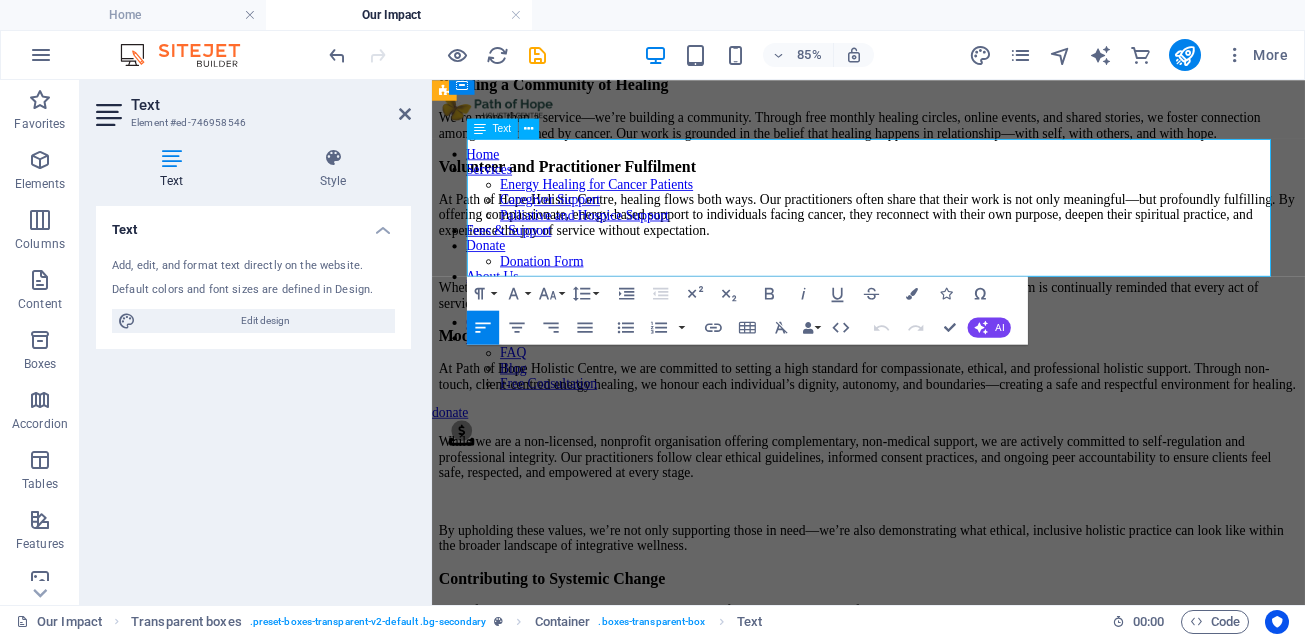 click on "Thanks to our generous donors and sponsors, we’re proud to offer virtual cancer support almost anywhere and in-person support in [CITY], [STATE]. Each contribution helps us remove financial barriers and extend healing to those most in need." at bounding box center (945, 39) 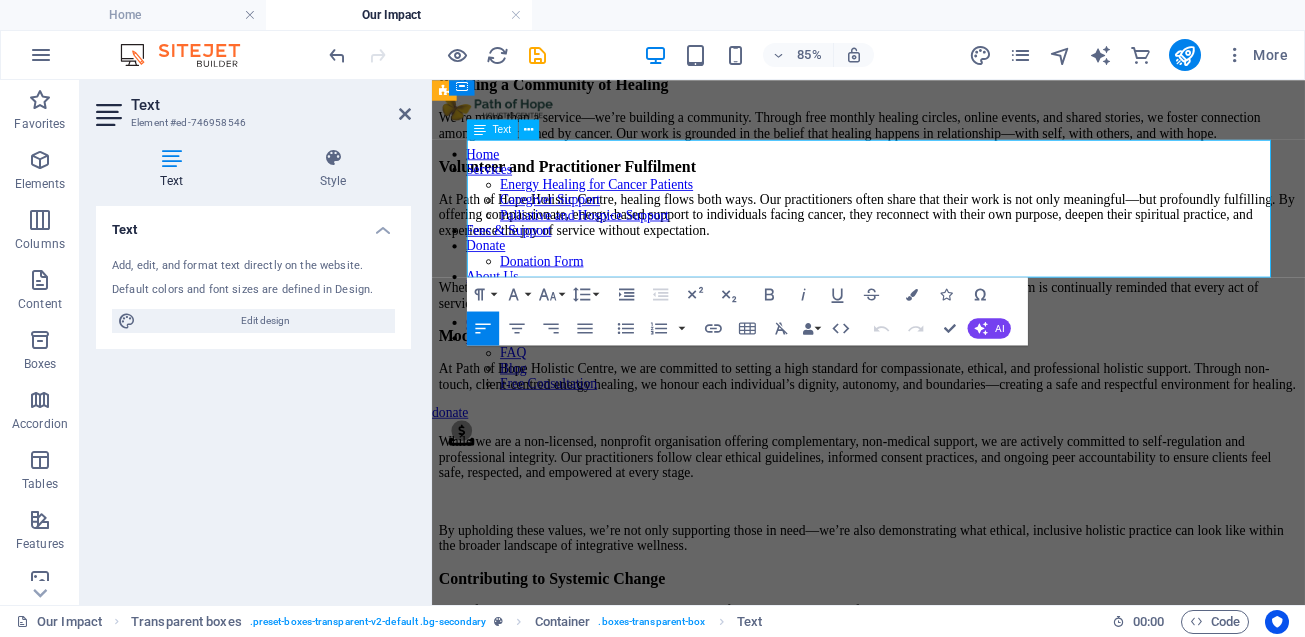 scroll, scrollTop: 1358, scrollLeft: 0, axis: vertical 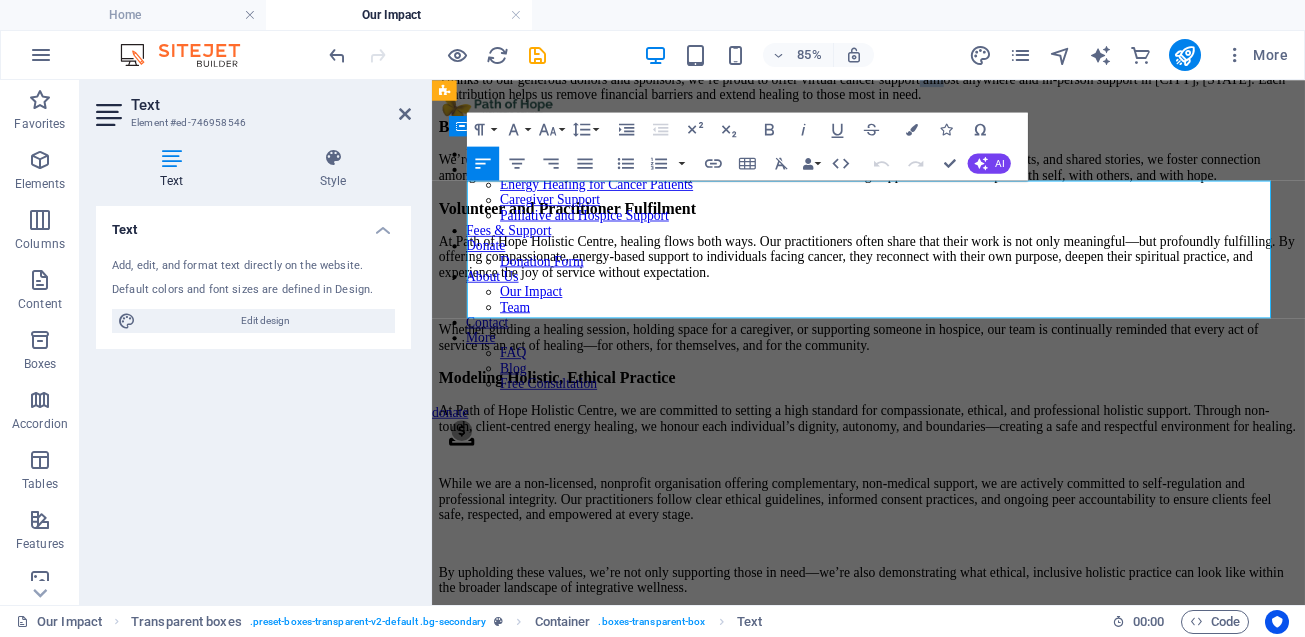 drag, startPoint x: 1141, startPoint y: 325, endPoint x: 1168, endPoint y: 320, distance: 27.45906 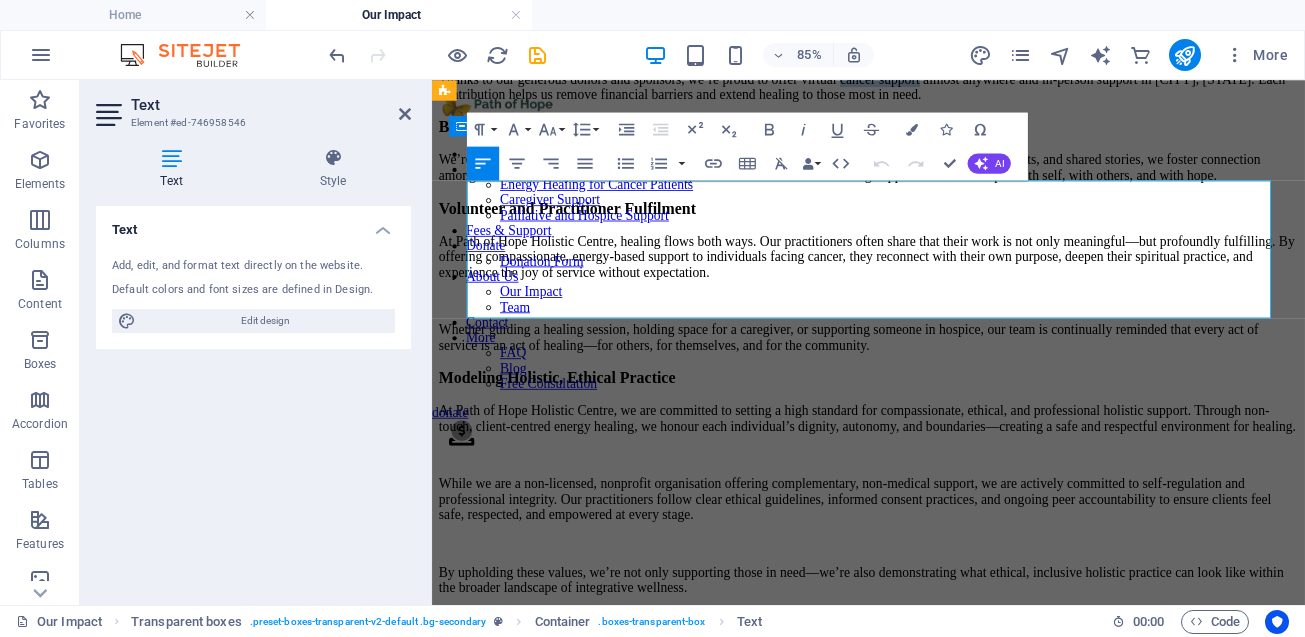 drag, startPoint x: 1028, startPoint y: 321, endPoint x: 1138, endPoint y: 311, distance: 110.45361 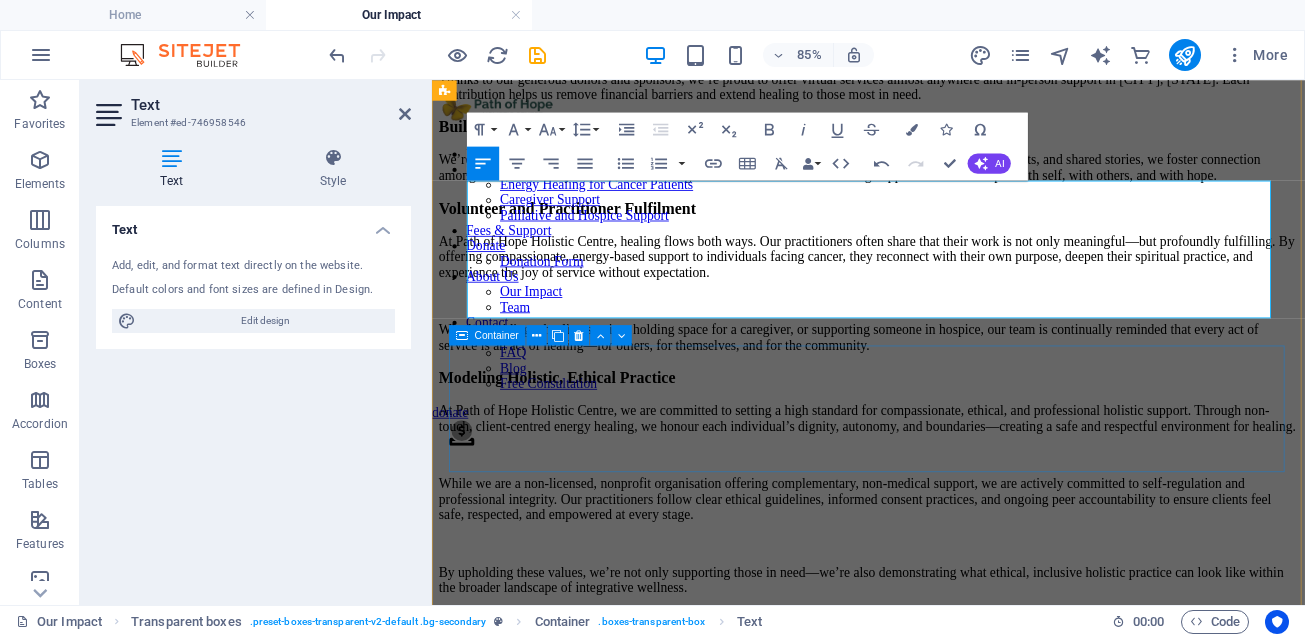 click on "Building a Community of Healing We’re more than a service—we’re building a community. Through free monthly healing circles, online events, and shared stories, we foster connection among those touched by cancer. Our work is grounded in the belief that healing happens in relationship—with self, with others, and with hope." at bounding box center (945, 162) 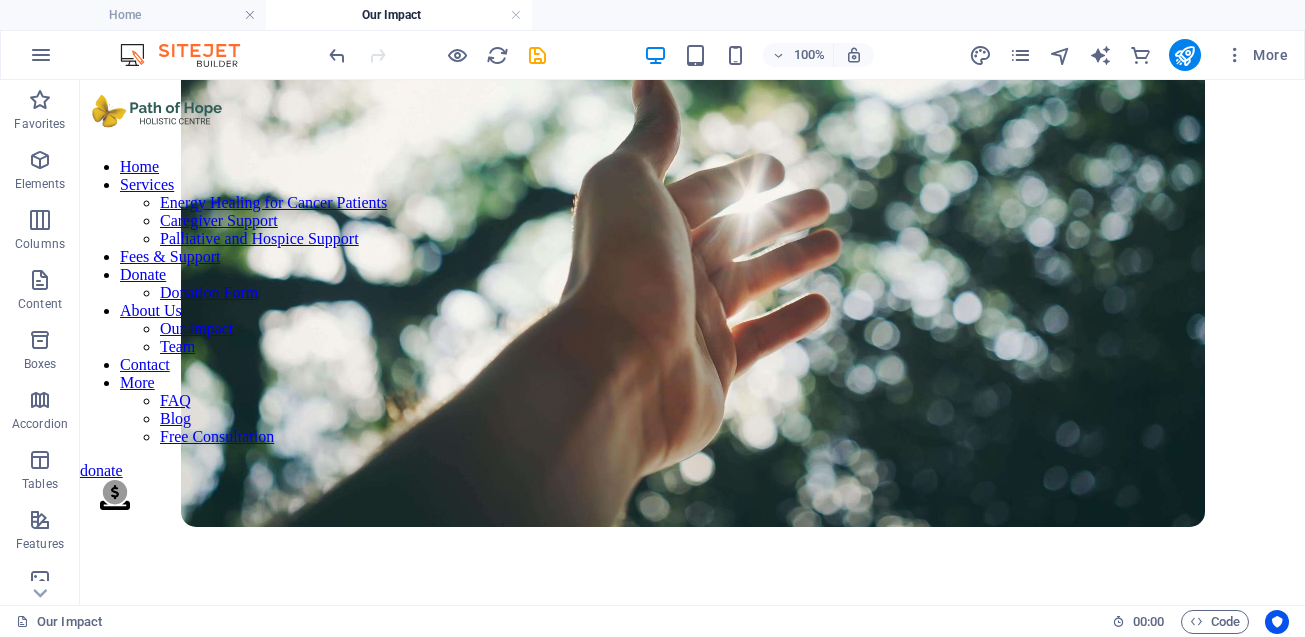 scroll, scrollTop: 91, scrollLeft: 0, axis: vertical 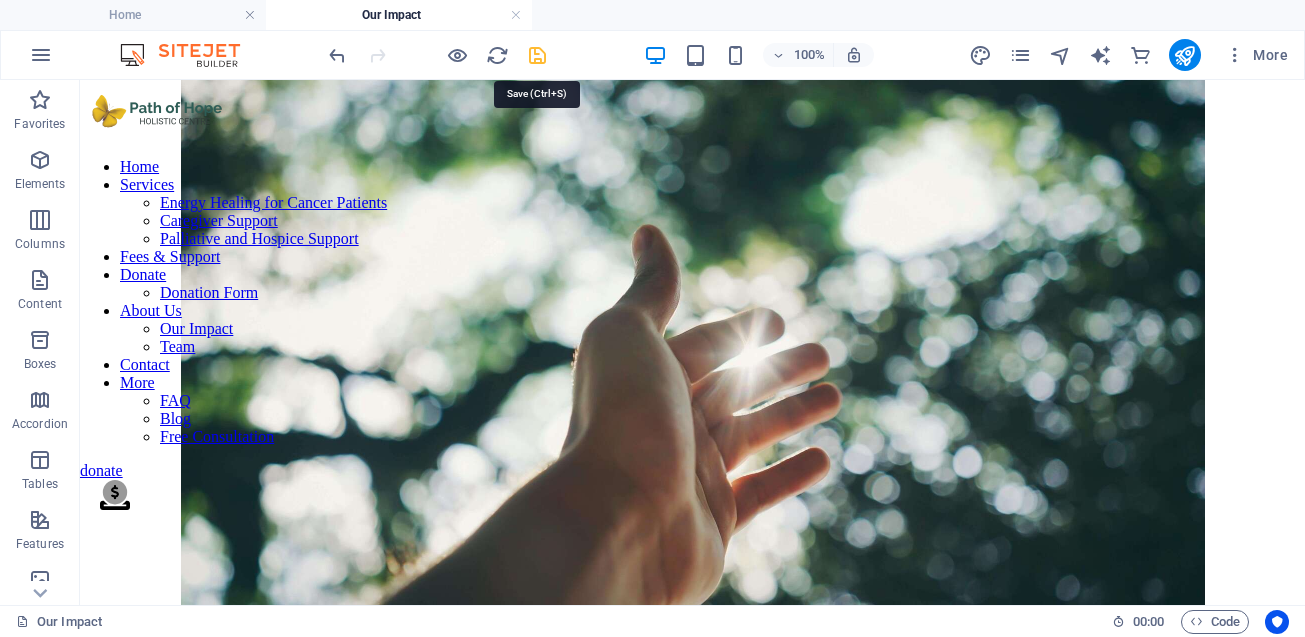 click at bounding box center [537, 55] 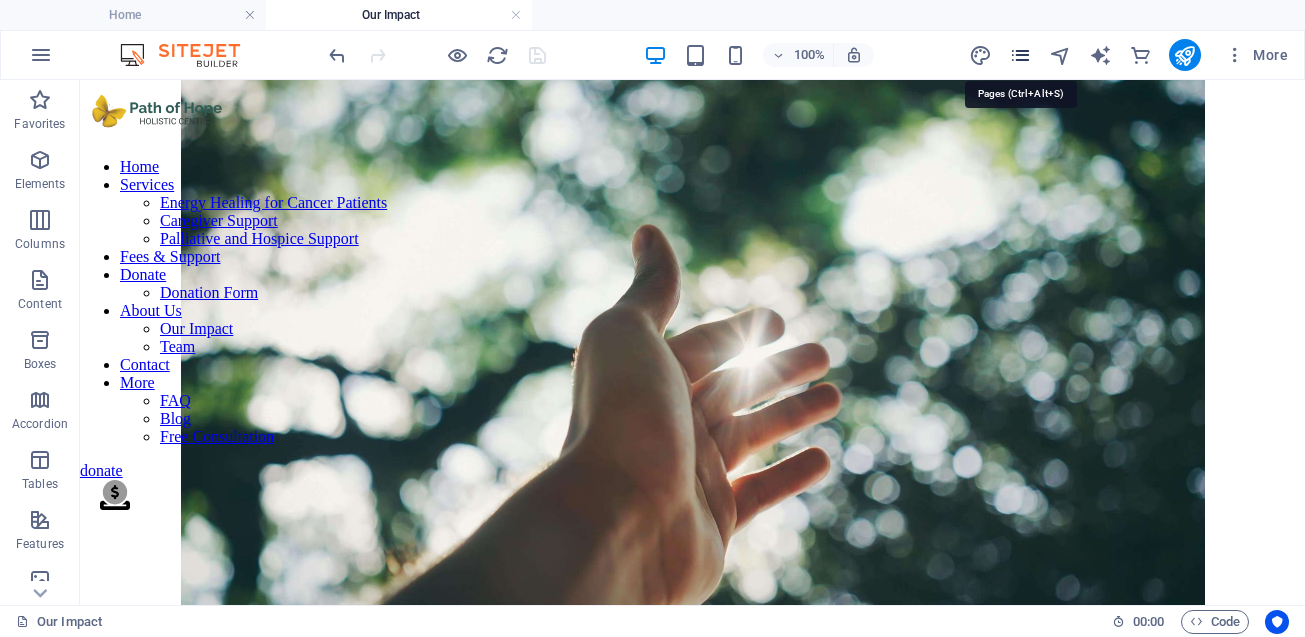 click at bounding box center [1020, 55] 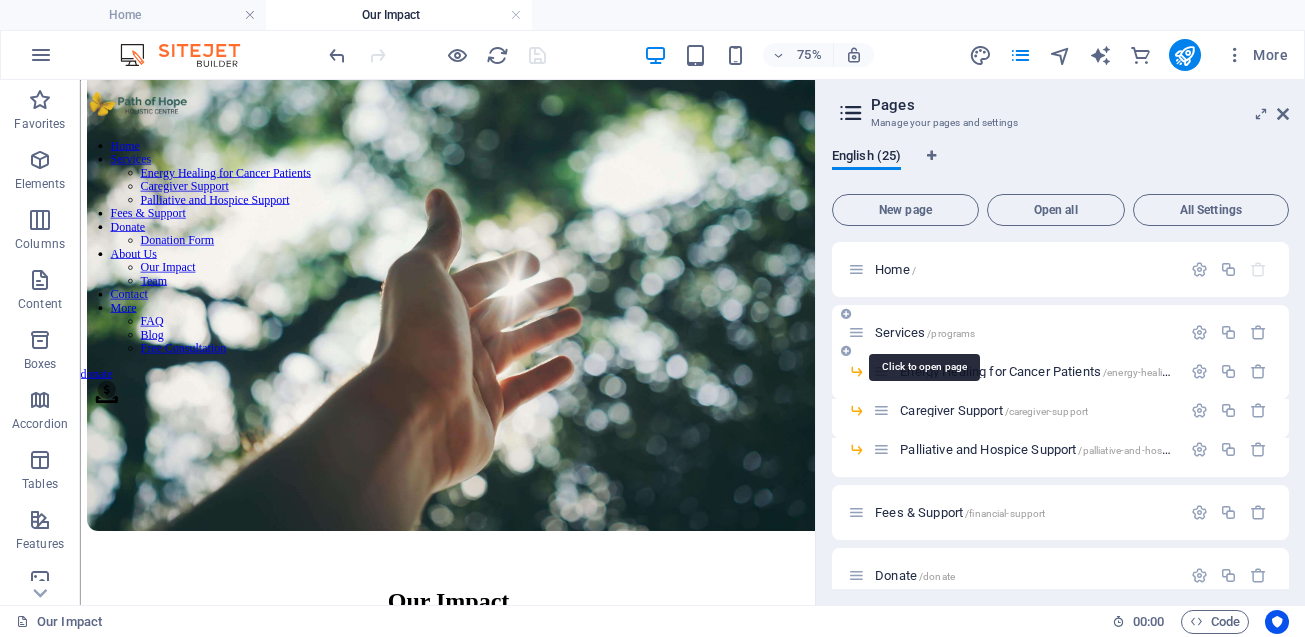 click on "Services /programs" at bounding box center [925, 332] 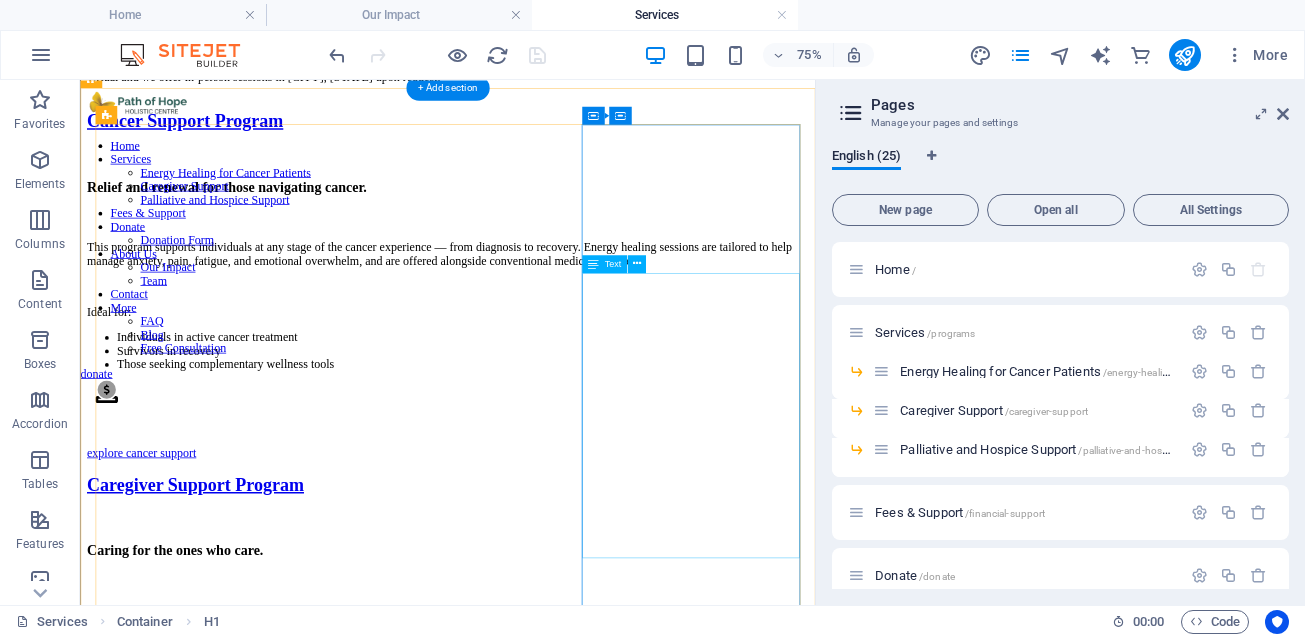 scroll, scrollTop: 1034, scrollLeft: 0, axis: vertical 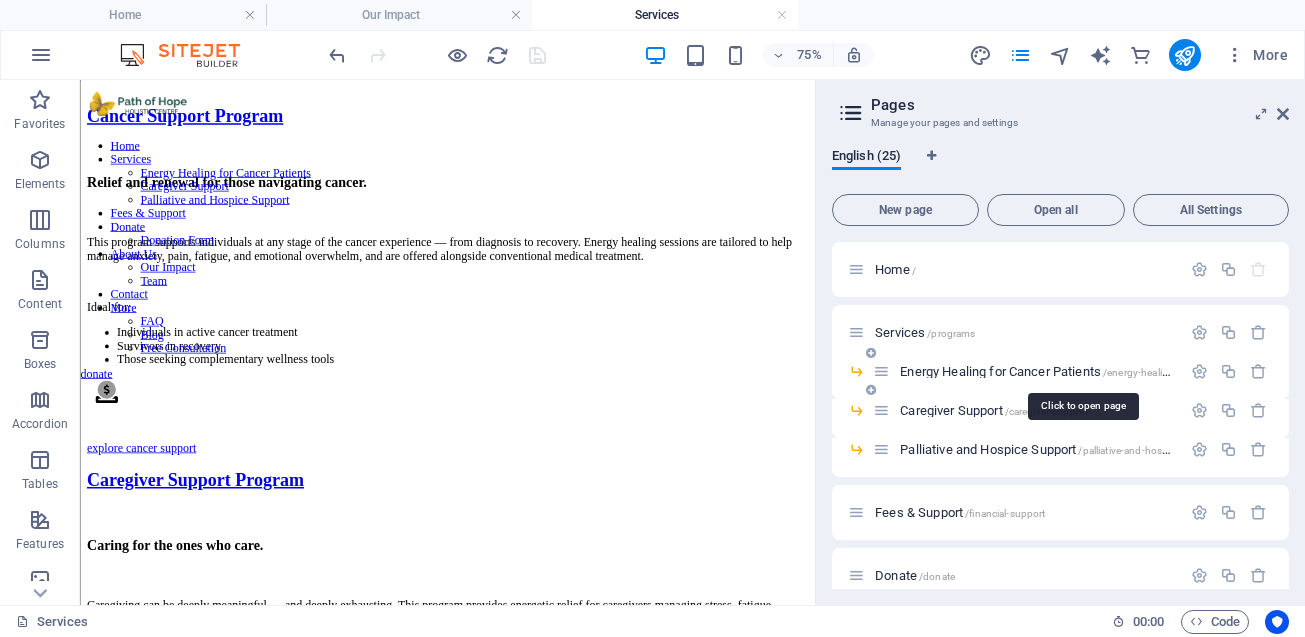 click on "Energy Healing for Cancer Patients /energy-healing-for-cancer-patients" at bounding box center [1081, 371] 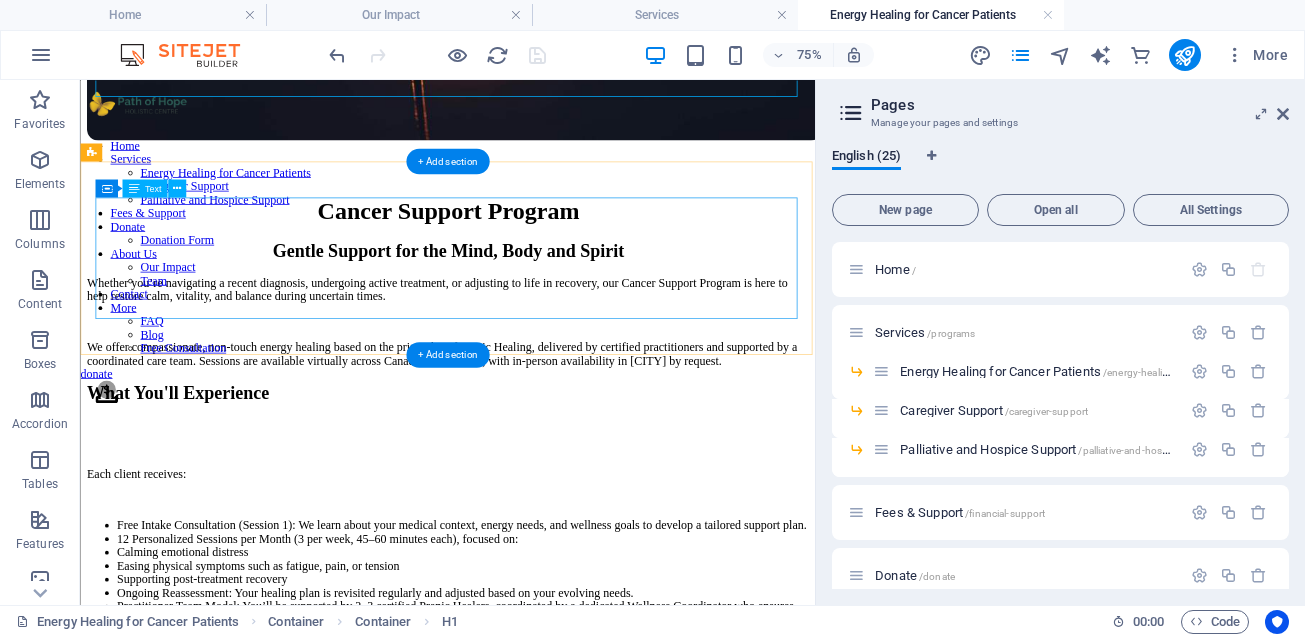 scroll, scrollTop: 576, scrollLeft: 0, axis: vertical 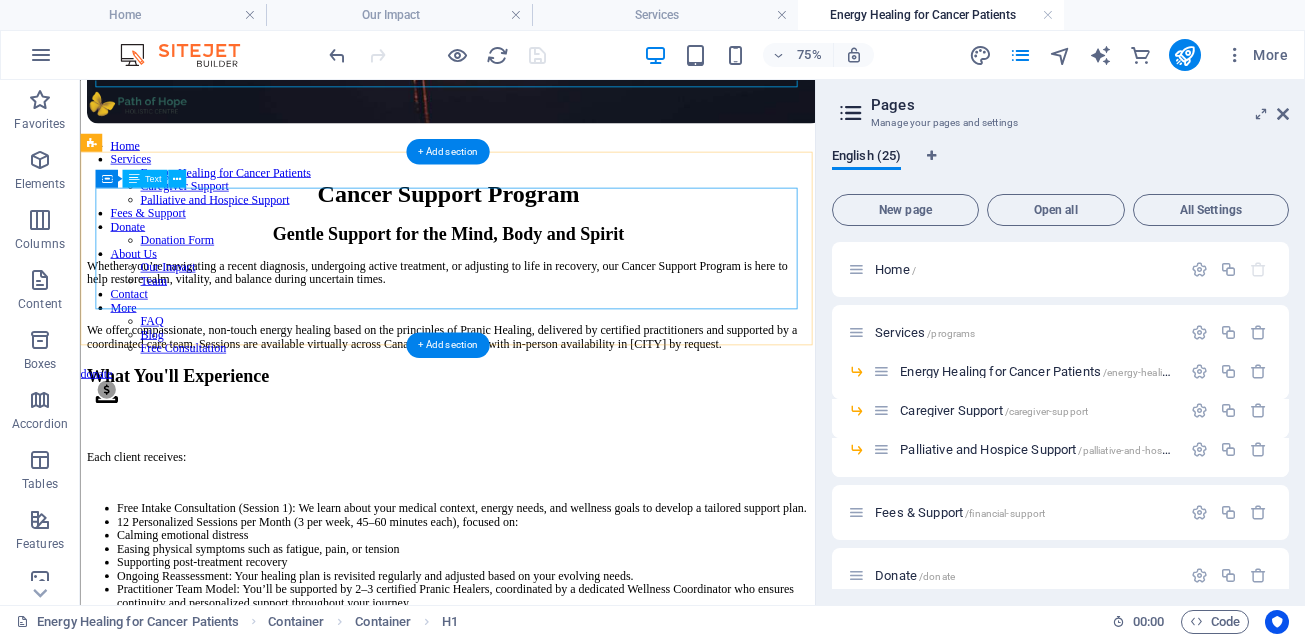 click on "Whether you’re navigating a recent diagnosis, undergoing active treatment, or adjusting to life in recovery, our Cancer Support Program is here to help restore calm, vitality, and balance during uncertain times. We offer compassionate, non-touch energy healing based on the principles of Pranic Healing, delivered by certified practitioners and supported by a coordinated care team. Sessions are available virtually across Canada and the U.S., with in-person availability in [CITY] by request." at bounding box center (570, 380) 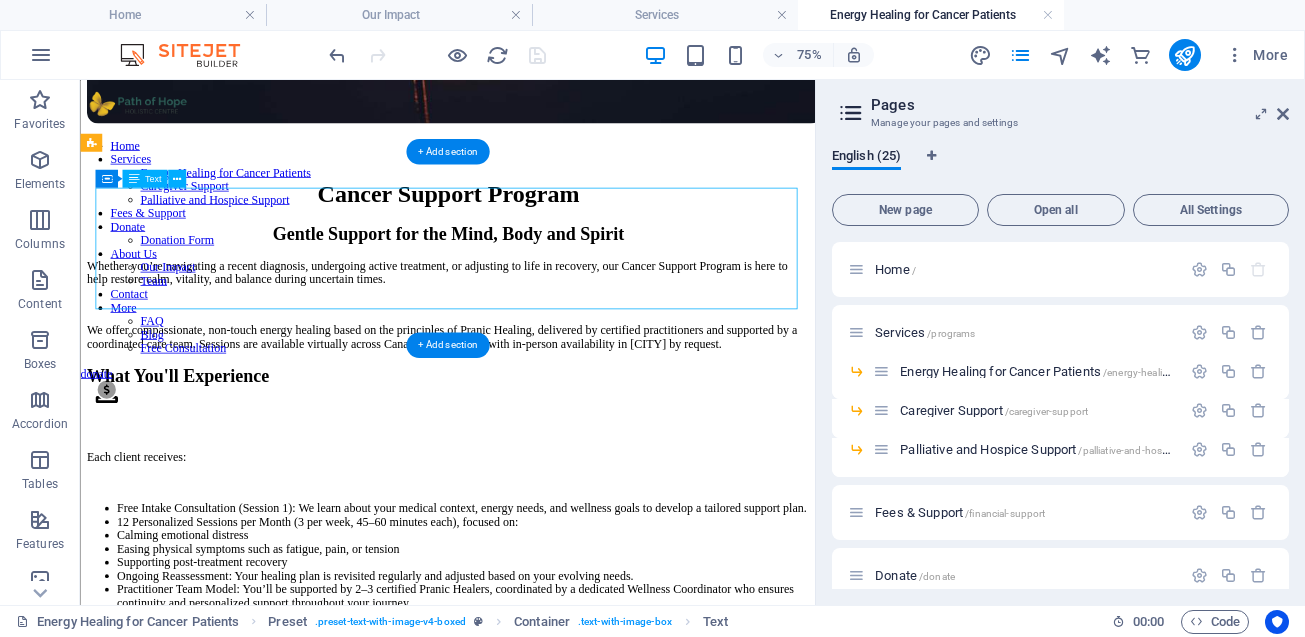 click on "Whether you’re navigating a recent diagnosis, undergoing active treatment, or adjusting to life in recovery, our Cancer Support Program is here to help restore calm, vitality, and balance during uncertain times. We offer compassionate, non-touch energy healing based on the principles of Pranic Healing, delivered by certified practitioners and supported by a coordinated care team. Sessions are available virtually across Canada and the U.S., with in-person availability in [CITY] by request." at bounding box center (570, 380) 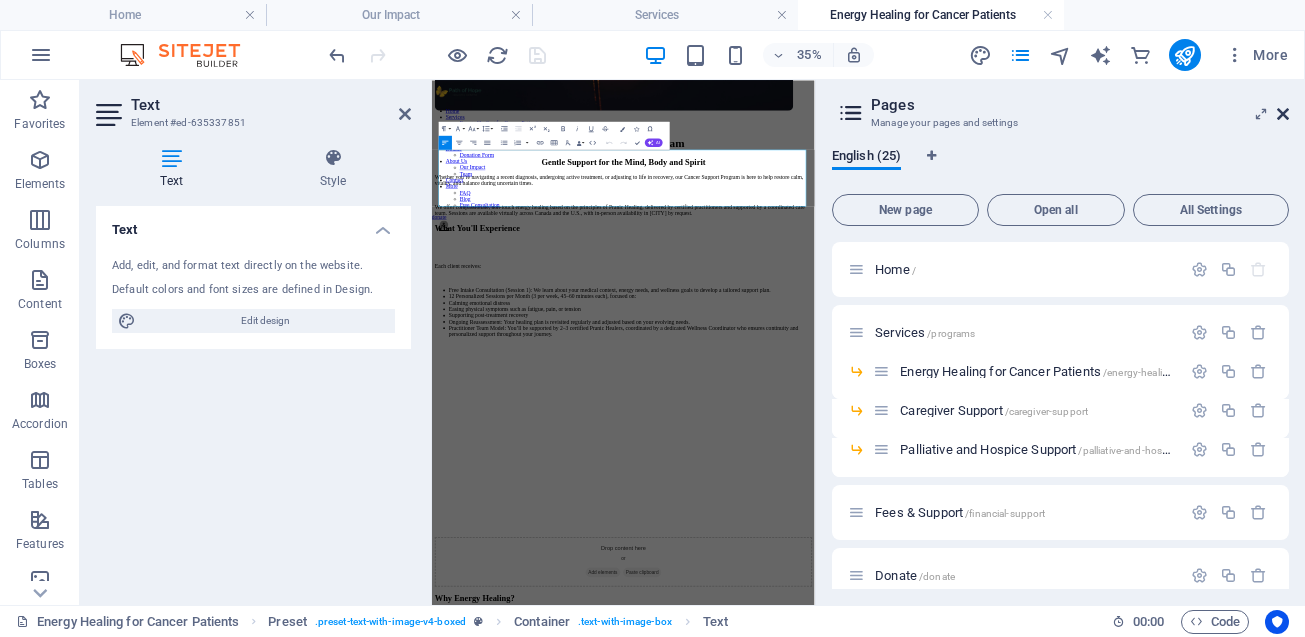 click at bounding box center [1283, 114] 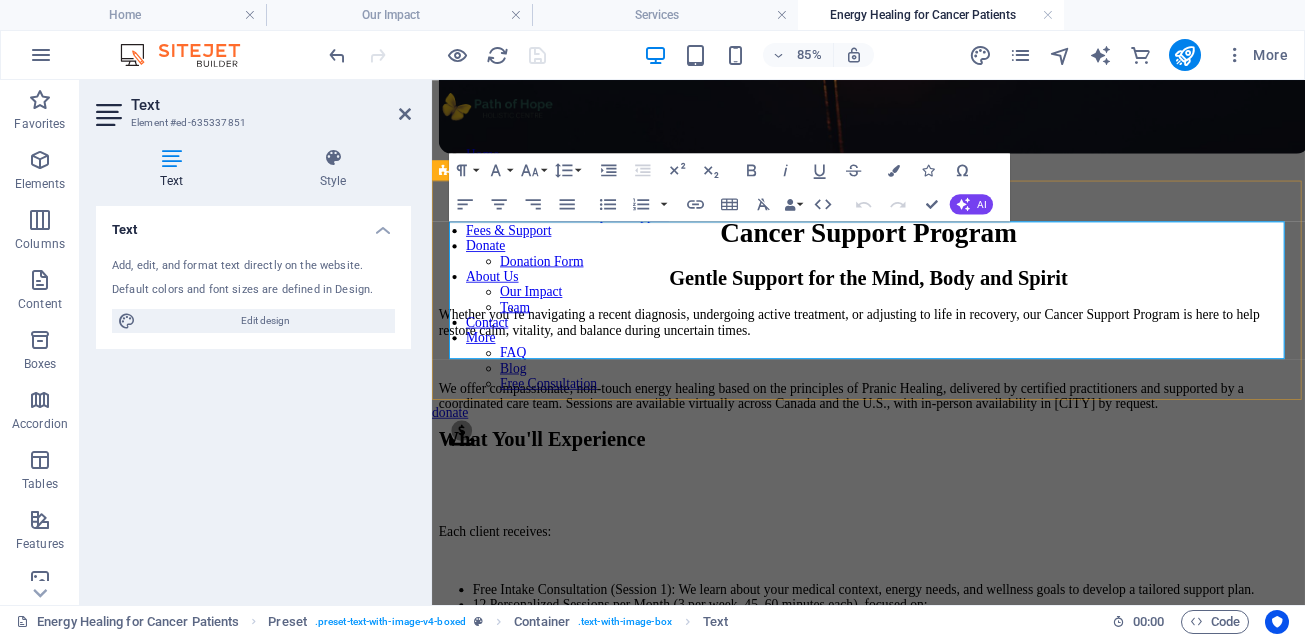 click on "We offer compassionate, non-touch energy healing based on the principles of Pranic Healing, delivered by certified practitioners and supported by a coordinated care team. Sessions are available virtually across Canada and the U.S., with in-person availability in [CITY] by request." at bounding box center [945, 451] 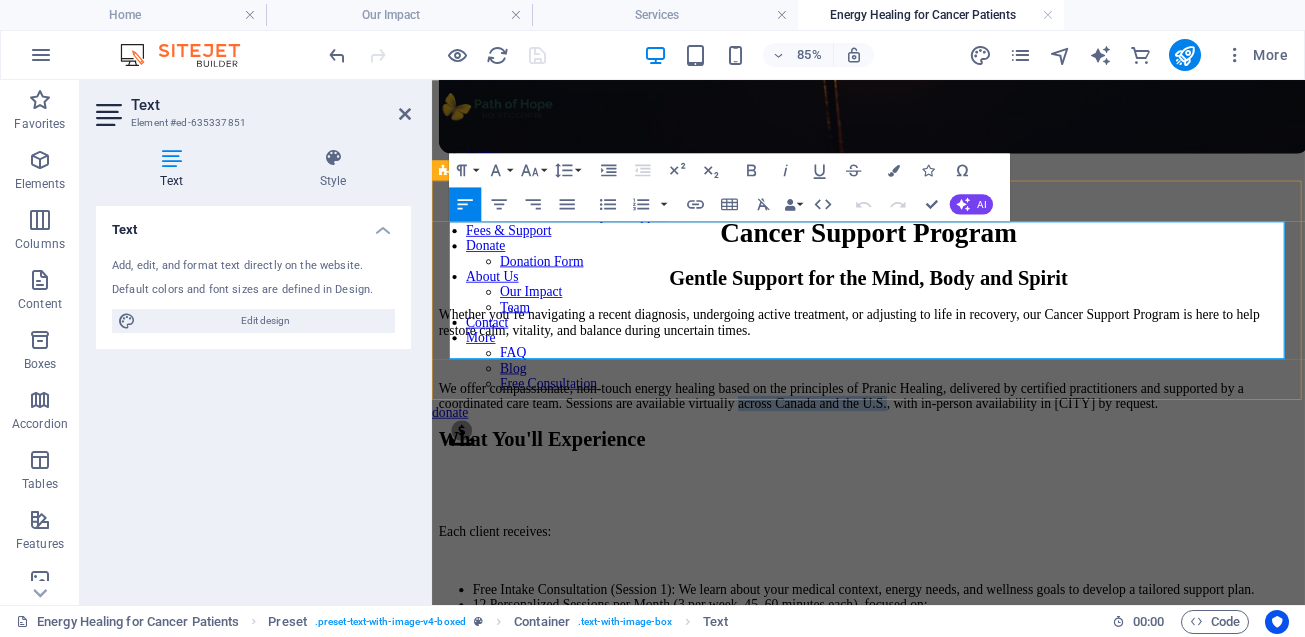 drag, startPoint x: 1032, startPoint y: 367, endPoint x: 1223, endPoint y: 367, distance: 191 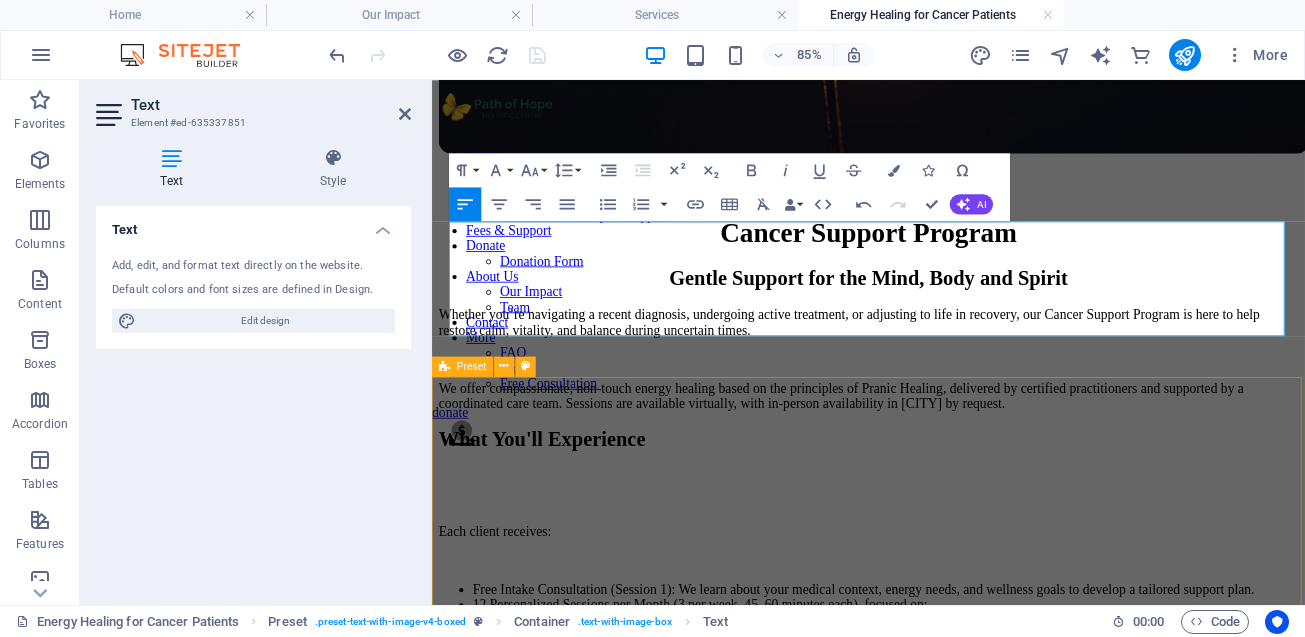 click on "Each client receives: Free Intake Consultation (Session 1): We learn about your medical context, energy needs, and wellness goals to develop a tailored support plan. 12 Personalized Sessions per Month (3 per week, 45–60 minutes each), focused on: Calming emotional distress Easing physical symptoms such as fatigue, pain, or tension Supporting post-treatment recovery Ongoing Reassessment: Your healing plan is revisited regularly and adjusted based on your evolving needs. Practitioner Team Model: You’ll be supported by 2–3 certified Pranic Healers, coordinated by a dedicated Wellness Coordinator who ensures continuity and personalized support throughout your journey. Drop content here or  Add elements  Paste clipboard" at bounding box center [945, 994] 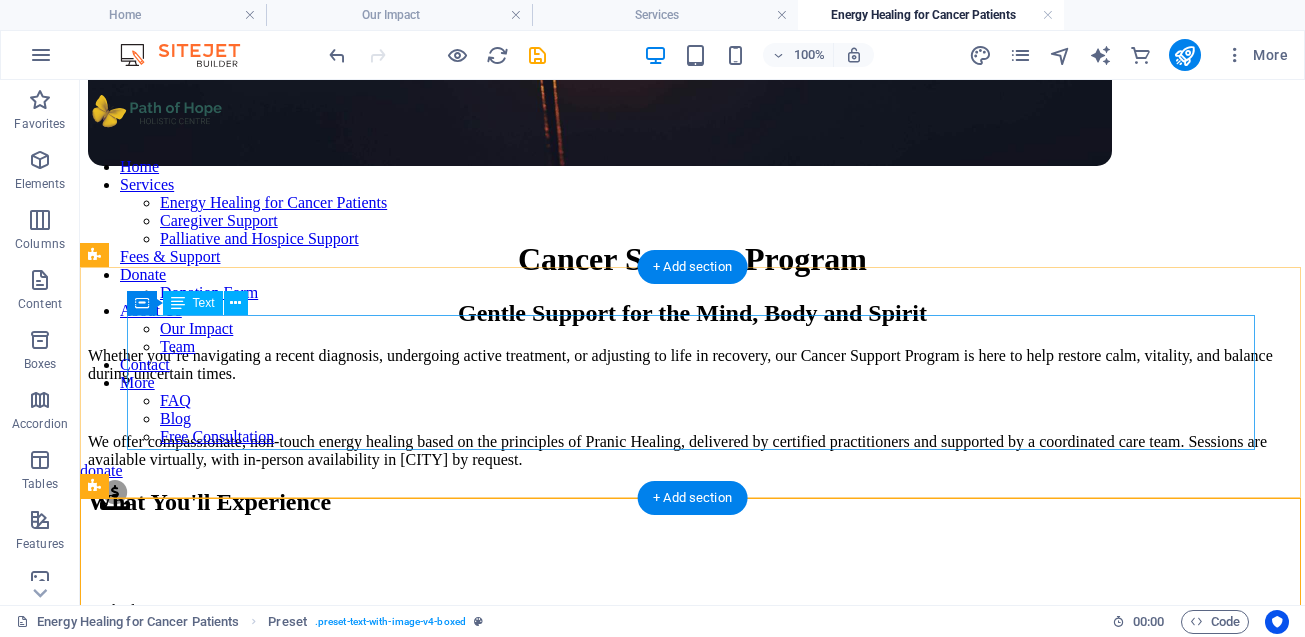 click on "Whether you’re navigating a recent diagnosis, undergoing active treatment, or adjusting to life in recovery, our Cancer Support Program is here to help restore calm, vitality, and balance during uncertain times. We offer compassionate, non-touch energy healing based on the principles of Pranic Healing, delivered by certified practitioners and supported by a coordinated care team. Sessions are available virtually, with in-person availability in [CITY] by request." at bounding box center [692, 408] 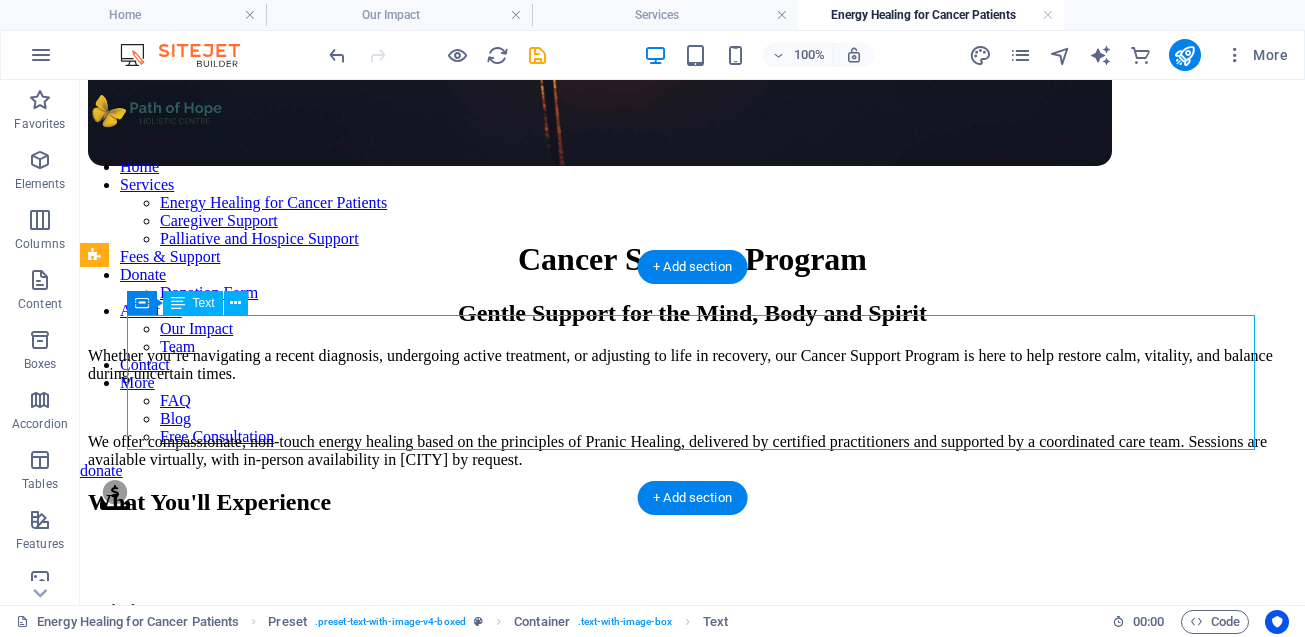 click on "Whether you’re navigating a recent diagnosis, undergoing active treatment, or adjusting to life in recovery, our Cancer Support Program is here to help restore calm, vitality, and balance during uncertain times. We offer compassionate, non-touch energy healing based on the principles of Pranic Healing, delivered by certified practitioners and supported by a coordinated care team. Sessions are available virtually, with in-person availability in [CITY] by request." at bounding box center (692, 408) 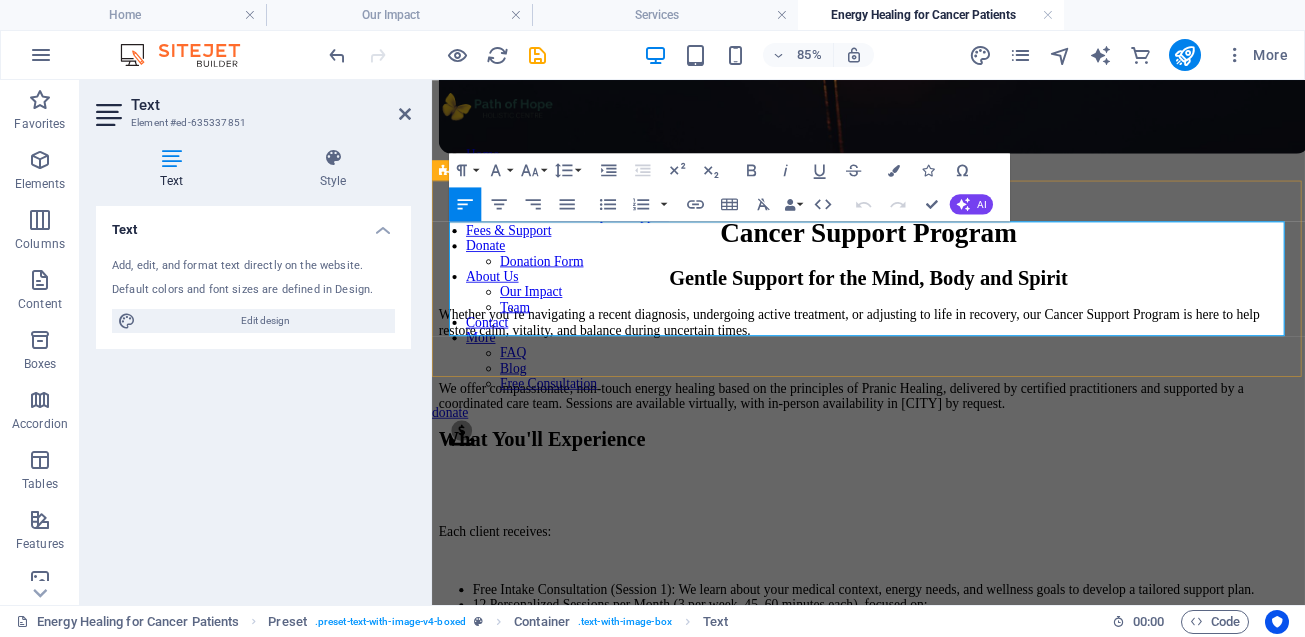 click on "We offer compassionate, non-touch energy healing based on the principles of Pranic Healing, delivered by certified practitioners and supported by a coordinated care team. Sessions are available virtually, with in-person availability in [CITY] by request." at bounding box center (945, 451) 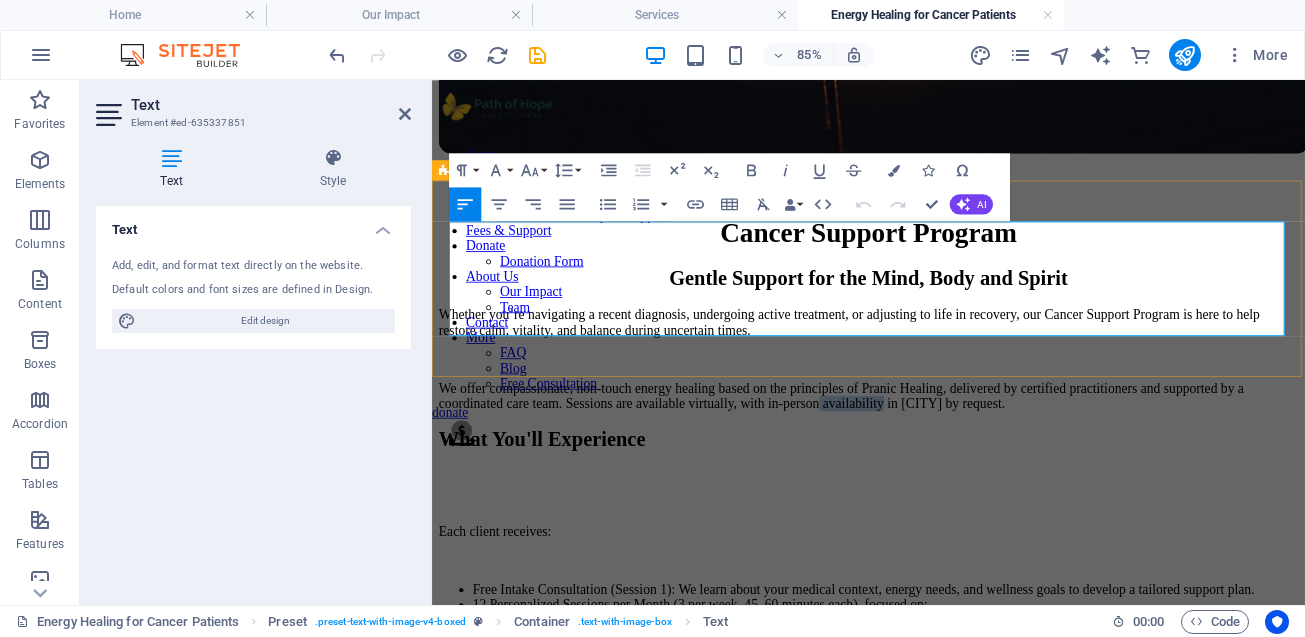 drag, startPoint x: 1126, startPoint y: 366, endPoint x: 1206, endPoint y: 362, distance: 80.09994 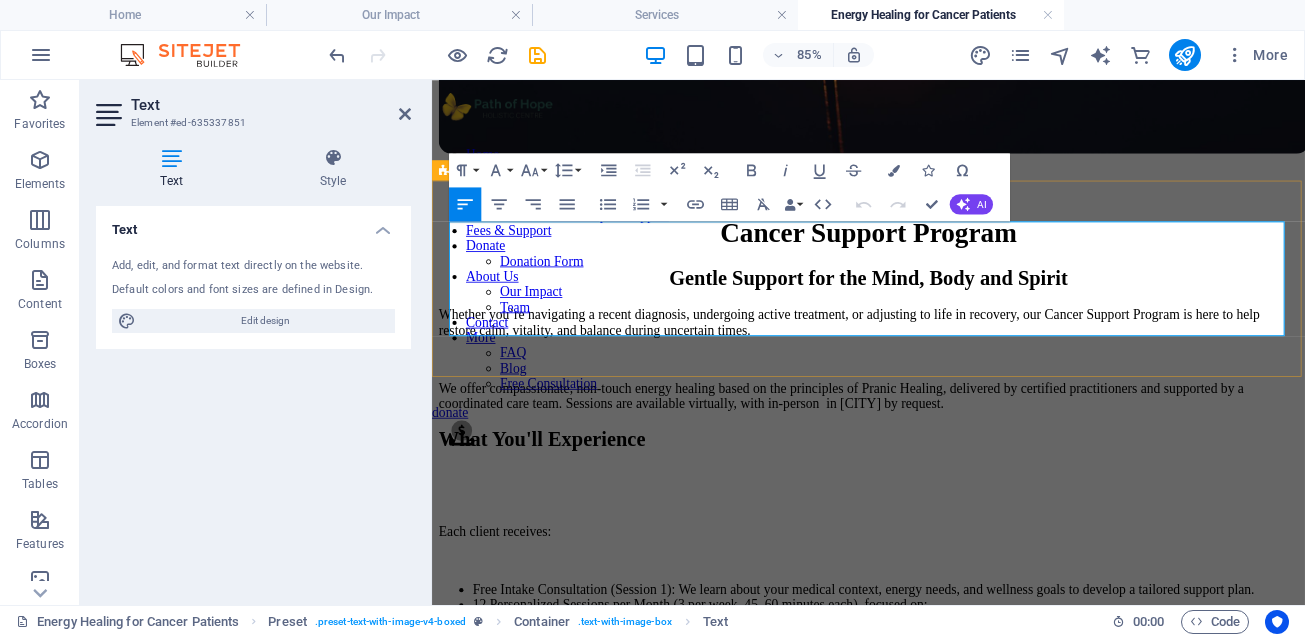 type 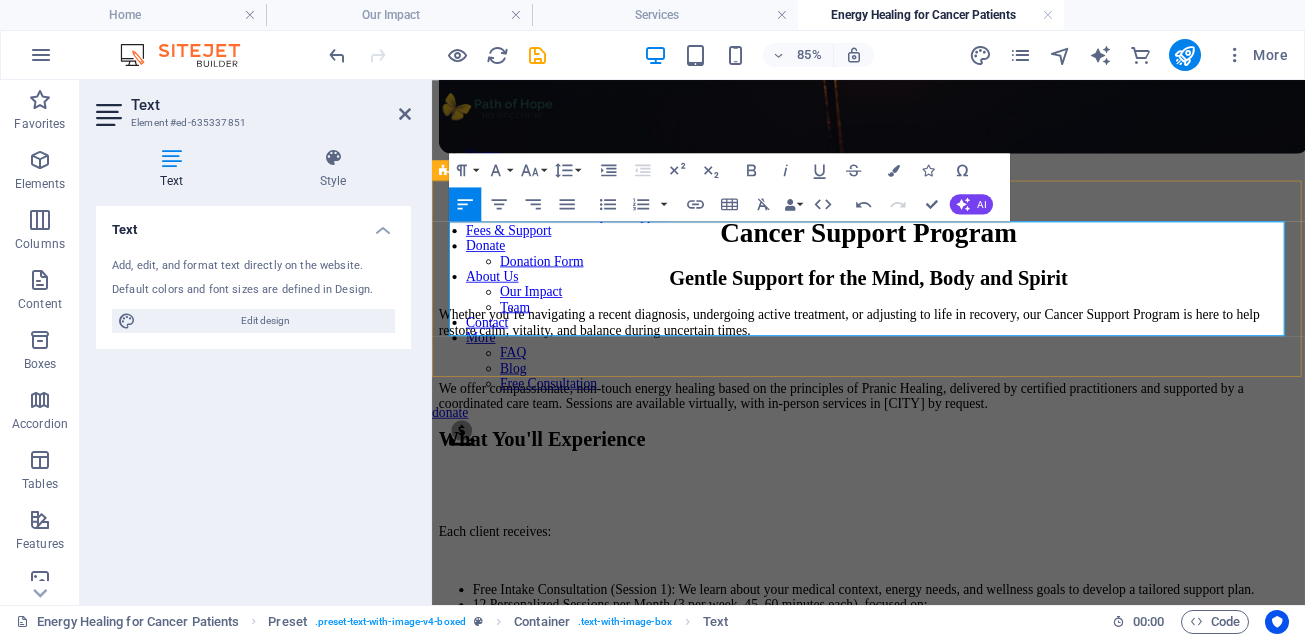 click on "We offer compassionate, non-touch energy healing based on the principles of Pranic Healing, delivered by certified practitioners and supported by a coordinated care team. Sessions are available virtually, with in-person services in [CITY] by request." at bounding box center [945, 451] 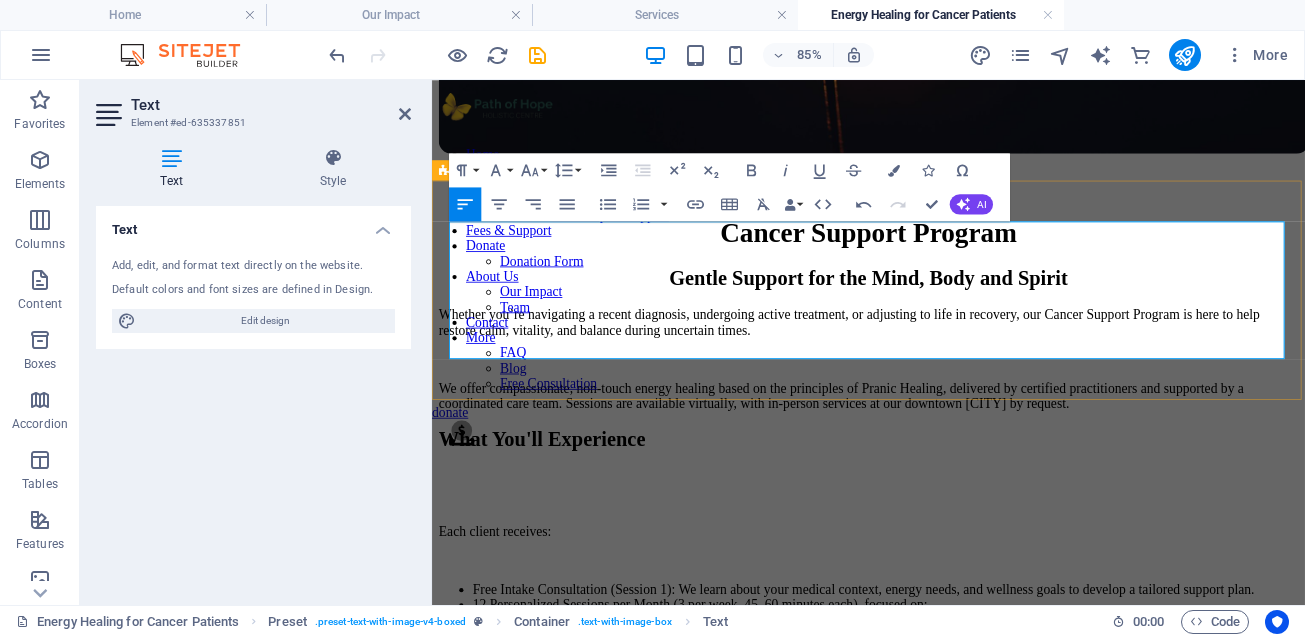 click on "We offer compassionate, non-touch energy healing based on the principles of Pranic Healing, delivered by certified practitioners and supported by a coordinated care team. Sessions are available virtually, with in-person services at our downtown [CITY] by request." at bounding box center (945, 451) 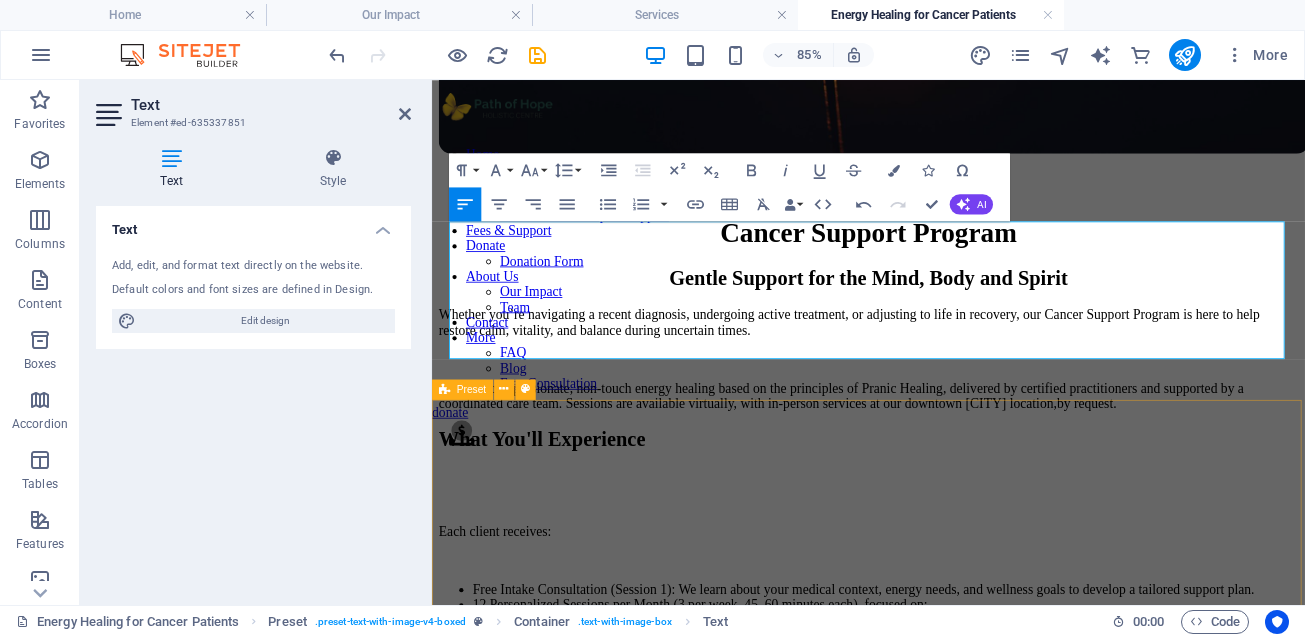 click on "Each client receives: Free Intake Consultation (Session 1): We learn about your medical context, energy needs, and wellness goals to develop a tailored support plan. 12 Personalized Sessions per Month (3 per week, 45–60 minutes each), focused on: Calming emotional distress Easing physical symptoms such as fatigue, pain, or tension Supporting post-treatment recovery Ongoing Reassessment: Your healing plan is revisited regularly and adjusted based on your evolving needs. Practitioner Team Model: You’ll be supported by 2–3 certified Pranic Healers, coordinated by a dedicated Wellness Coordinator who ensures continuity and personalized support throughout your journey. Drop content here or  Add elements  Paste clipboard" at bounding box center (945, 994) 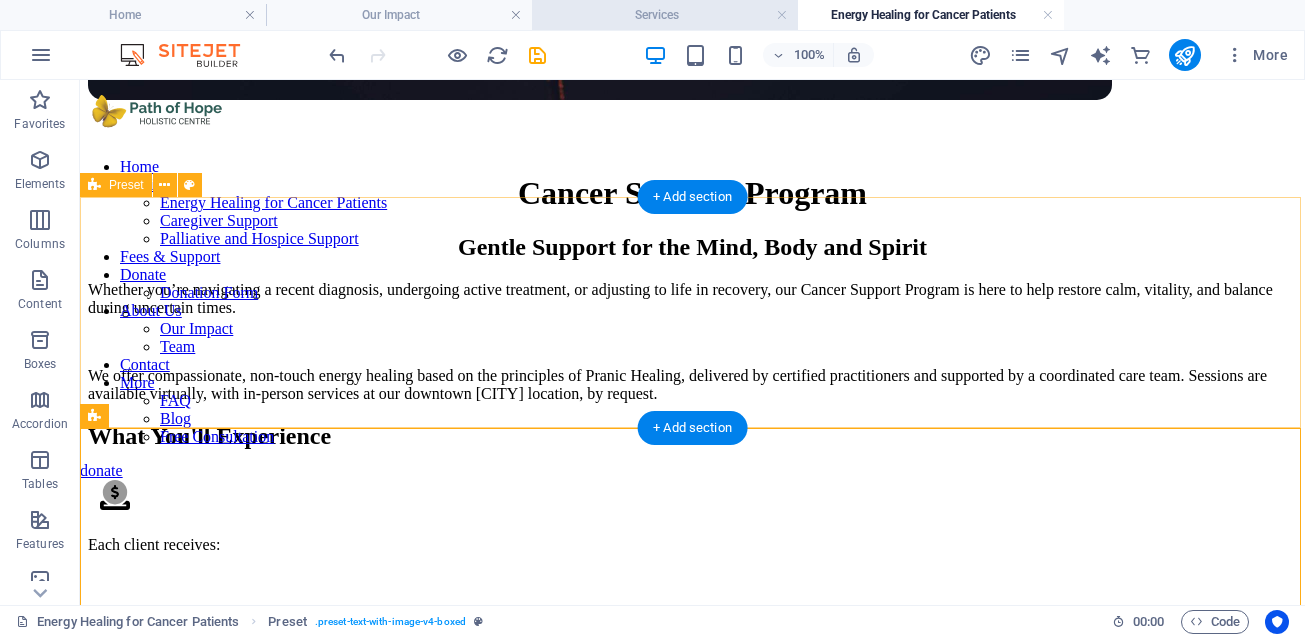 scroll, scrollTop: 637, scrollLeft: 0, axis: vertical 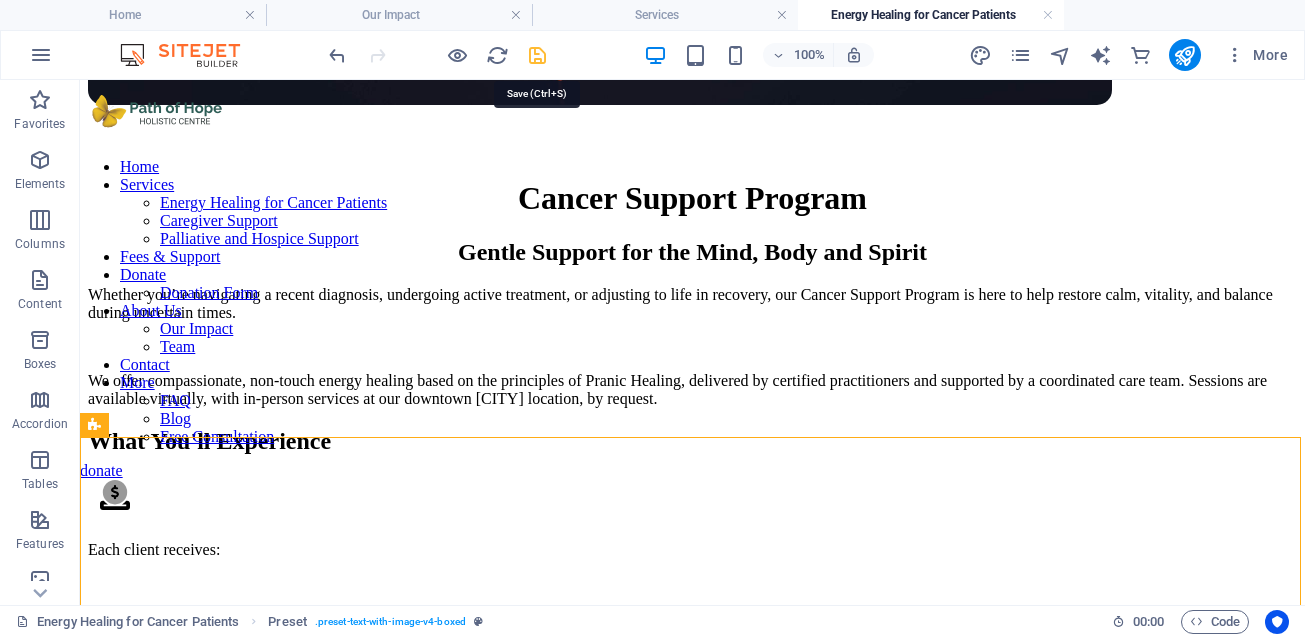 click at bounding box center [537, 55] 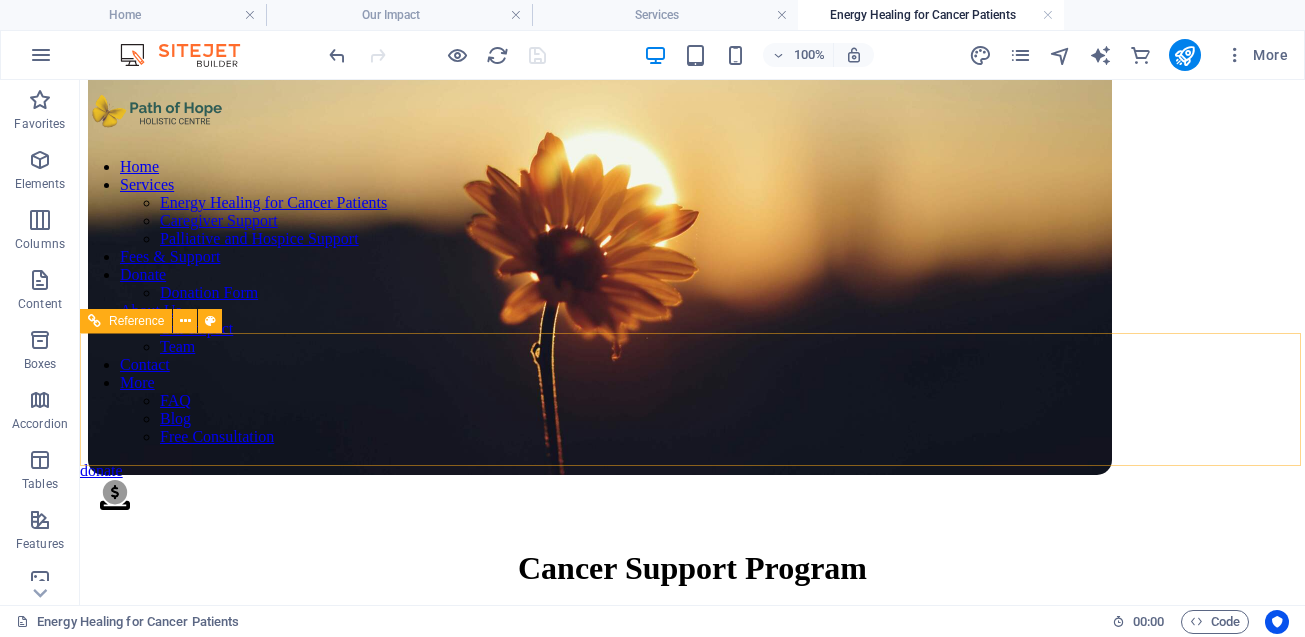 scroll, scrollTop: 201, scrollLeft: 0, axis: vertical 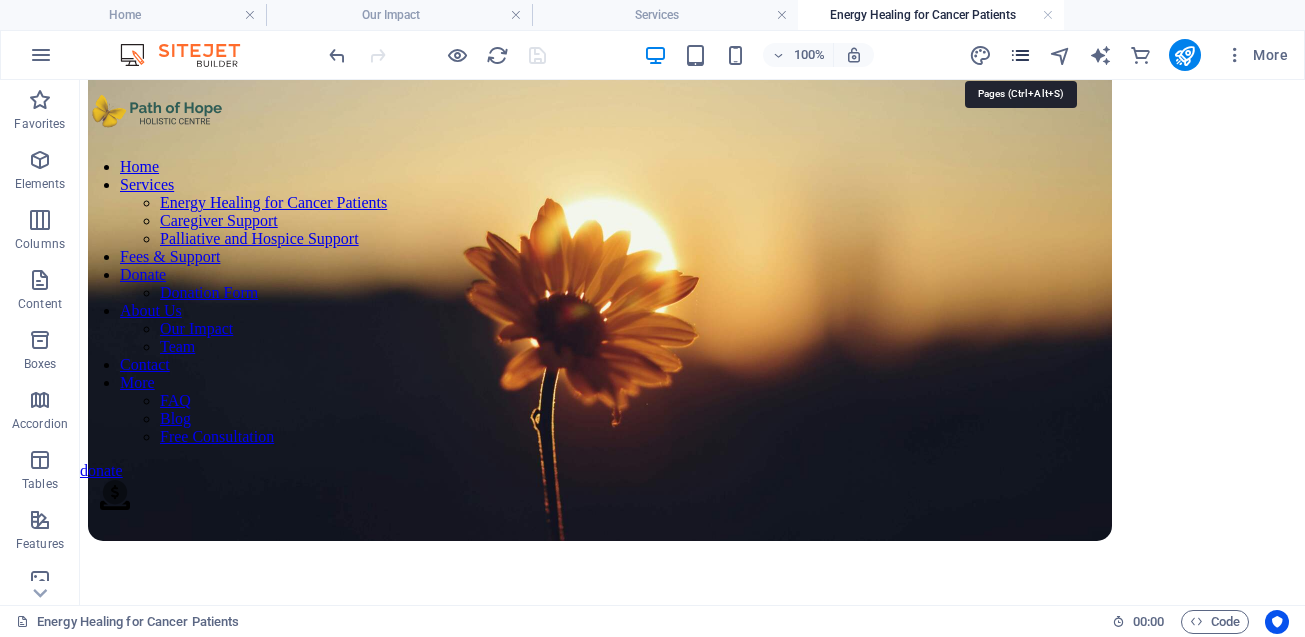 click at bounding box center (1020, 55) 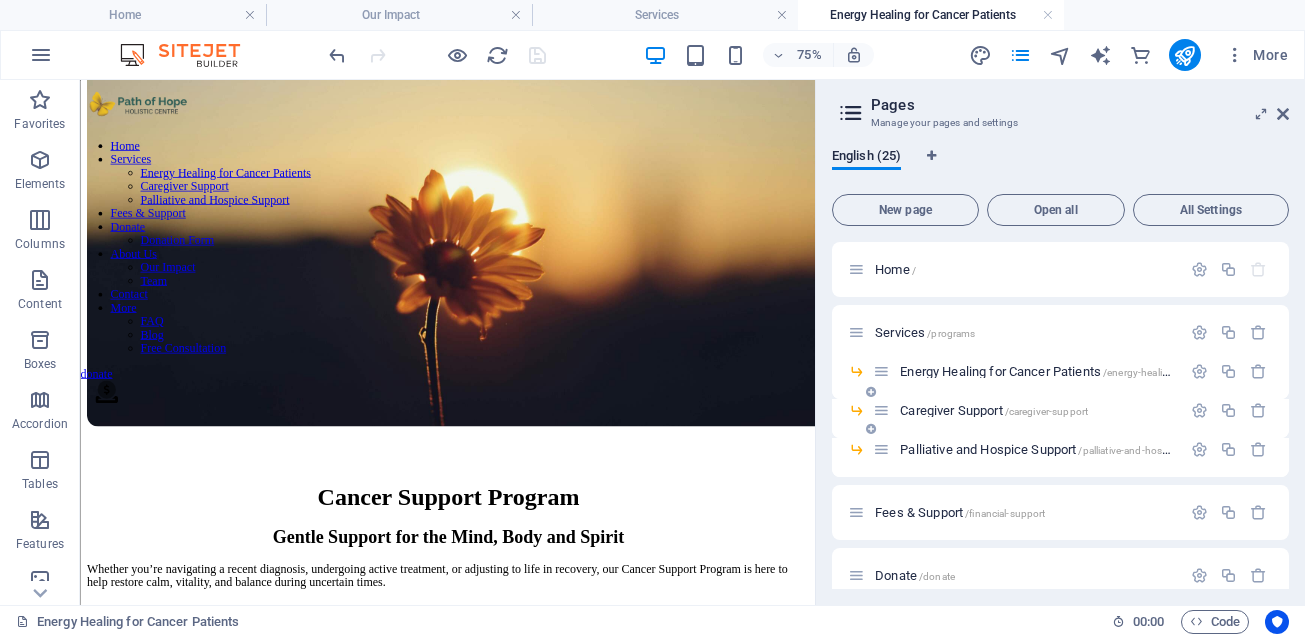 click on "Caregiver Support /caregiver-support" at bounding box center [994, 410] 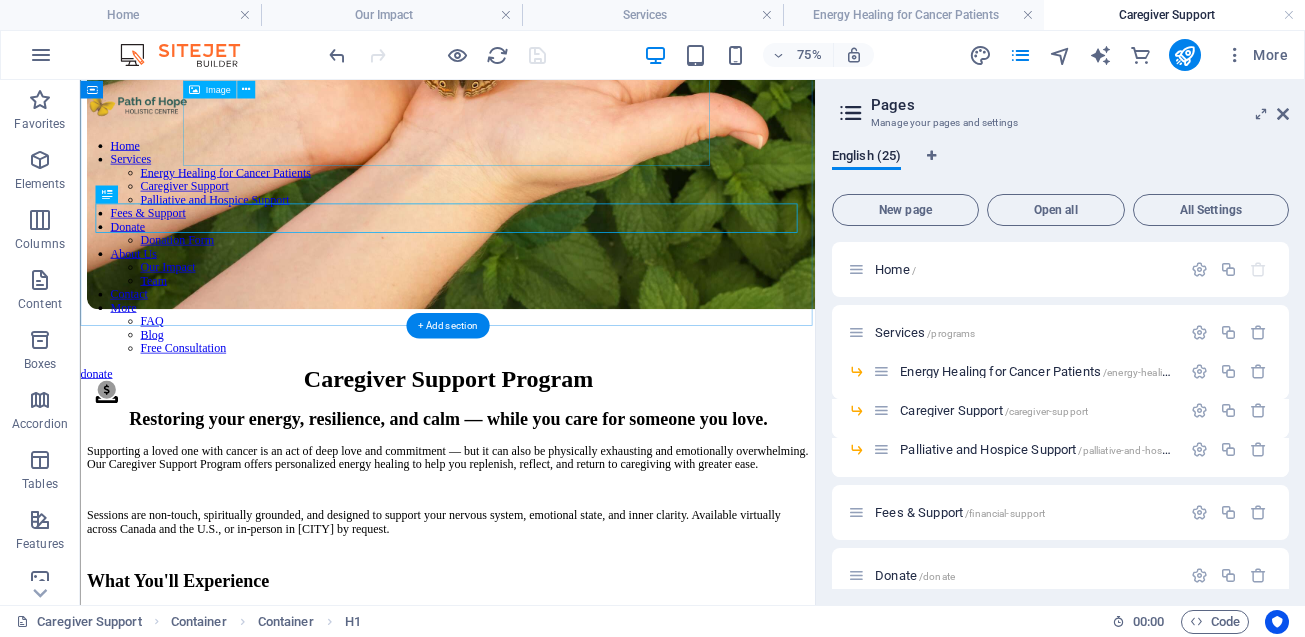 scroll, scrollTop: 402, scrollLeft: 0, axis: vertical 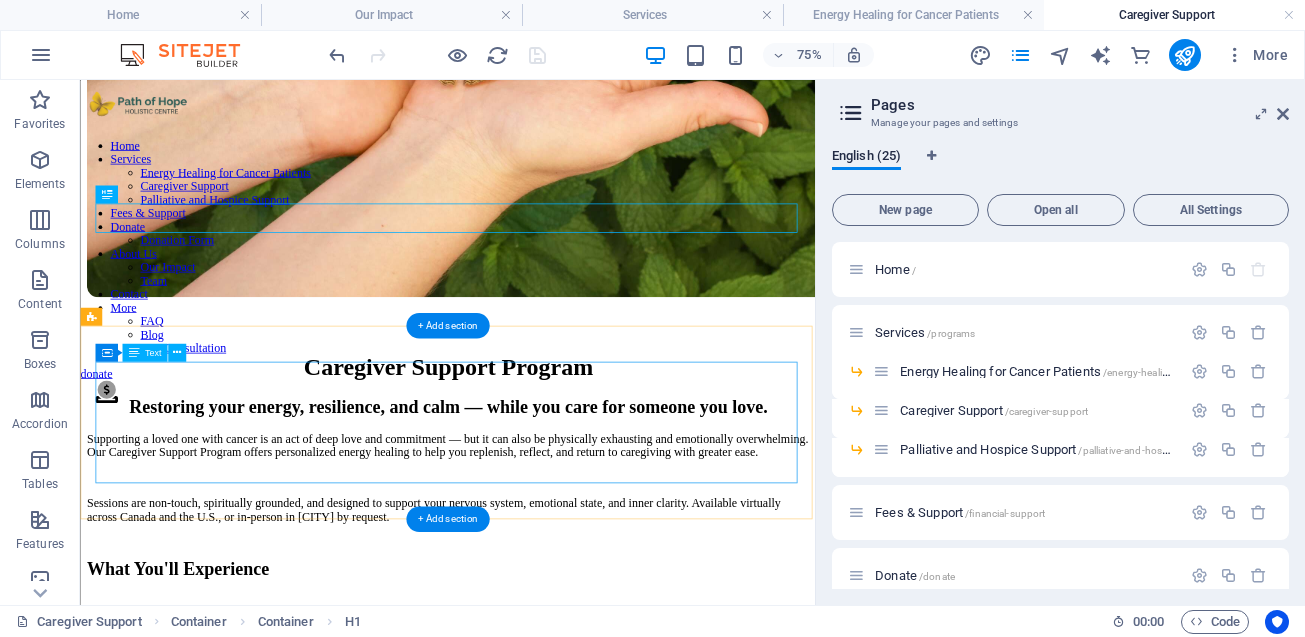 click on "Supporting a loved one with cancer is an act of deep love and commitment — but it can also be physically exhausting and emotionally overwhelming. Our Caregiver Support Program offers personalized energy healing to help you replenish, reflect, and return to caregiving with greater ease. Sessions are non-touch, spiritually grounded, and designed to support your nervous system, emotional state, and inner clarity. Available virtually across [COUNTRY] and the U.S., or in-person in [CITY] by request." at bounding box center (570, 610) 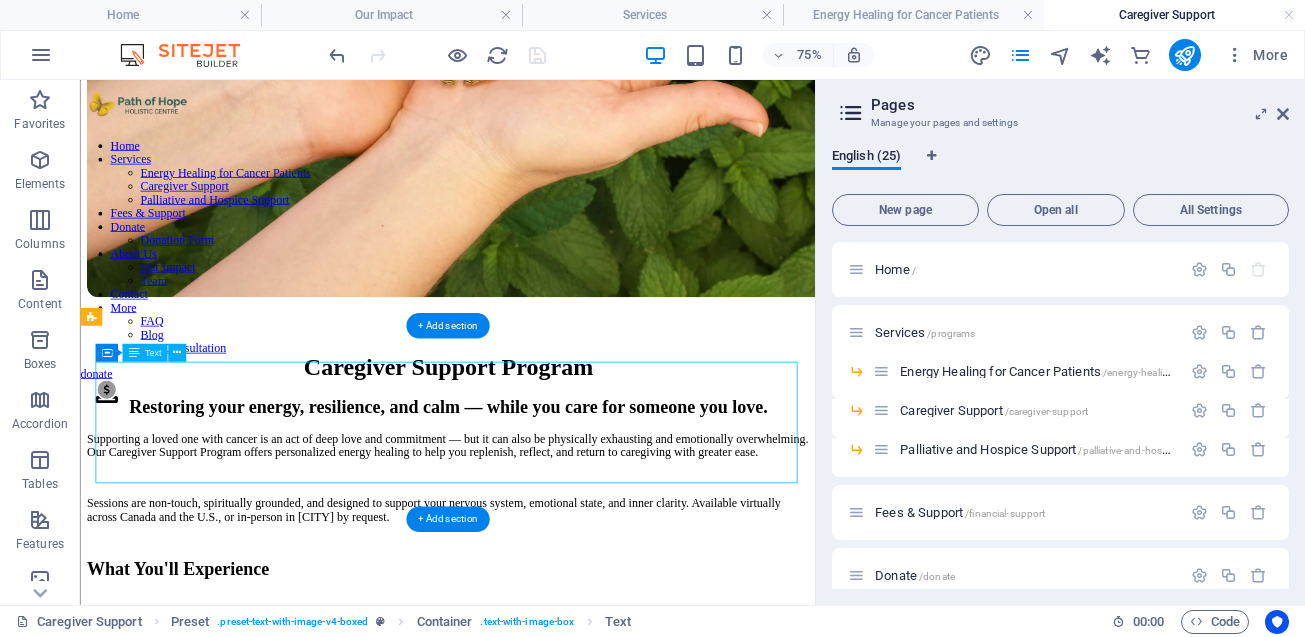 click on "Supporting a loved one with cancer is an act of deep love and commitment — but it can also be physically exhausting and emotionally overwhelming. Our Caregiver Support Program offers personalized energy healing to help you replenish, reflect, and return to caregiving with greater ease. Sessions are non-touch, spiritually grounded, and designed to support your nervous system, emotional state, and inner clarity. Available virtually across [COUNTRY] and the U.S., or in-person in [CITY] by request." at bounding box center (570, 610) 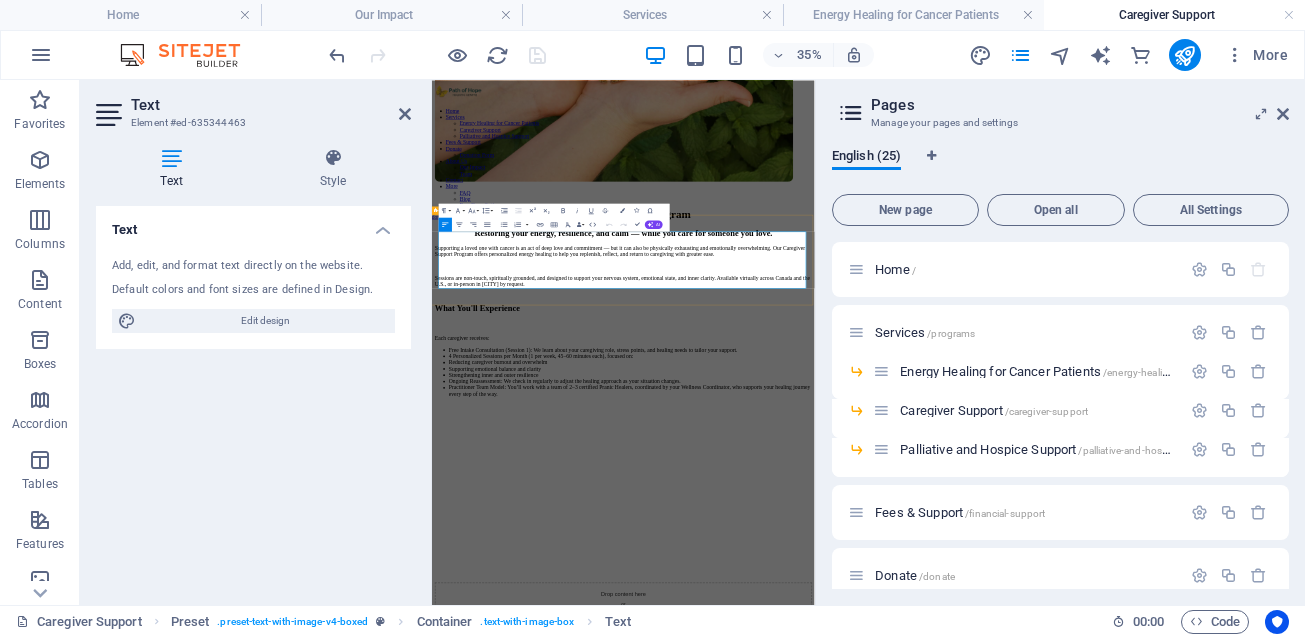 click on "Sessions are non-touch, spiritually grounded, and designed to support your nervous system, emotional state, and inner clarity. Available virtually across Canada and the U.S., or in-person in [CITY] by request." at bounding box center (979, 653) 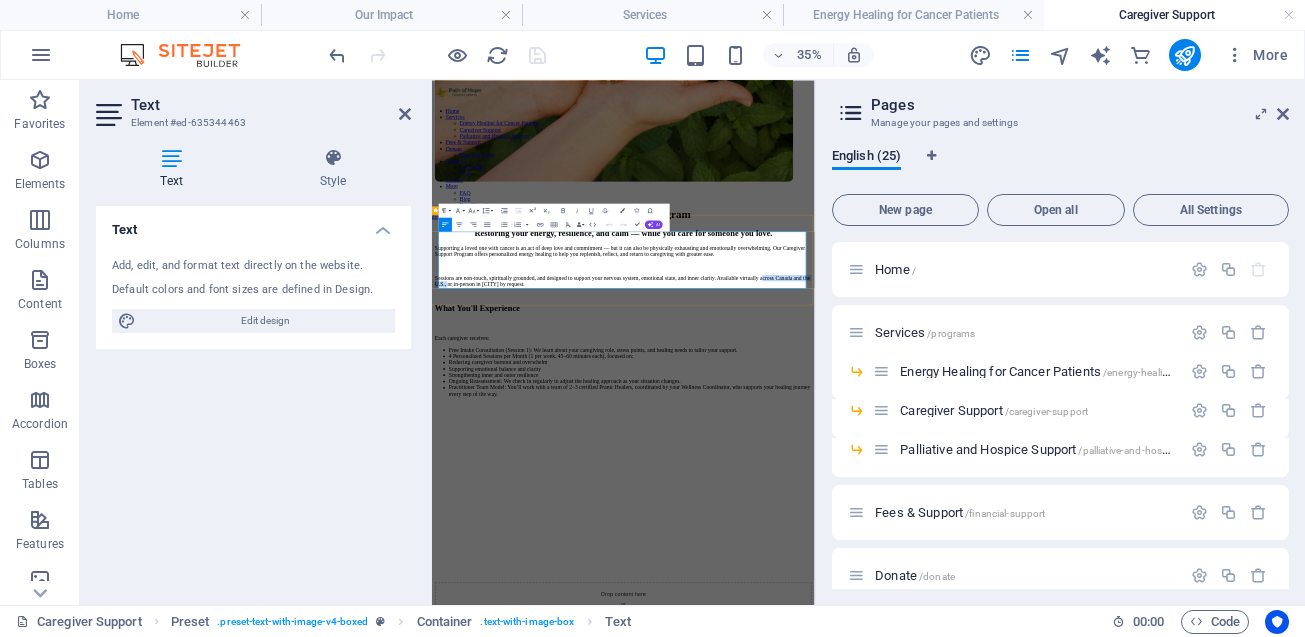 drag, startPoint x: 523, startPoint y: 654, endPoint x: 732, endPoint y: 646, distance: 209.15306 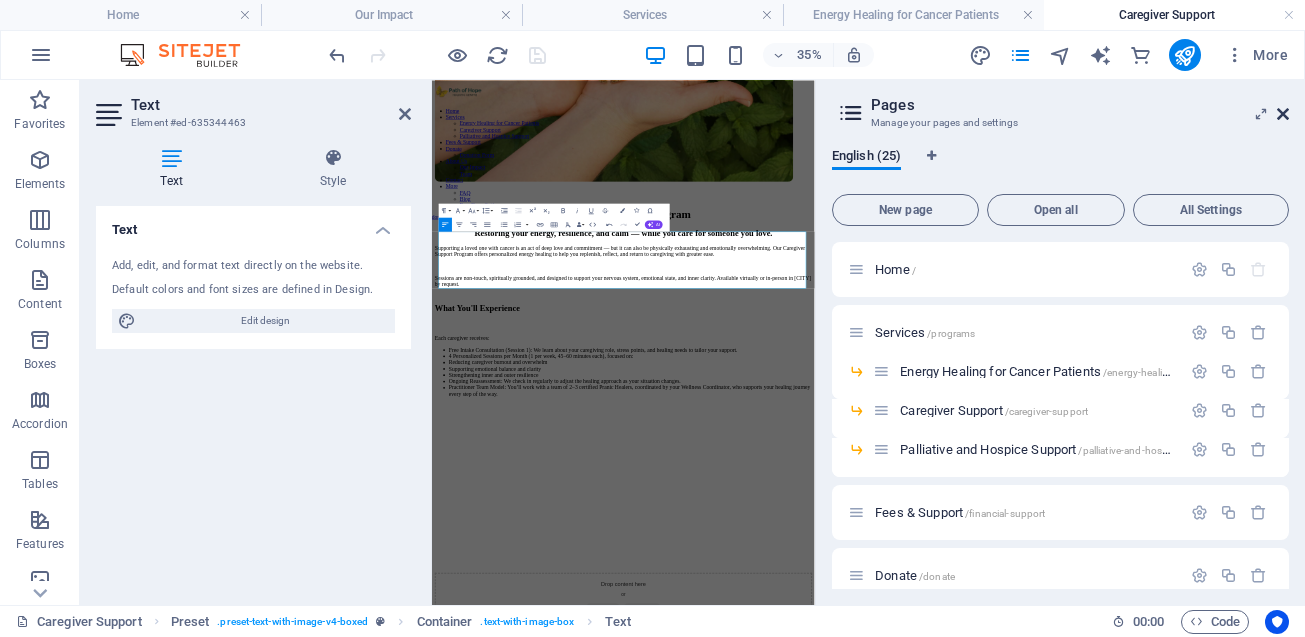 click at bounding box center [1283, 114] 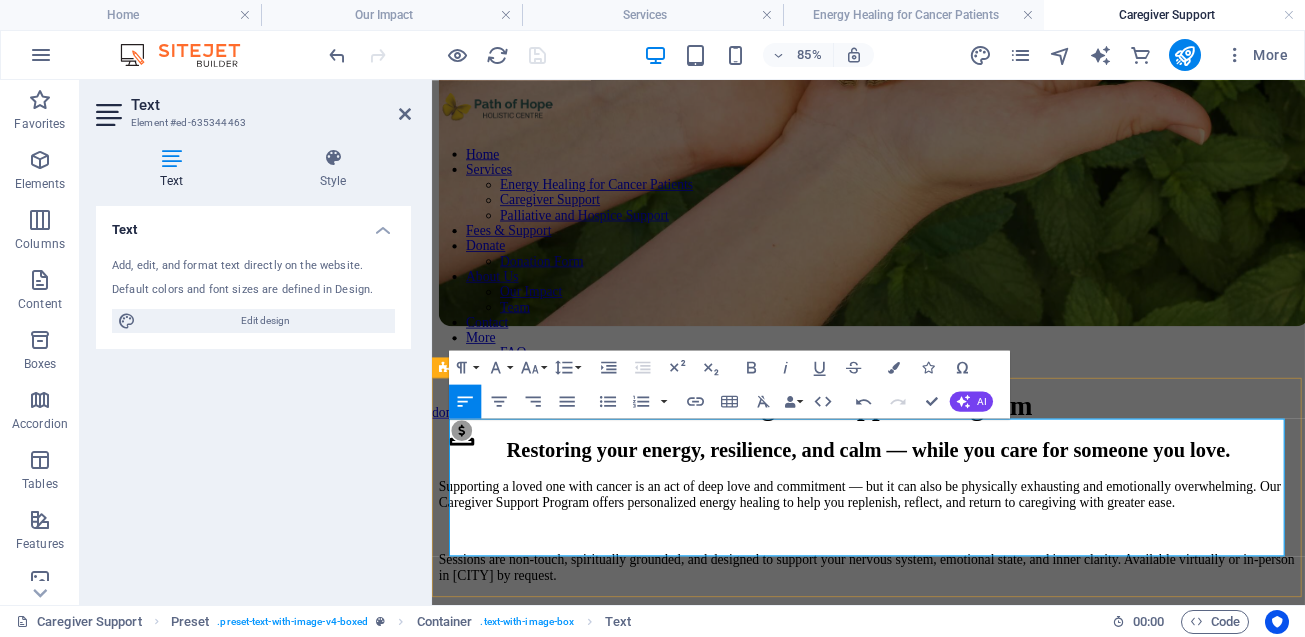 drag, startPoint x: 586, startPoint y: 625, endPoint x: 605, endPoint y: 620, distance: 19.646883 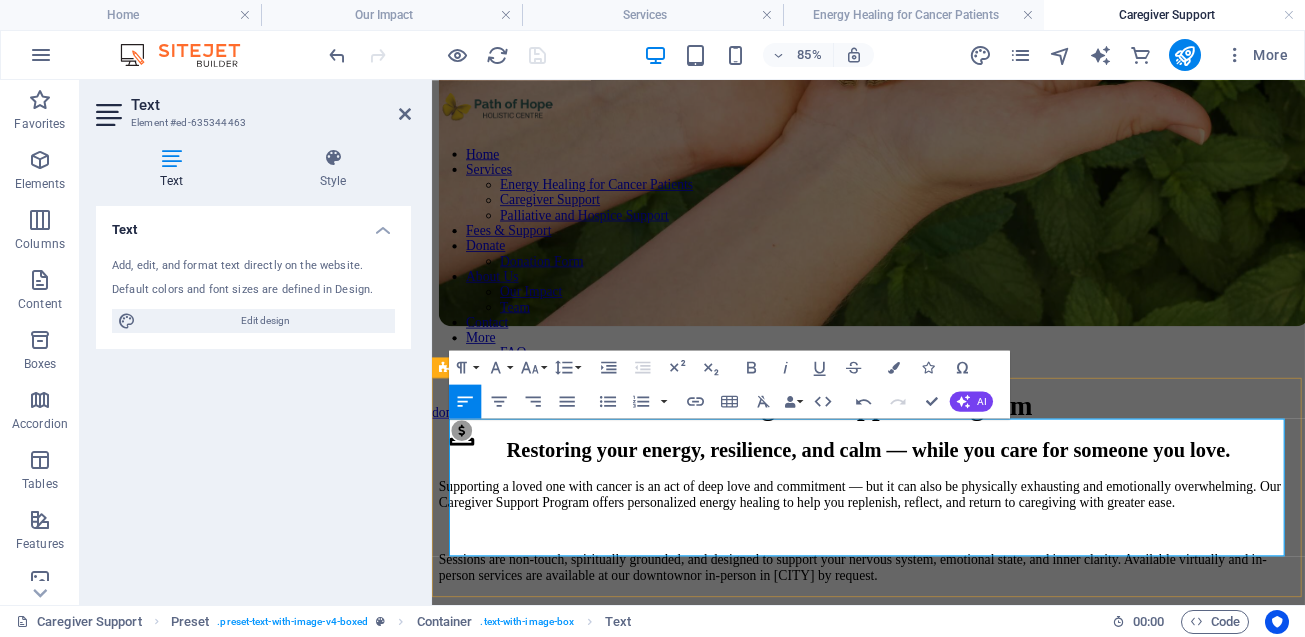 drag, startPoint x: 993, startPoint y: 628, endPoint x: 1104, endPoint y: 624, distance: 111.07205 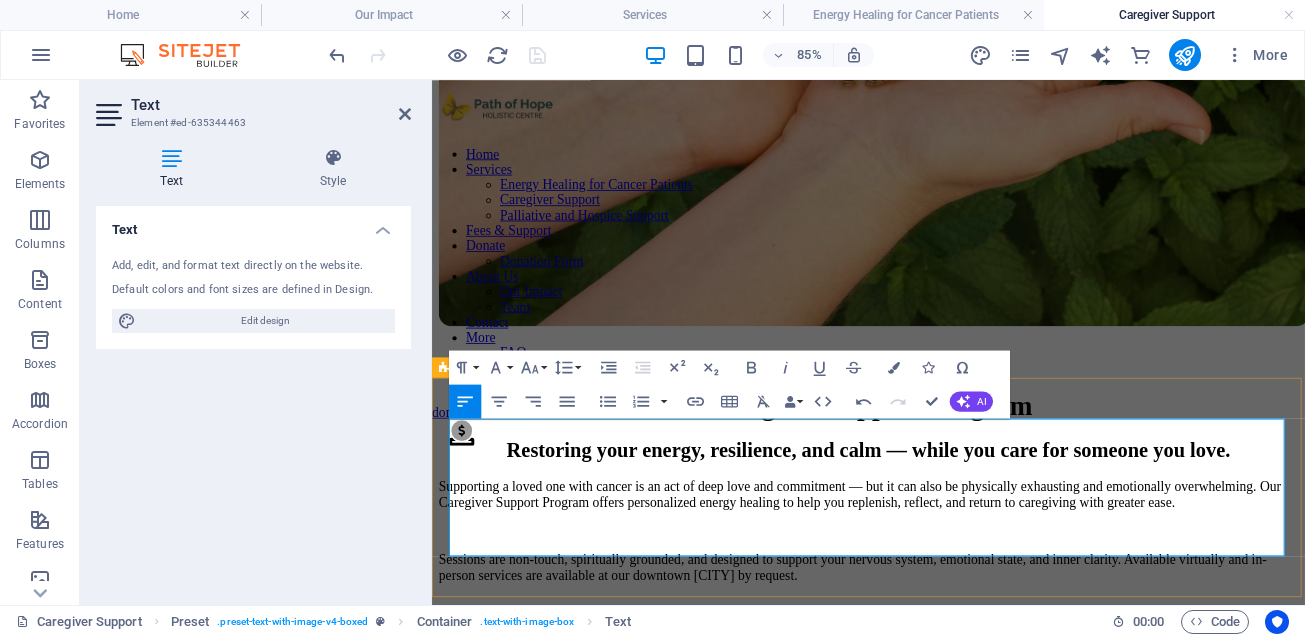 click on "Sessions are non-touch, spiritually grounded, and designed to support your nervous system, emotional state, and inner clarity. Available virtually and in-person services are available at our downtown [CITY] by request." at bounding box center (945, 653) 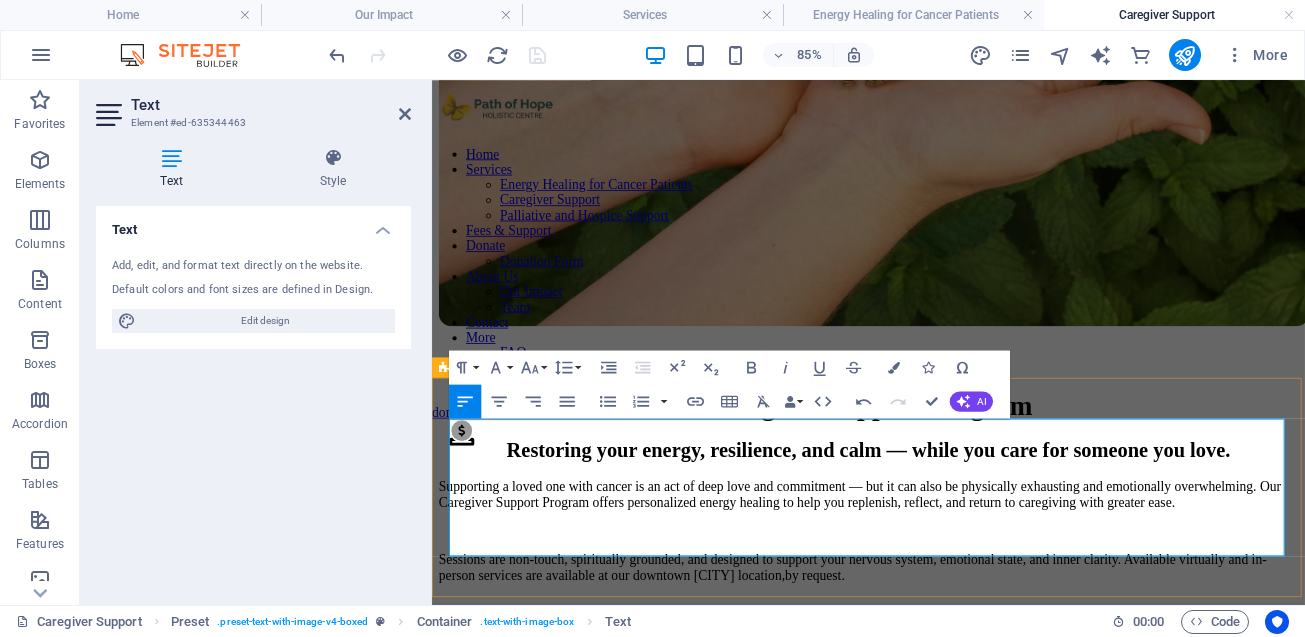 click on "Sessions are non-touch, spiritually grounded, and designed to support your nervous system, emotional state, and inner clarity. Available virtually and in-person services are available at our downtown [CITY] location,  by request." at bounding box center [945, 653] 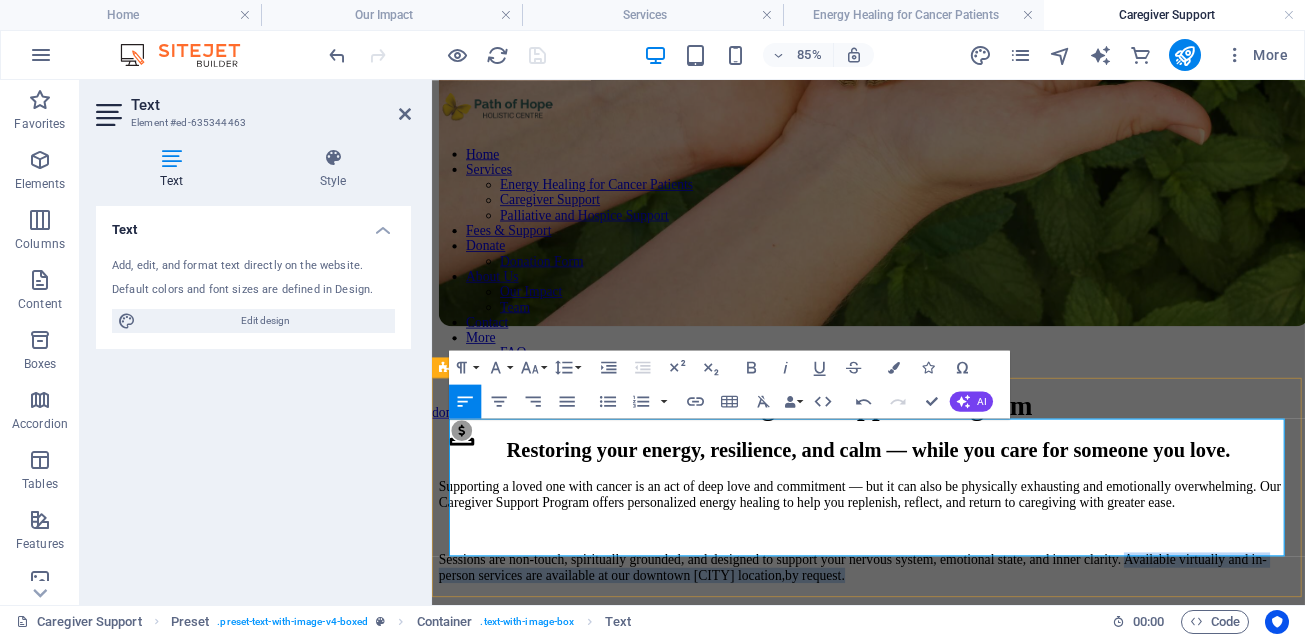 drag, startPoint x: 1227, startPoint y: 629, endPoint x: 453, endPoint y: 634, distance: 774.0162 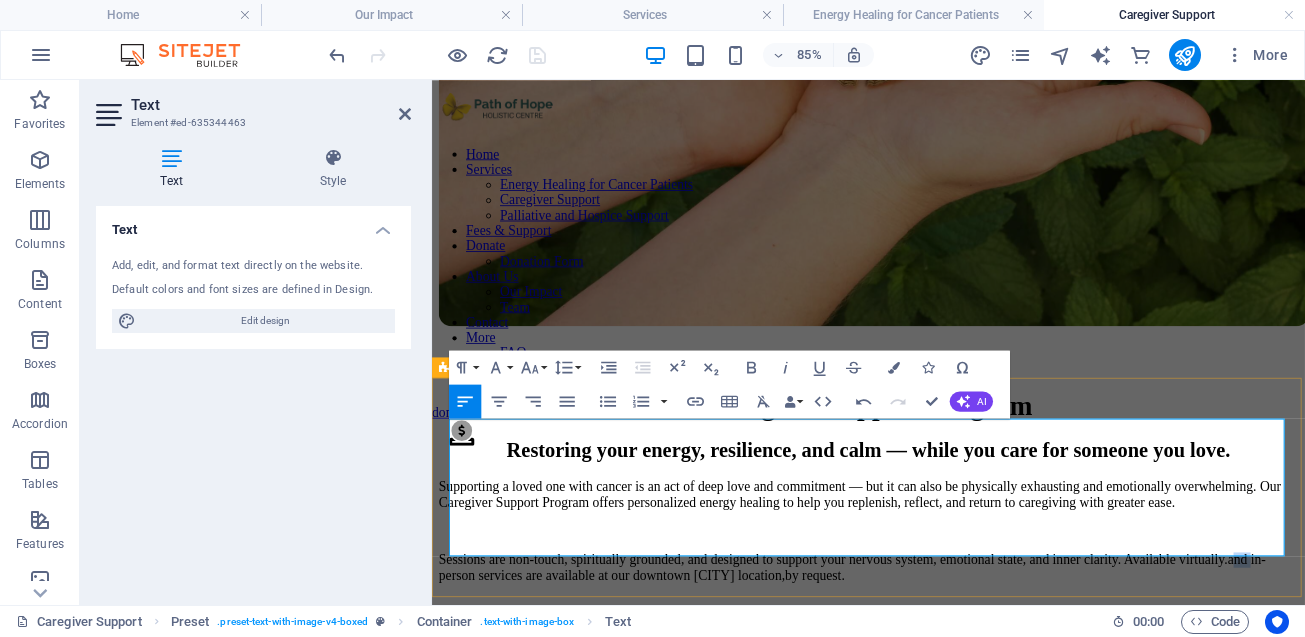 drag, startPoint x: 625, startPoint y: 624, endPoint x: 604, endPoint y: 626, distance: 21.095022 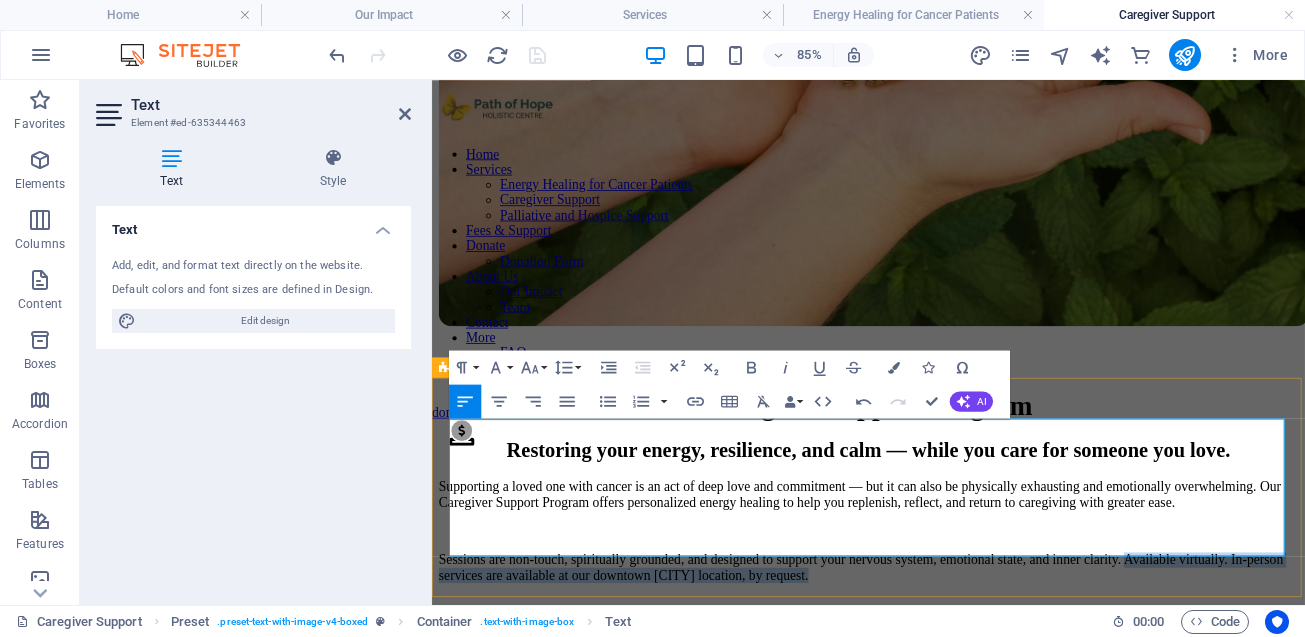 drag, startPoint x: 1183, startPoint y: 622, endPoint x: 452, endPoint y: 632, distance: 731.0684 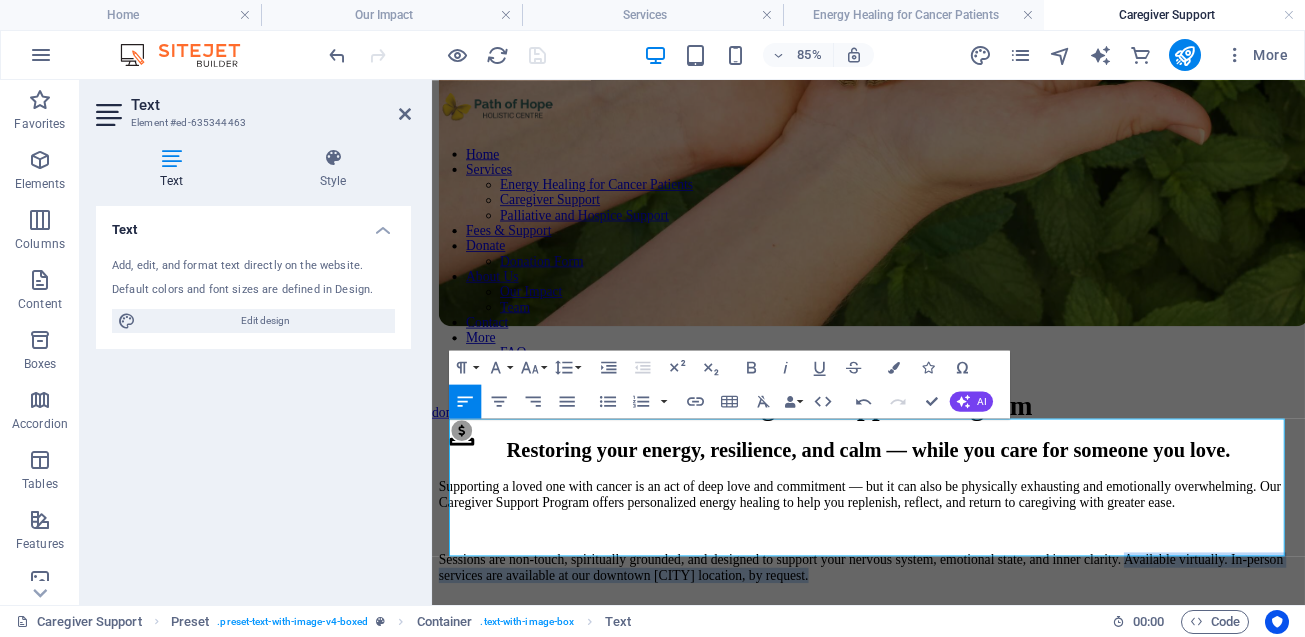 click on "Energy Healing for Cancer Patients" at bounding box center [913, 15] 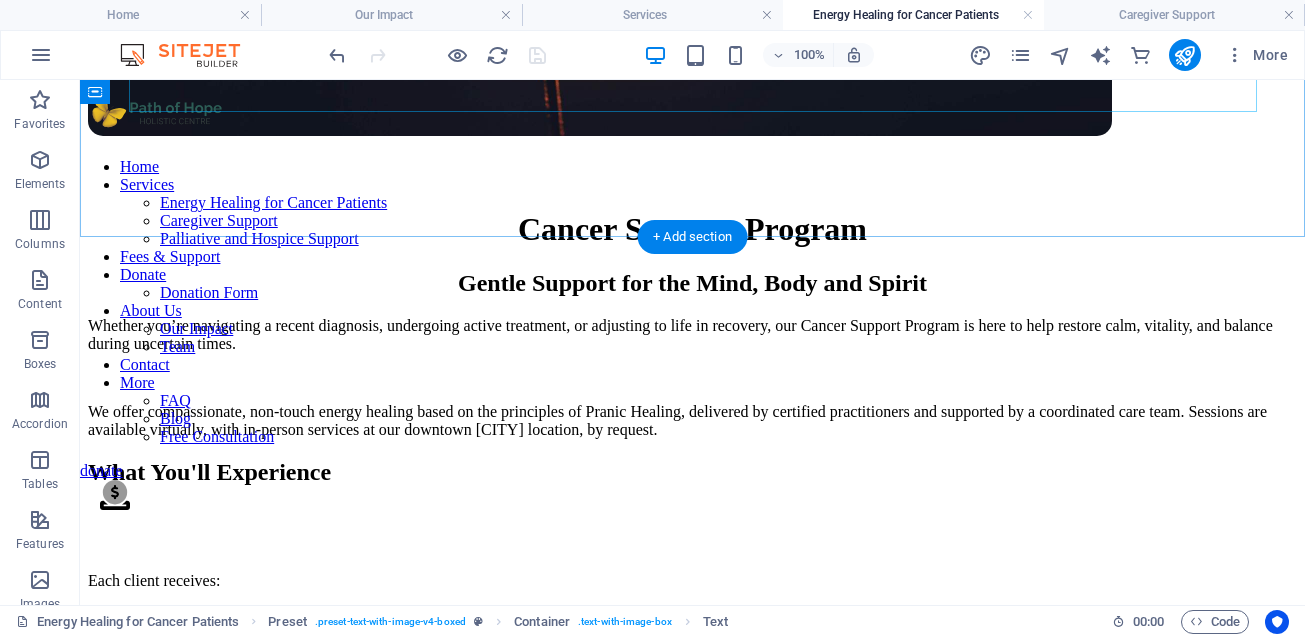 scroll, scrollTop: 634, scrollLeft: 0, axis: vertical 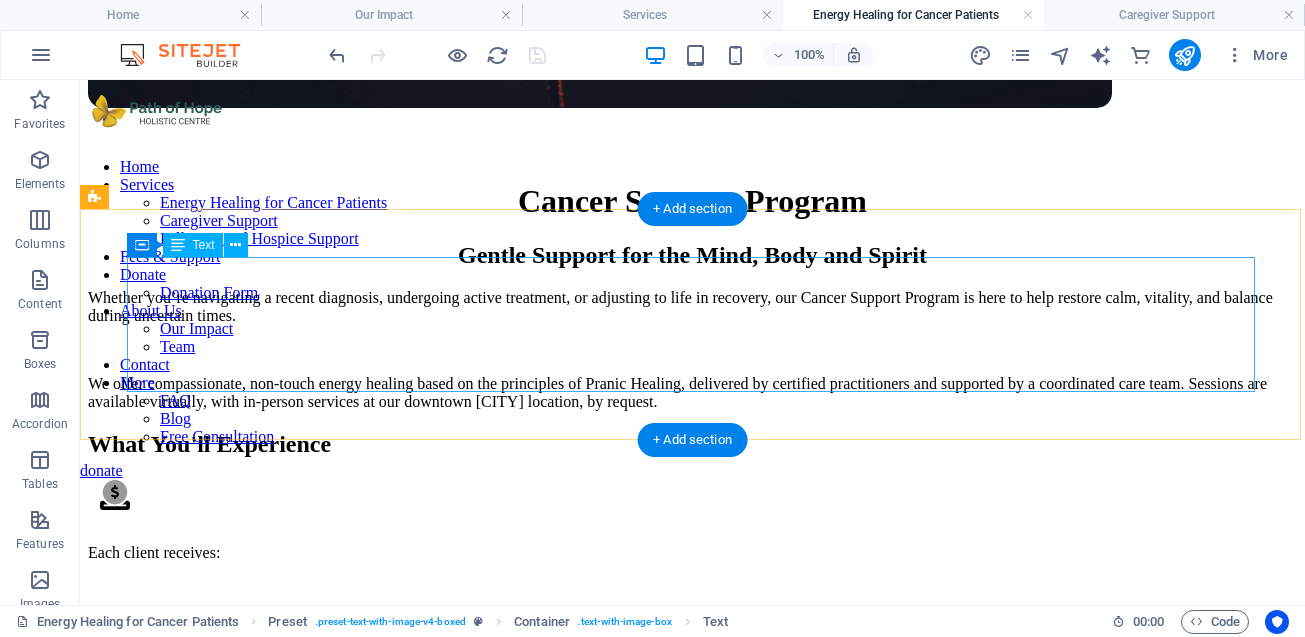 click on "Whether you’re navigating a recent diagnosis, undergoing active treatment, or adjusting to life in recovery, our Cancer Support Program is here to help restore calm, vitality, and balance during uncertain times. We offer compassionate, non-touch energy healing based on the principles of Pranic Healing, delivered by certified practitioners and supported by a coordinated care team. Sessions are available virtually, with in-person services at our downtown [CITY] location, by request." at bounding box center (692, 350) 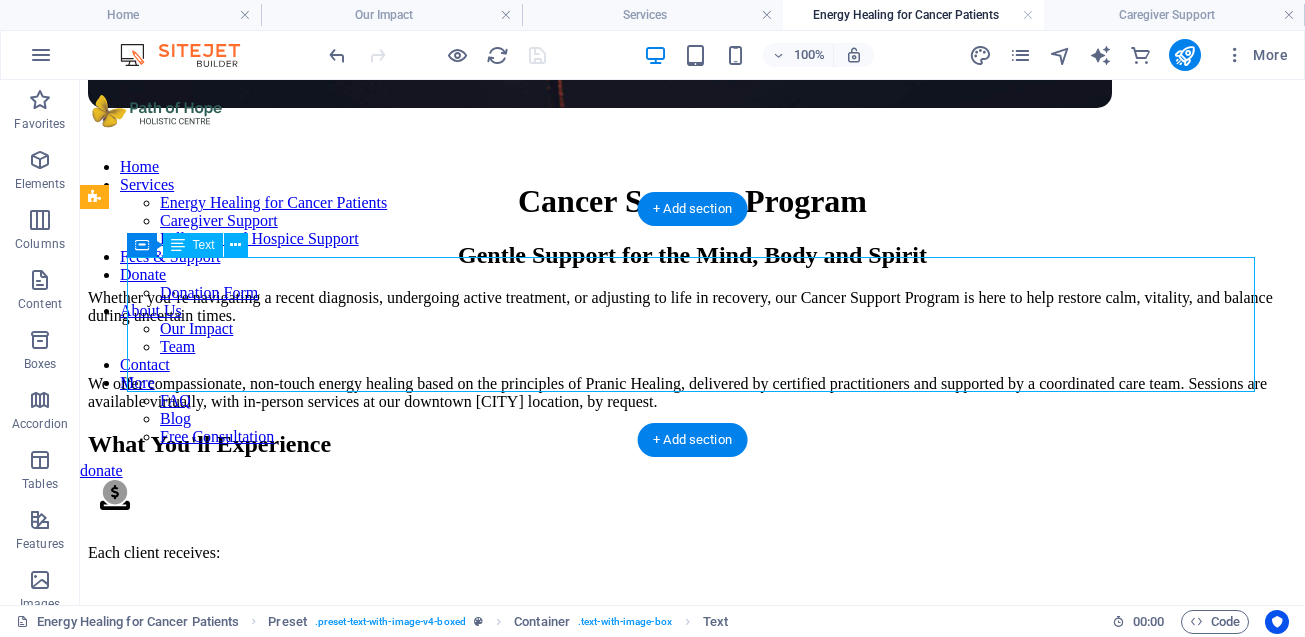 click on "Whether you’re navigating a recent diagnosis, undergoing active treatment, or adjusting to life in recovery, our Cancer Support Program is here to help restore calm, vitality, and balance during uncertain times. We offer compassionate, non-touch energy healing based on the principles of Pranic Healing, delivered by certified practitioners and supported by a coordinated care team. Sessions are available virtually, with in-person services at our downtown [CITY] location, by request." at bounding box center (692, 350) 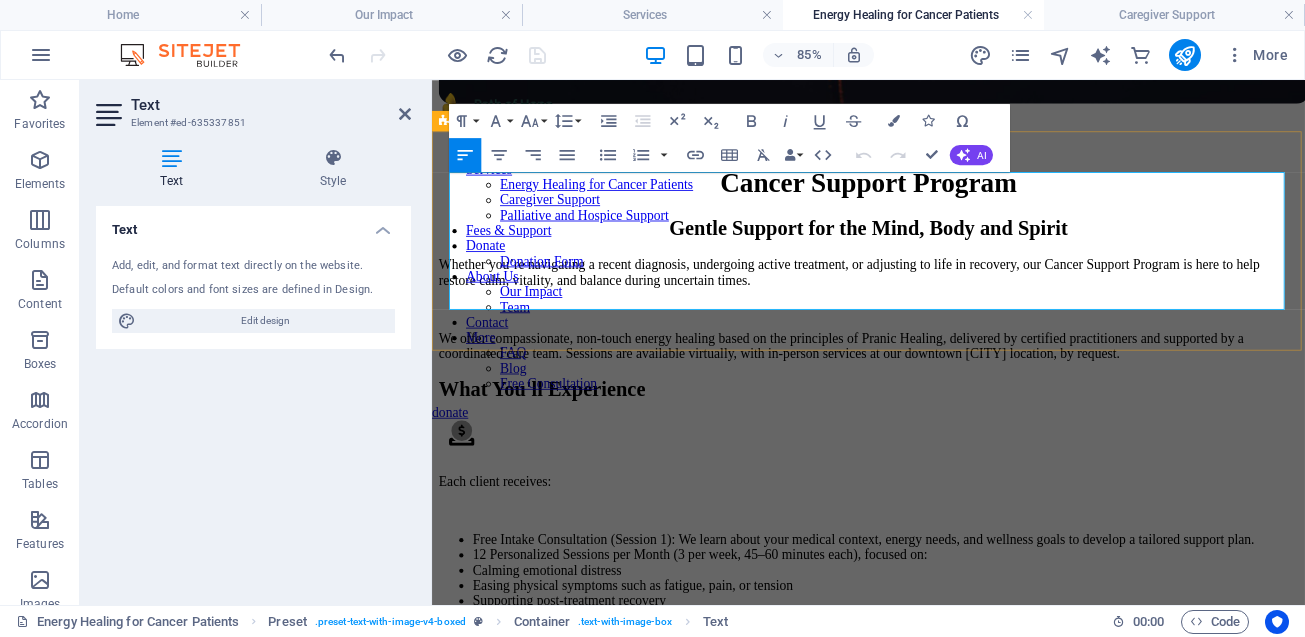 scroll, scrollTop: 637, scrollLeft: 0, axis: vertical 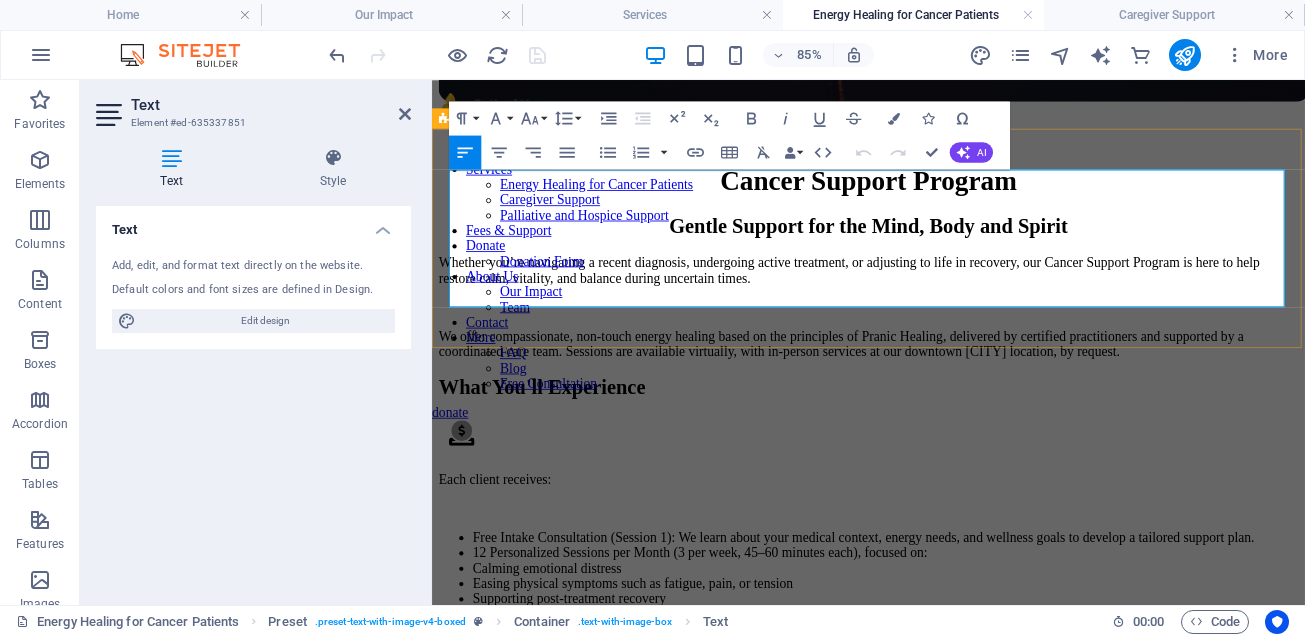 click on "We offer compassionate, non-touch energy healing based on the principles of Pranic Healing, delivered by certified practitioners and supported by a coordinated care team. Sessions are available virtually, with in-person services at our downtown [CITY] location, by request." at bounding box center [945, 390] 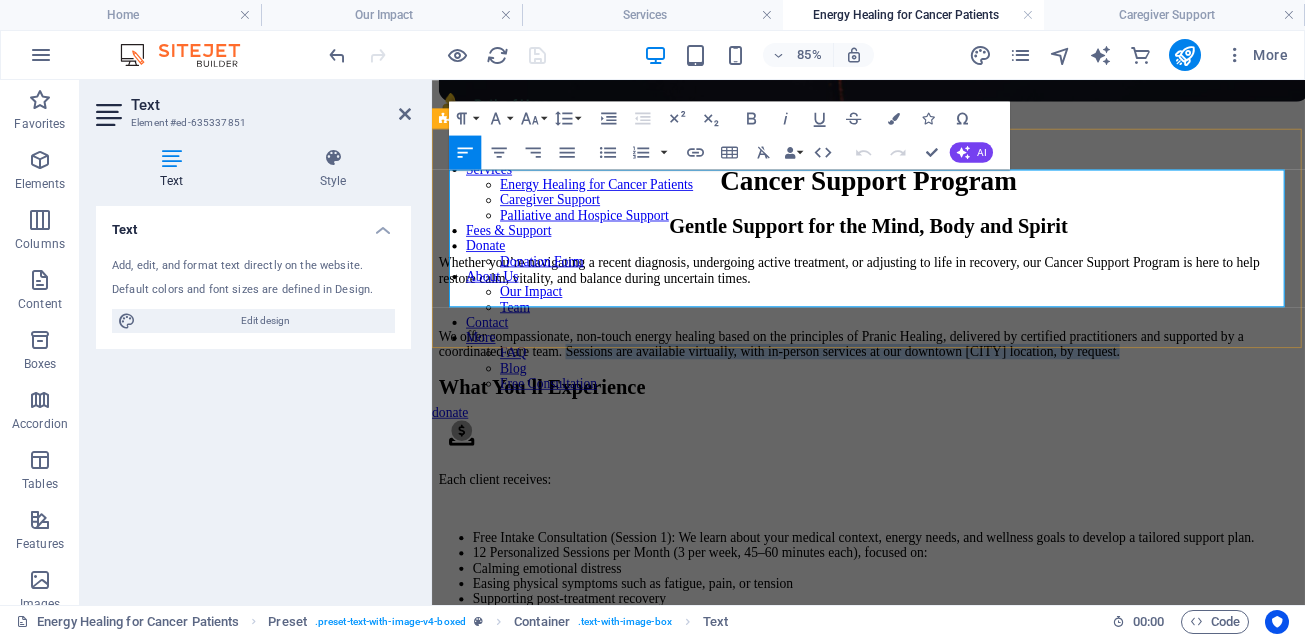 drag, startPoint x: 783, startPoint y: 304, endPoint x: 813, endPoint y: 316, distance: 32.31099 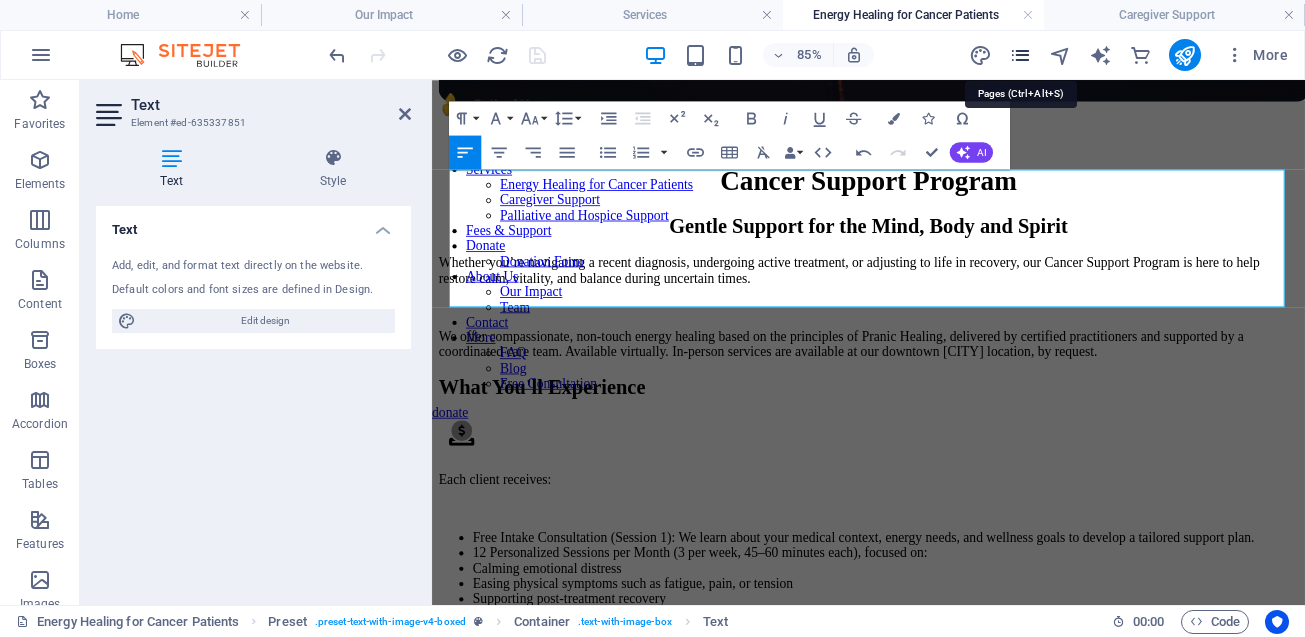 click at bounding box center [1020, 55] 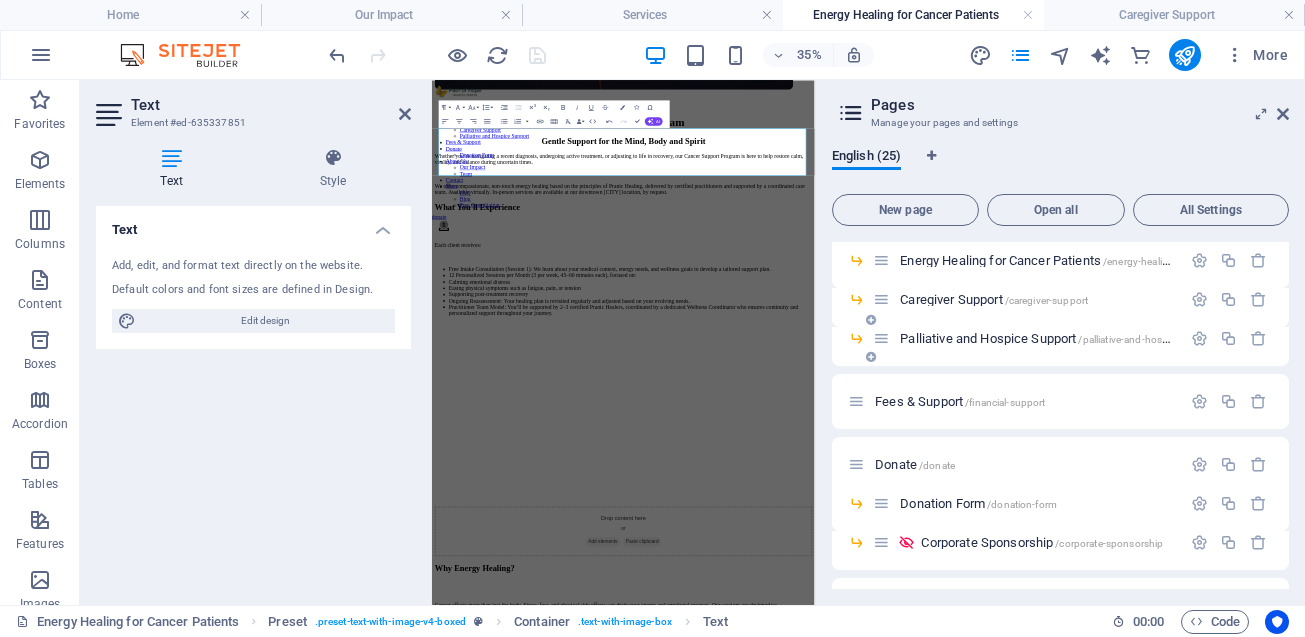 scroll, scrollTop: 113, scrollLeft: 0, axis: vertical 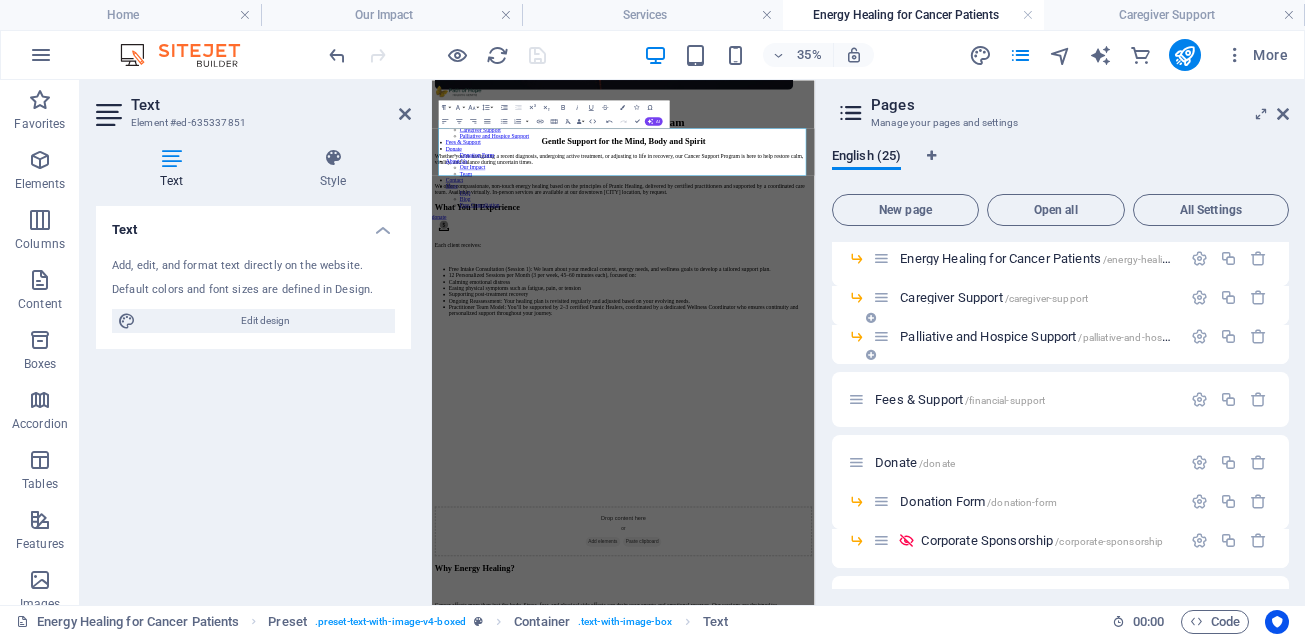 click on "Palliative and Hospice Support /palliative-and-hospice-support" at bounding box center (1060, 336) 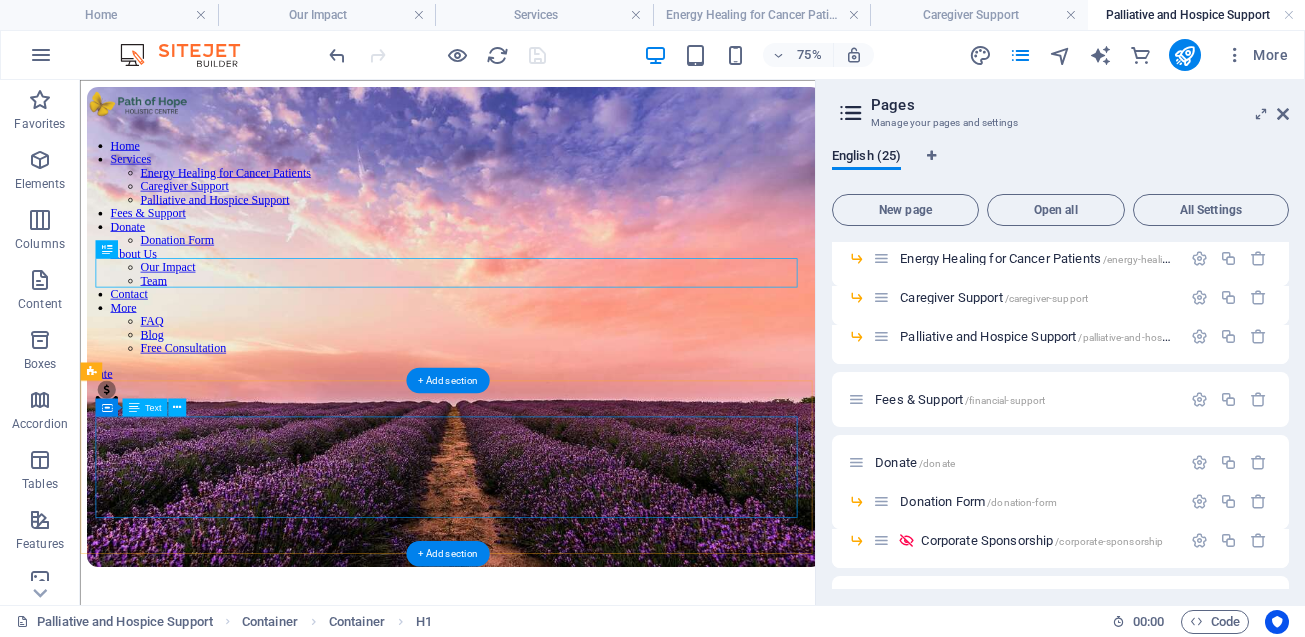 scroll, scrollTop: 320, scrollLeft: 0, axis: vertical 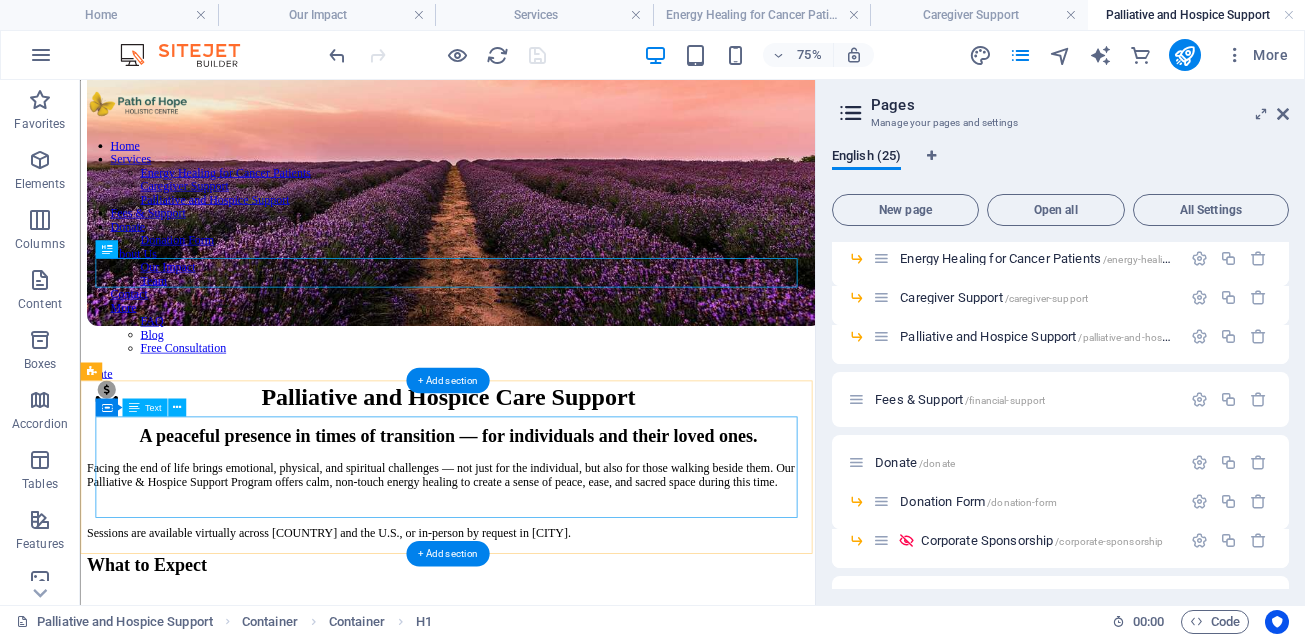 click on "Facing the end of life brings emotional, physical, and spiritual challenges — not just for the individual, but also for those walking beside them. Our Palliative  & Hospice Support Program offers calm, non-touch energy healing to create a sense of peace, ease, and sacred space during this time. Sessions are available virtually across [COUNTRY] and the U.S., or in-person by request in [CITY]." at bounding box center [570, 641] 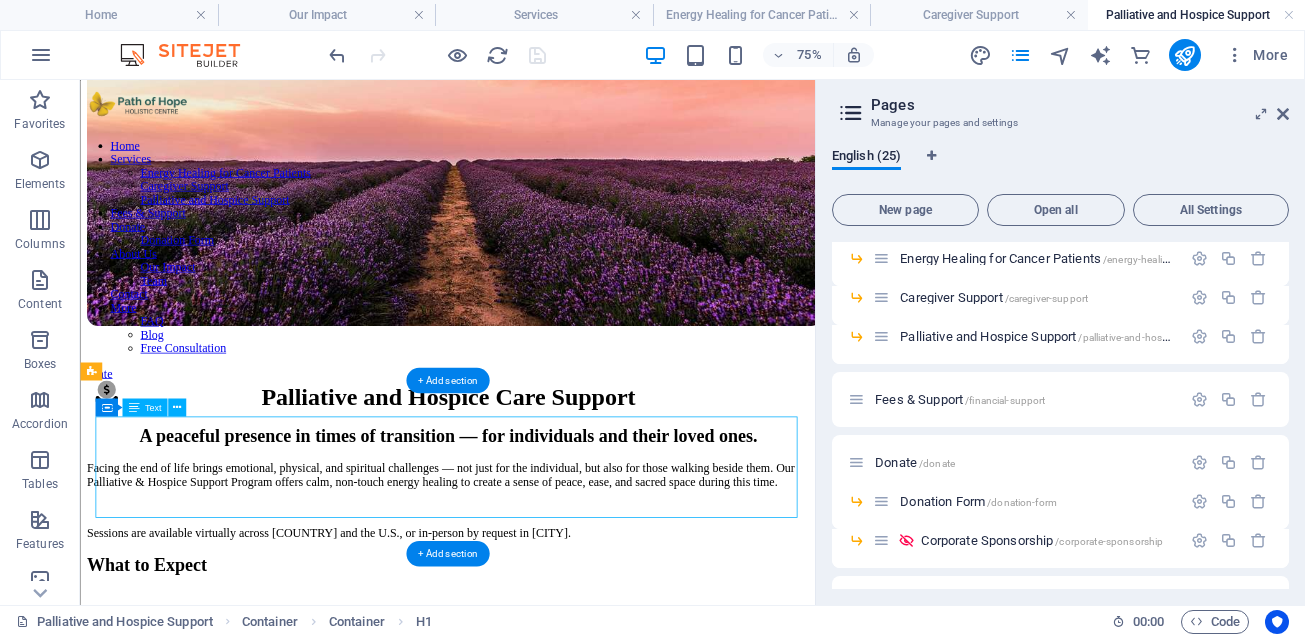 click on "Facing the end of life brings emotional, physical, and spiritual challenges — not just for the individual, but also for those walking beside them. Our Palliative  & Hospice Support Program offers calm, non-touch energy healing to create a sense of peace, ease, and sacred space during this time. Sessions are available virtually across [COUNTRY] and the U.S., or in-person by request in [CITY]." at bounding box center [570, 641] 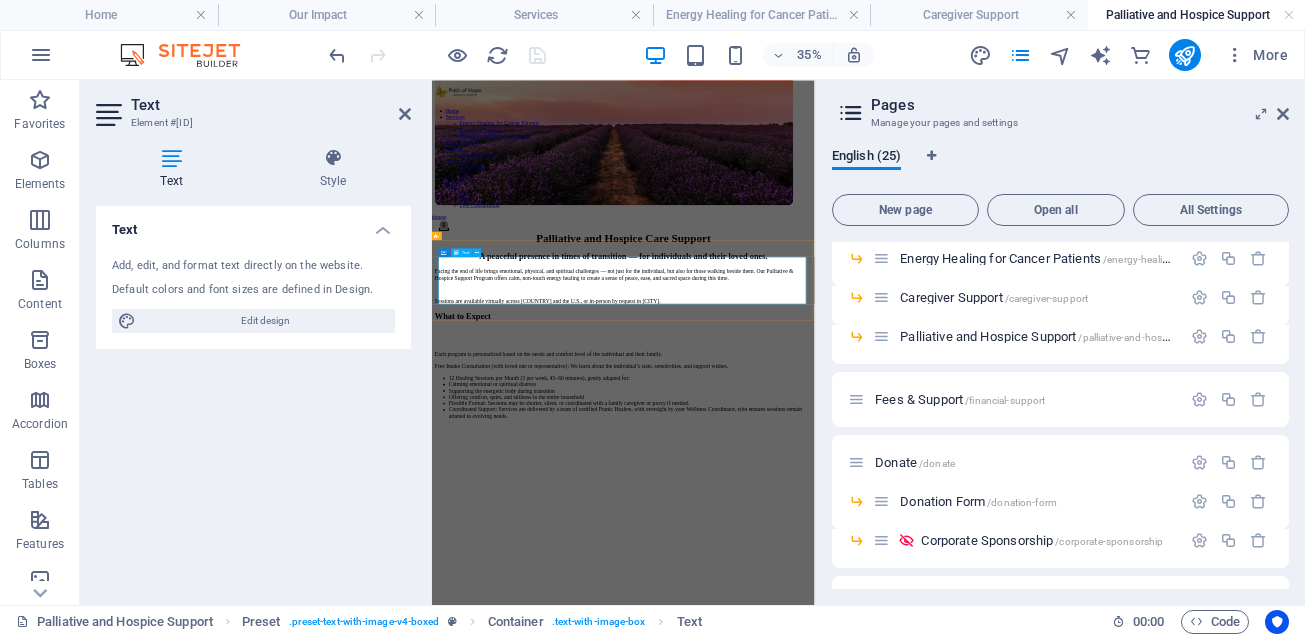 click on "Sessions are available virtually across [COUNTRY] and the U.S., or in-person by request in [CITY]." at bounding box center [979, 713] 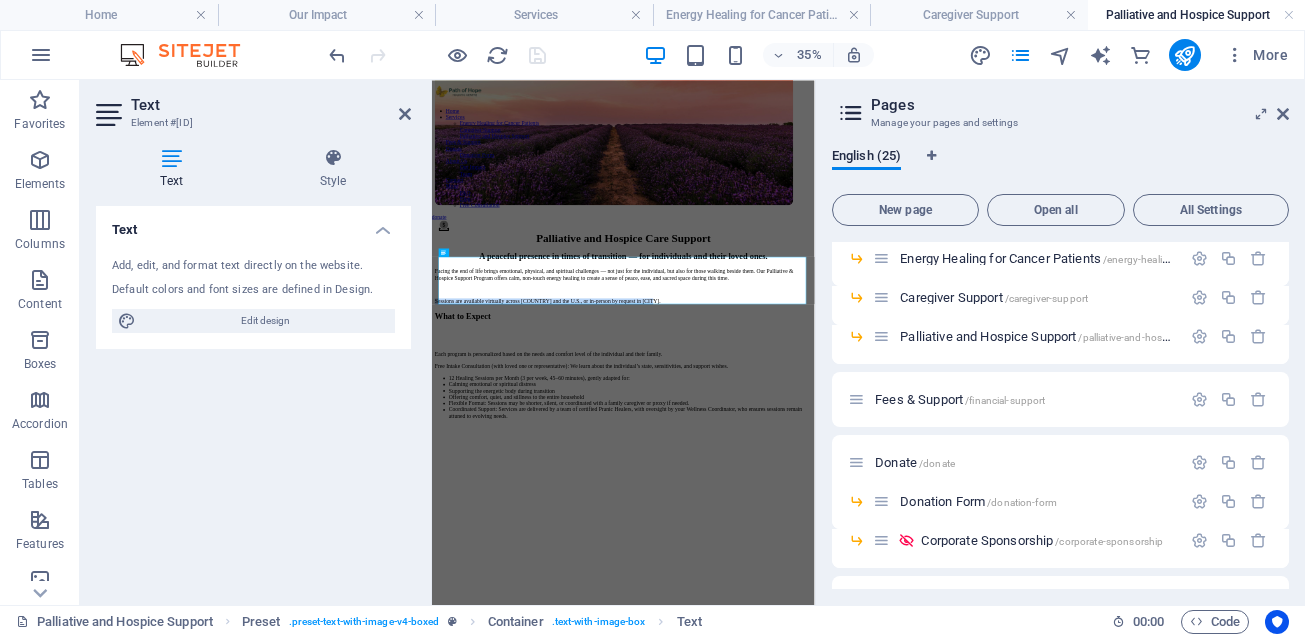 drag, startPoint x: 1220, startPoint y: 703, endPoint x: 863, endPoint y: 376, distance: 484.126 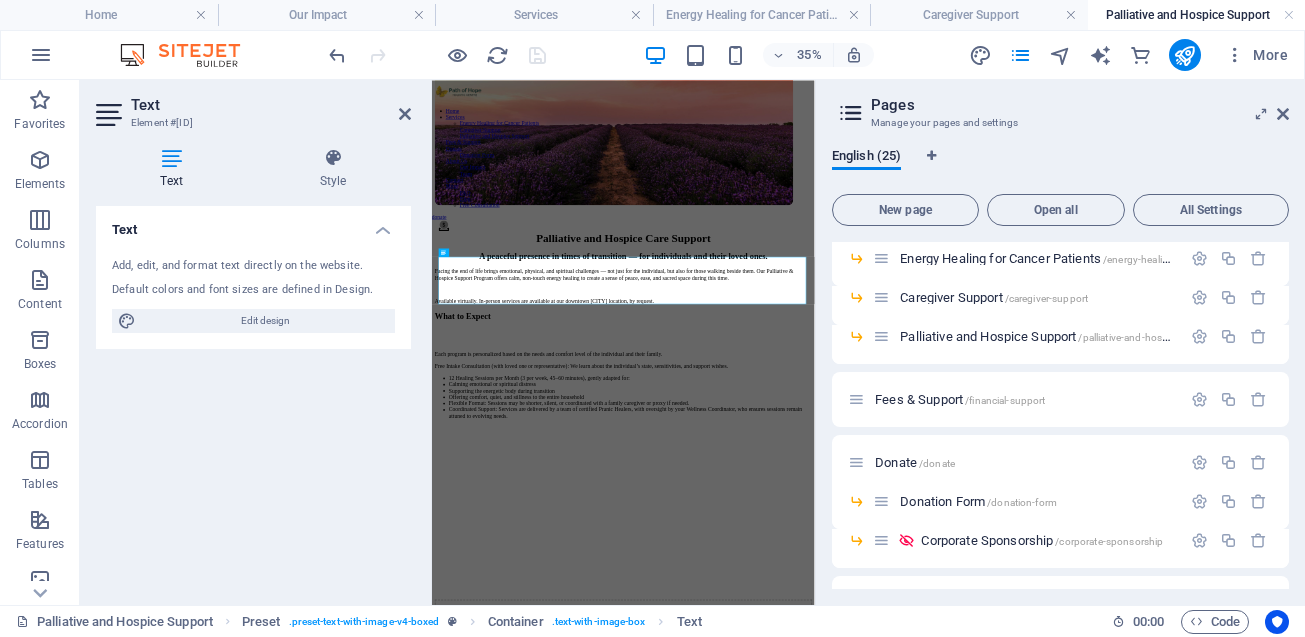 click at bounding box center [1283, 114] 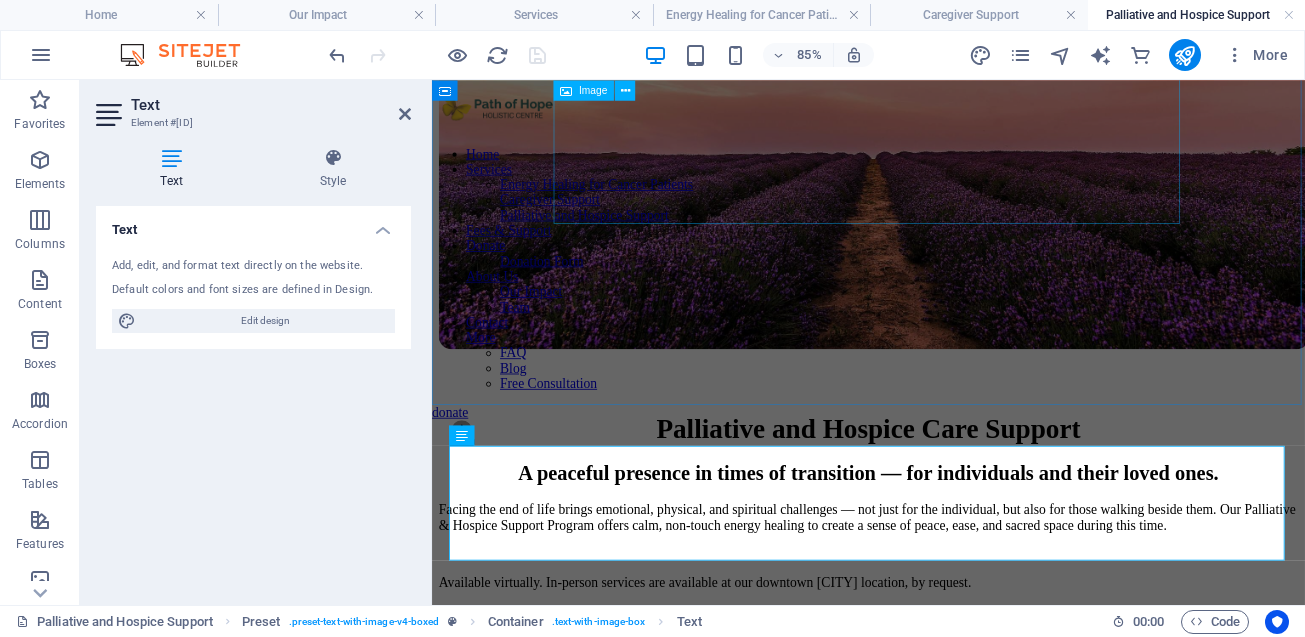 scroll, scrollTop: 362, scrollLeft: 0, axis: vertical 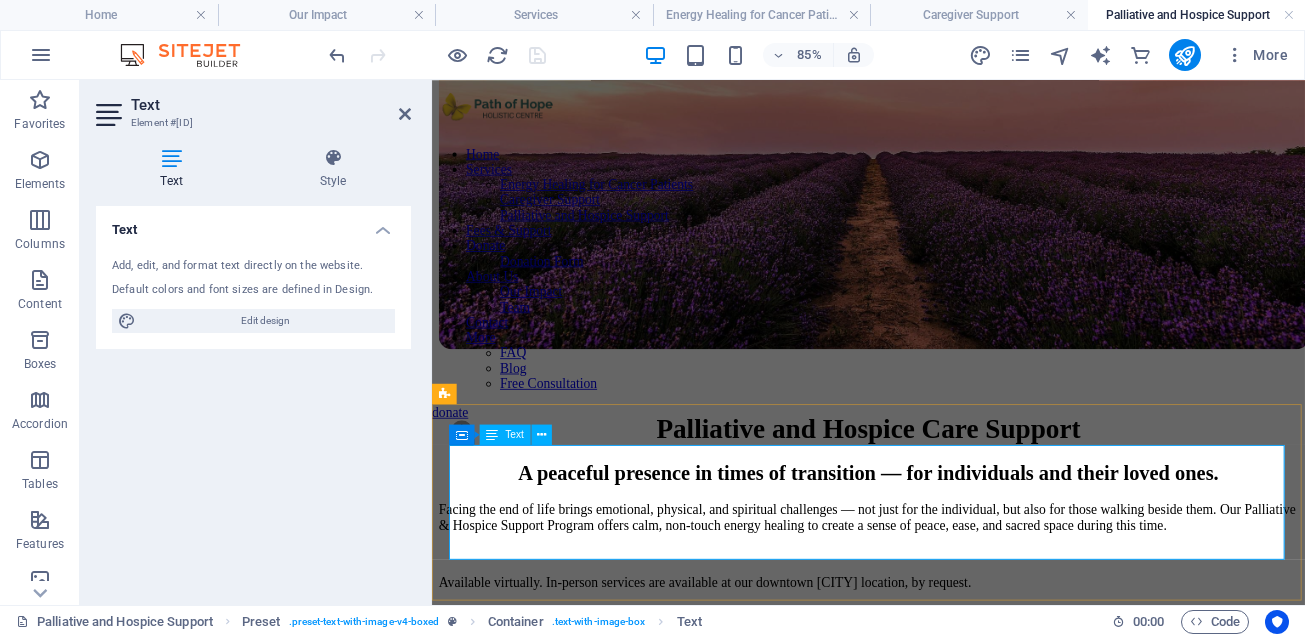 click on "Available virtually. In-person services are available at our downtown [CITY] location, by request." at bounding box center (945, 671) 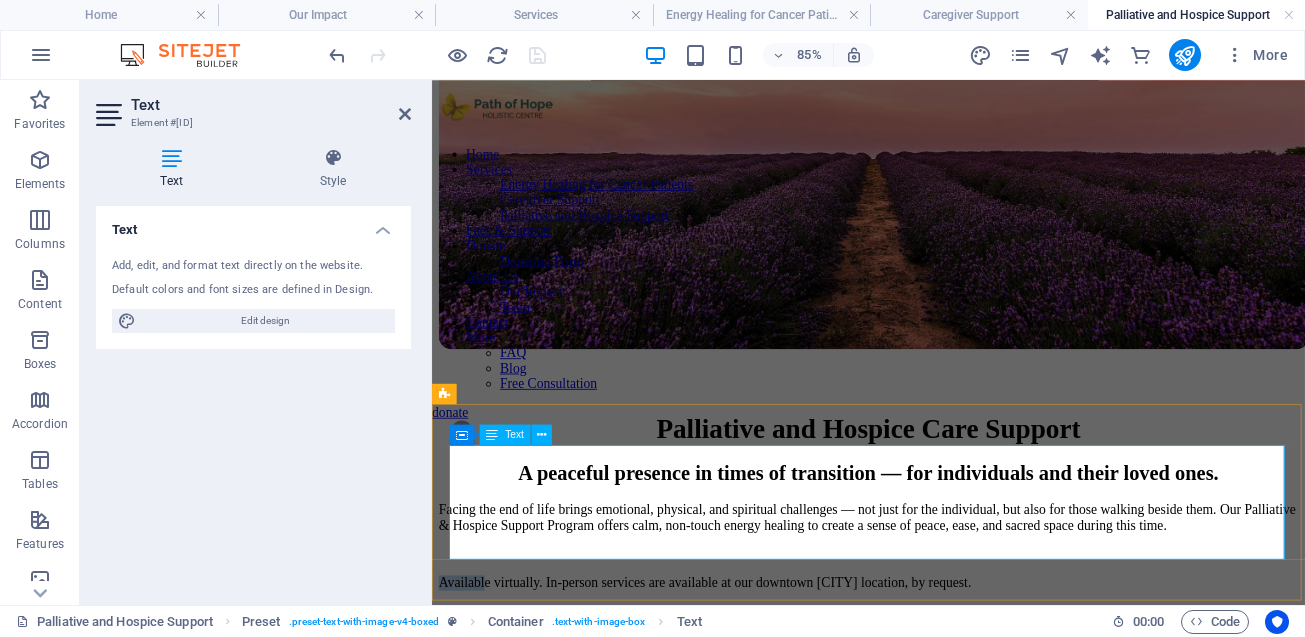 drag, startPoint x: 514, startPoint y: 628, endPoint x: 452, endPoint y: 631, distance: 62.072536 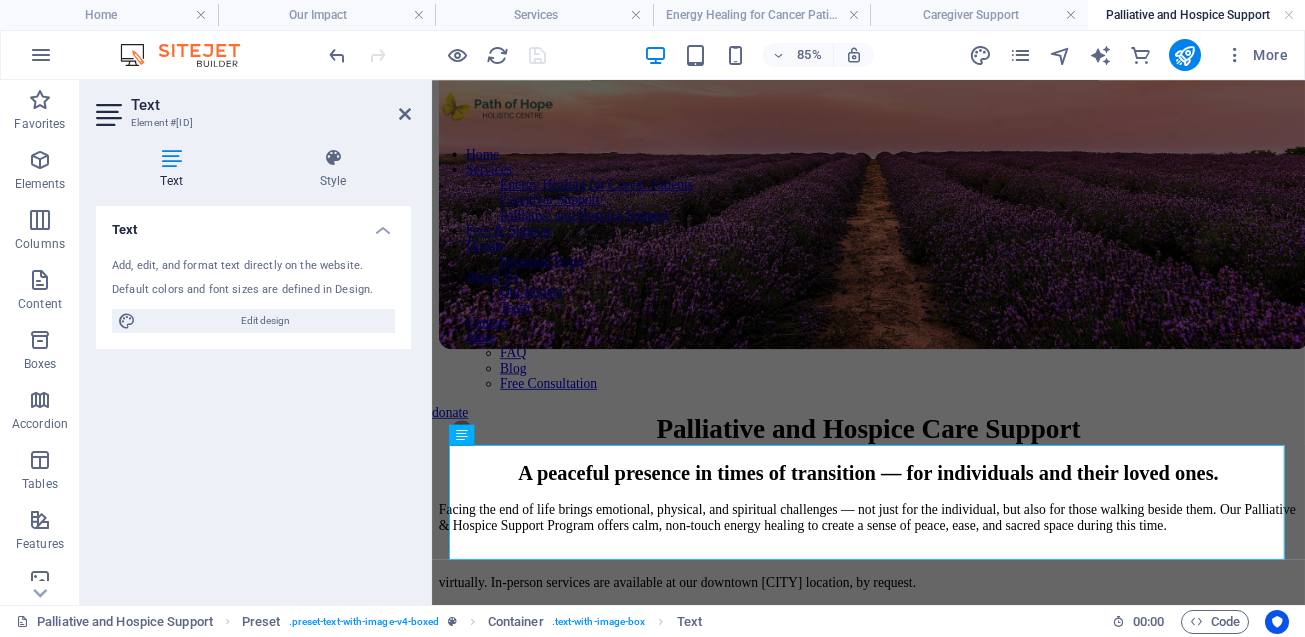 type 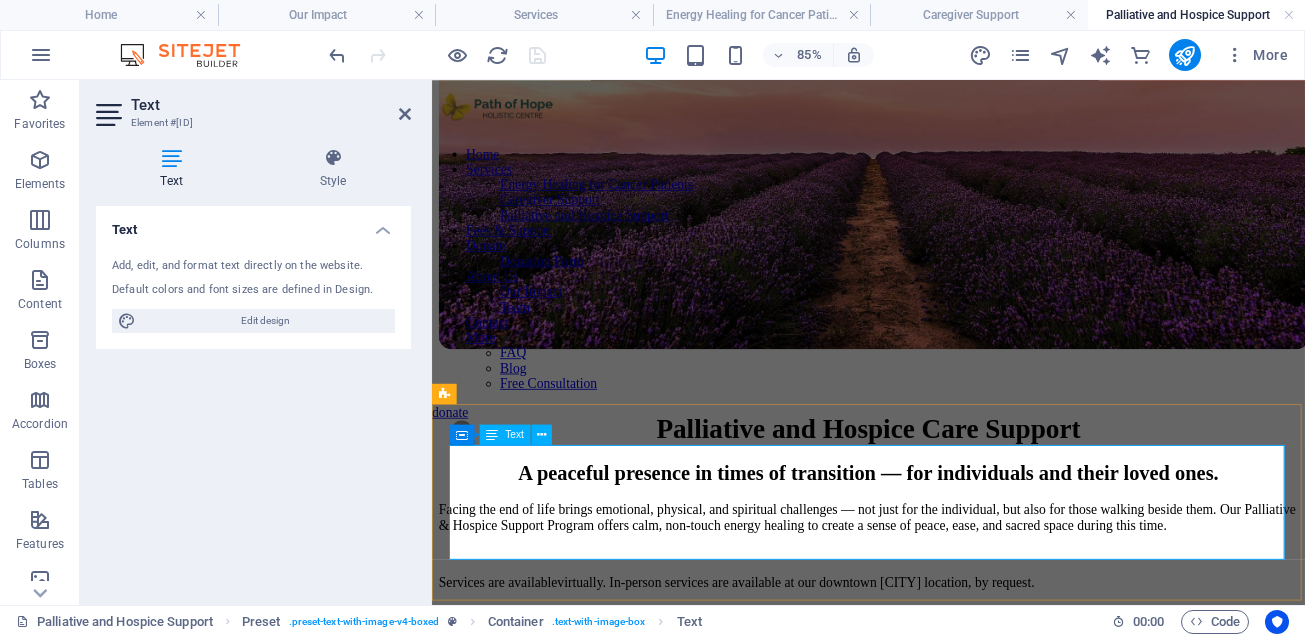 click on "Services are available virtually. In-person services are available at our downtown [CITY] location, by request." at bounding box center [945, 671] 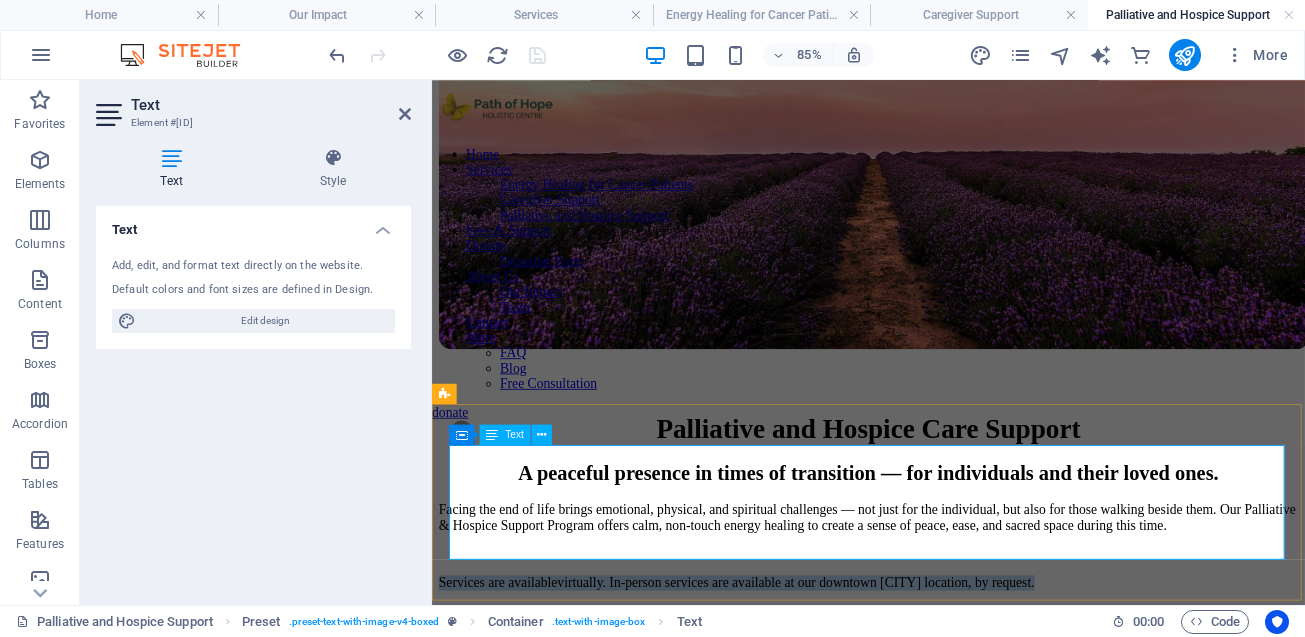 drag, startPoint x: 1293, startPoint y: 626, endPoint x: 453, endPoint y: 639, distance: 840.1006 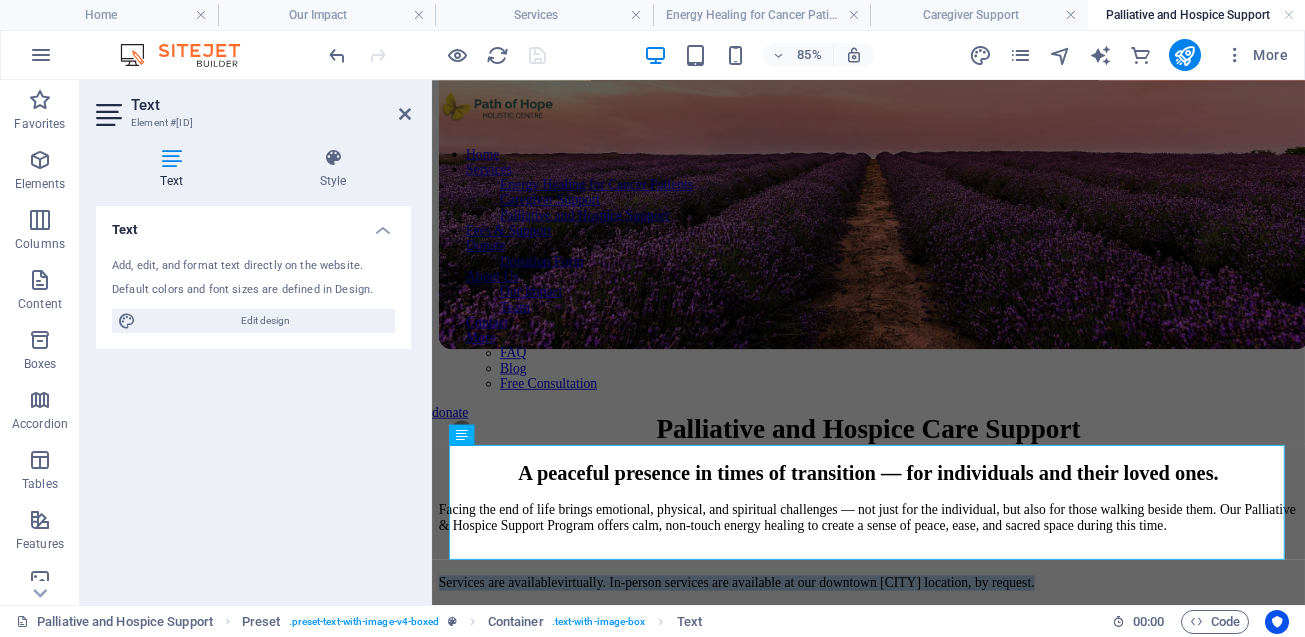 click on "Caregiver Support" at bounding box center (979, 15) 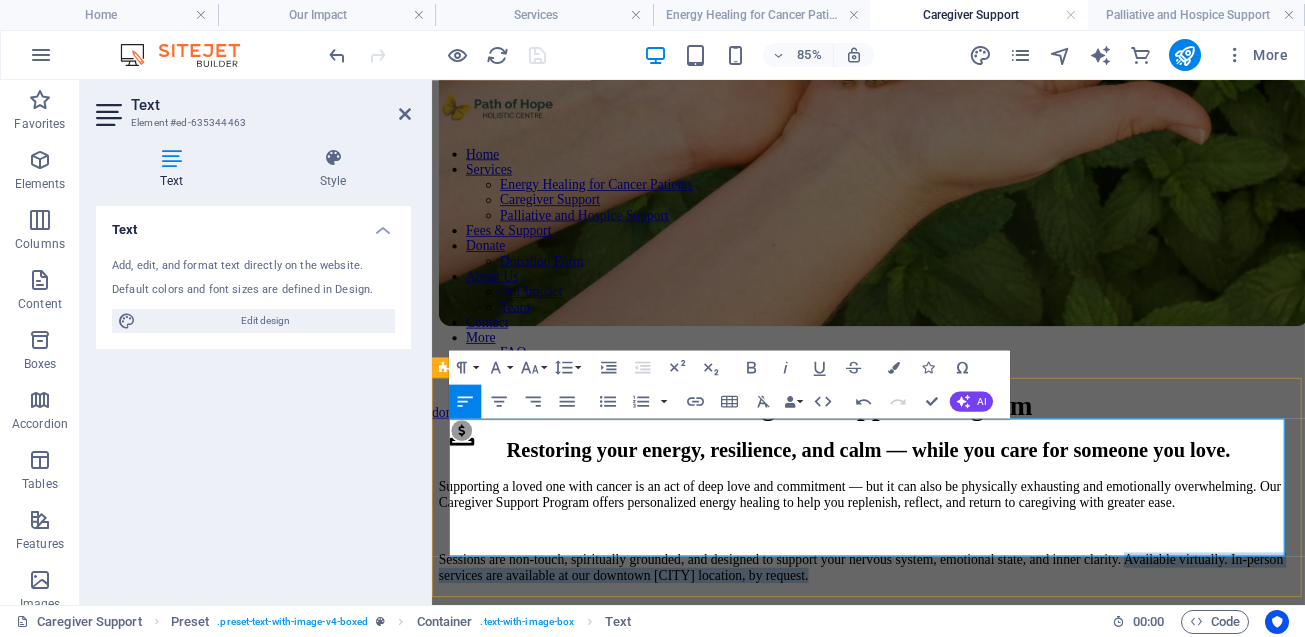 click on "Sessions are non-touch, spiritually grounded, and designed to support your nervous system, emotional state, and inner clarity. Available virtually. In-person services are available at our downtown [CITY] location, by request." at bounding box center (945, 653) 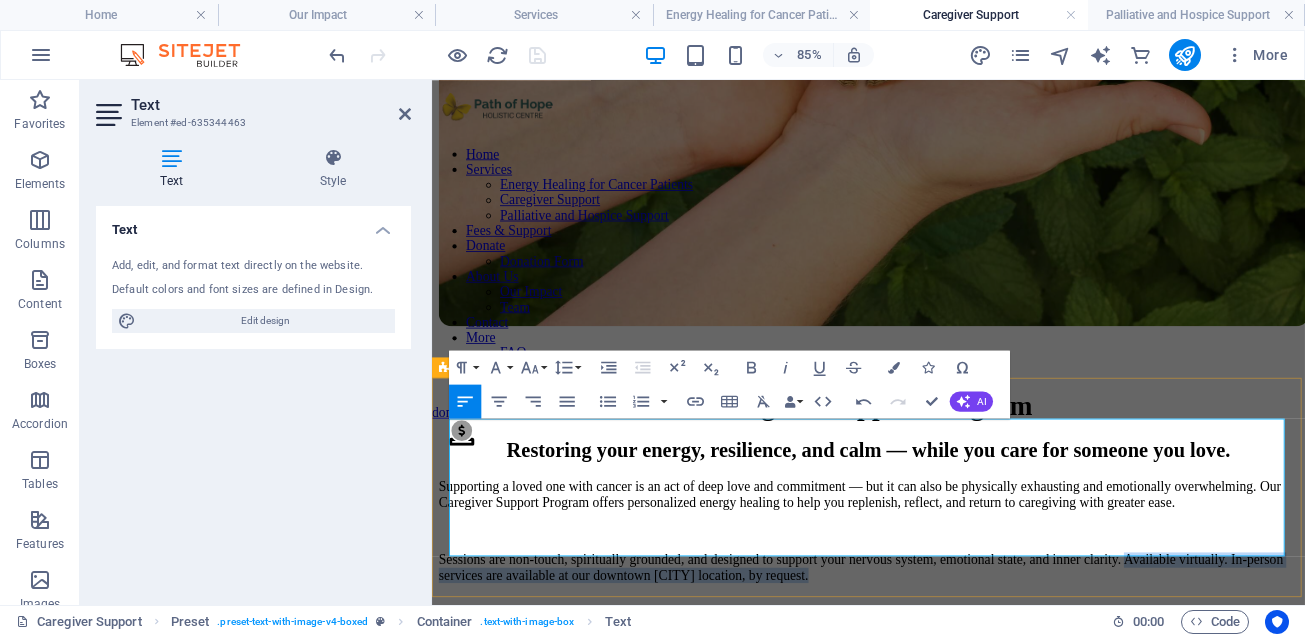 drag, startPoint x: 1177, startPoint y: 624, endPoint x: 436, endPoint y: 615, distance: 741.0546 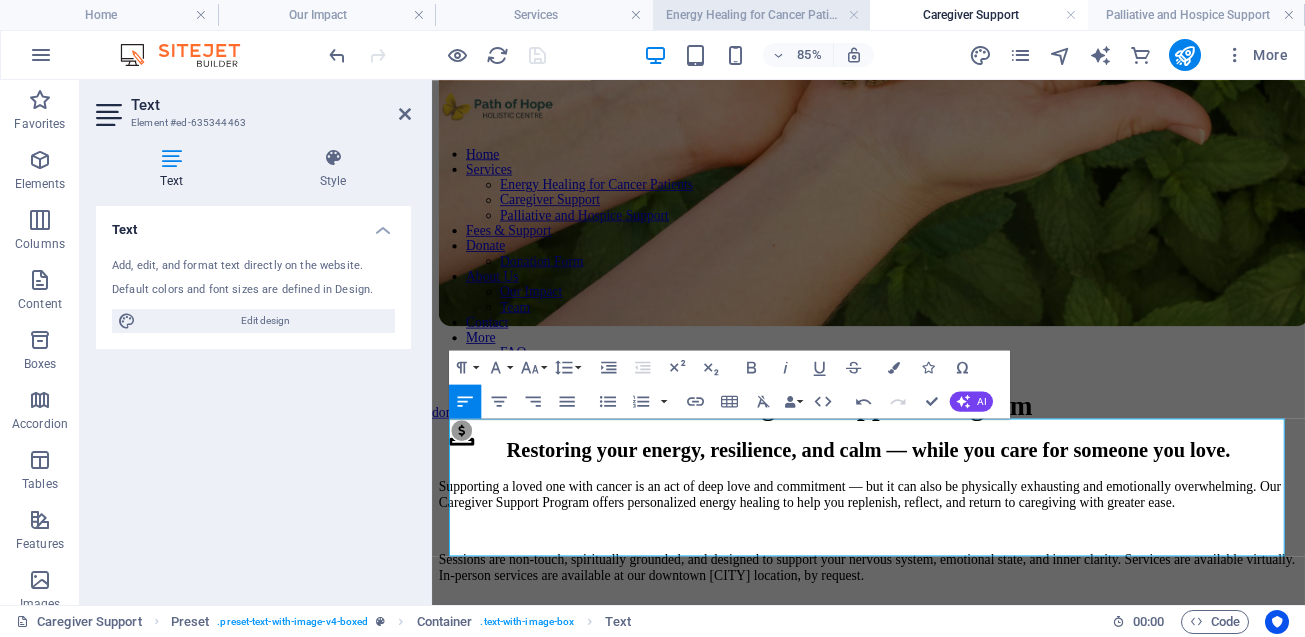 click on "Energy Healing for Cancer Patients" at bounding box center (762, 15) 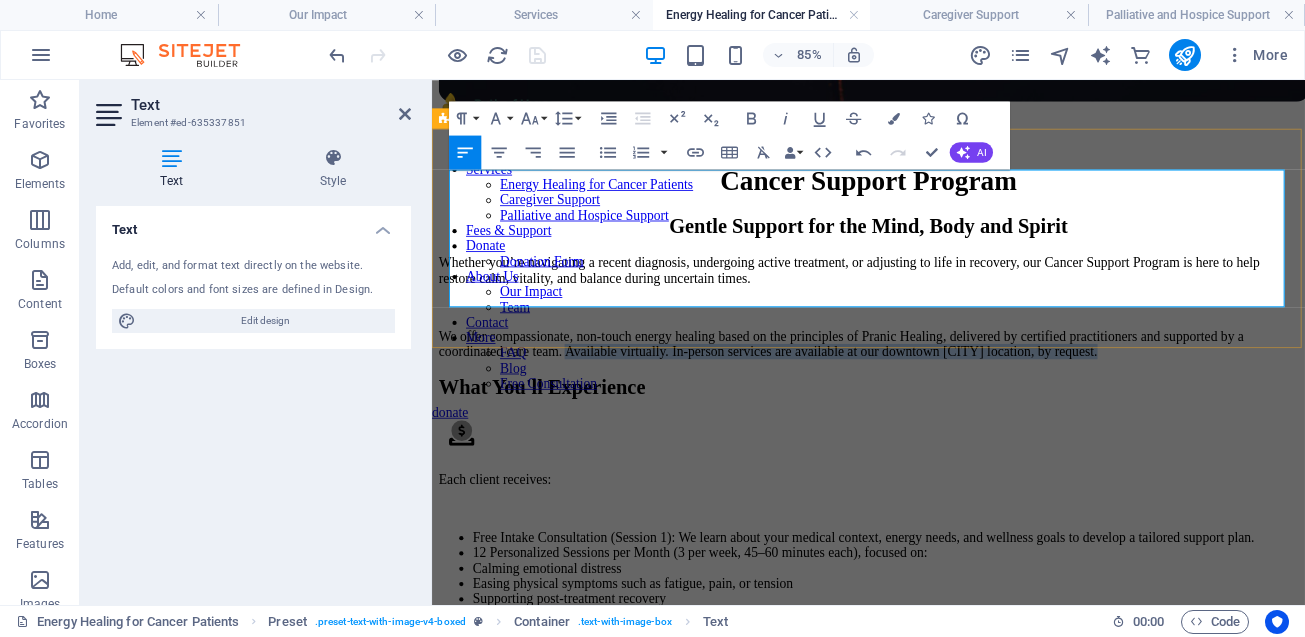 drag, startPoint x: 781, startPoint y: 312, endPoint x: 806, endPoint y: 321, distance: 26.57066 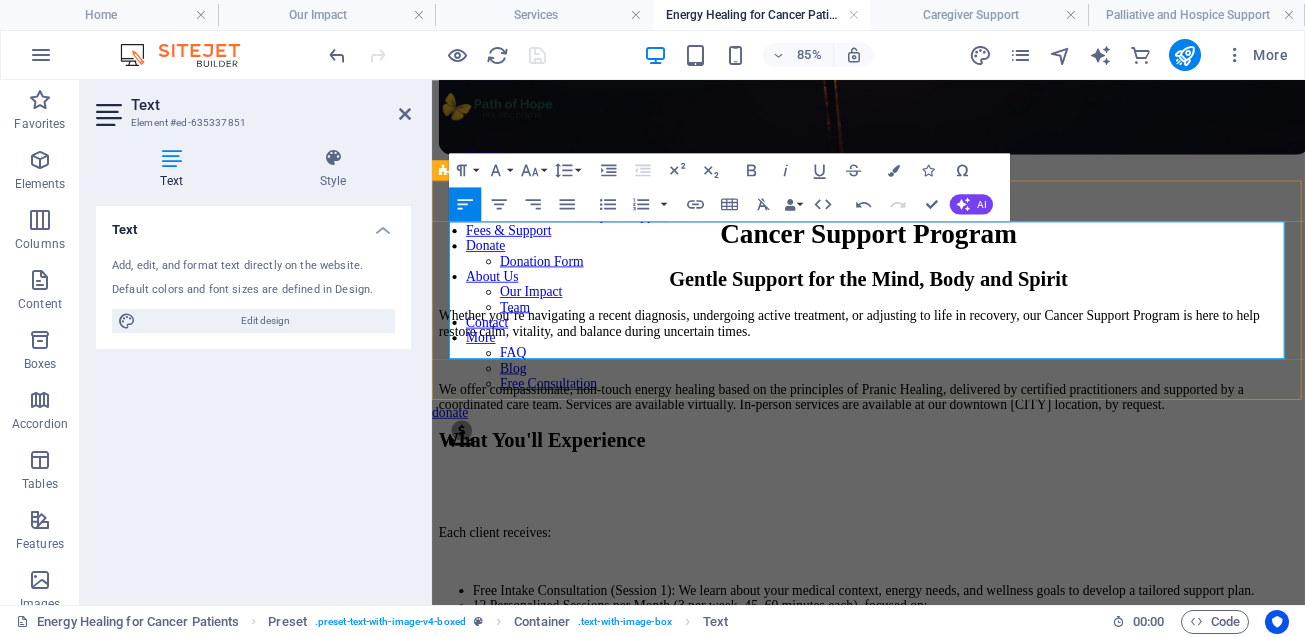 scroll, scrollTop: 576, scrollLeft: 0, axis: vertical 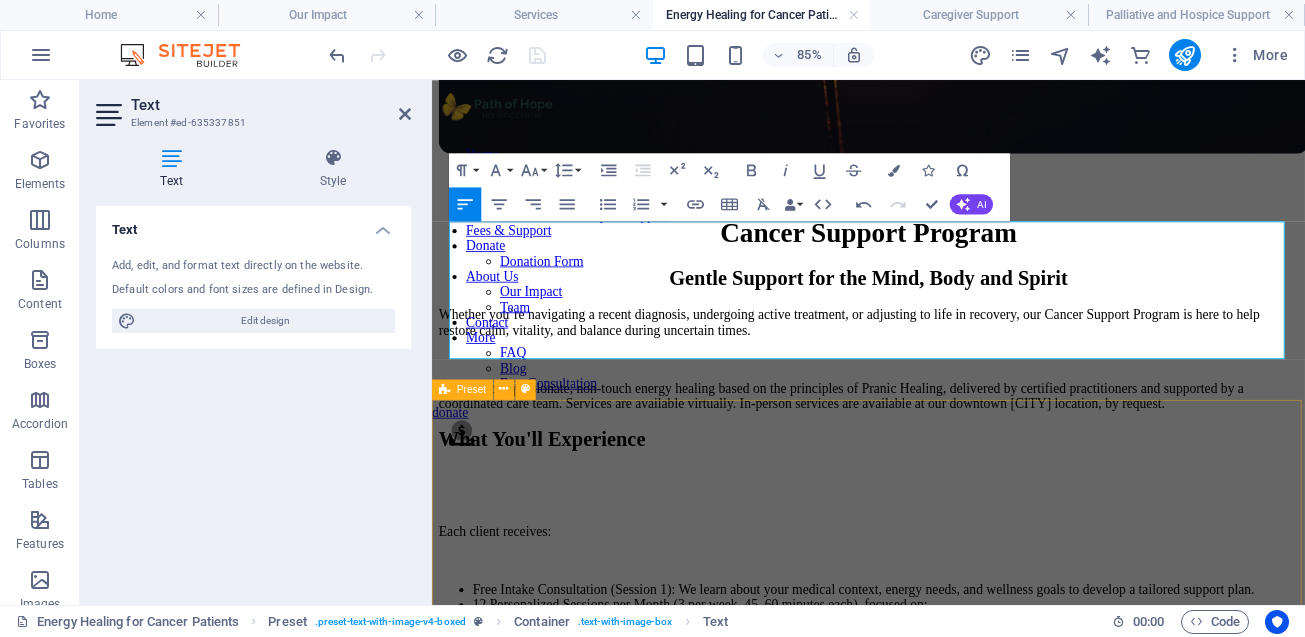 click on "Each client receives: Free Intake Consultation (Session 1): We learn about your medical context, energy needs, and wellness goals to develop a tailored support plan. 12 Personalized Sessions per Month (3 per week, 45–60 minutes each), focused on: Calming emotional distress Easing physical symptoms such as fatigue, pain, or tension Supporting post-treatment recovery Ongoing Reassessment: Your healing plan is revisited regularly and adjusted based on your evolving needs. Practitioner Team Model: You’ll be supported by 2–3 certified Pranic Healers, coordinated by a dedicated Wellness Coordinator who ensures continuity and personalized support throughout your journey. Drop content here or  Add elements  Paste clipboard" at bounding box center [945, 994] 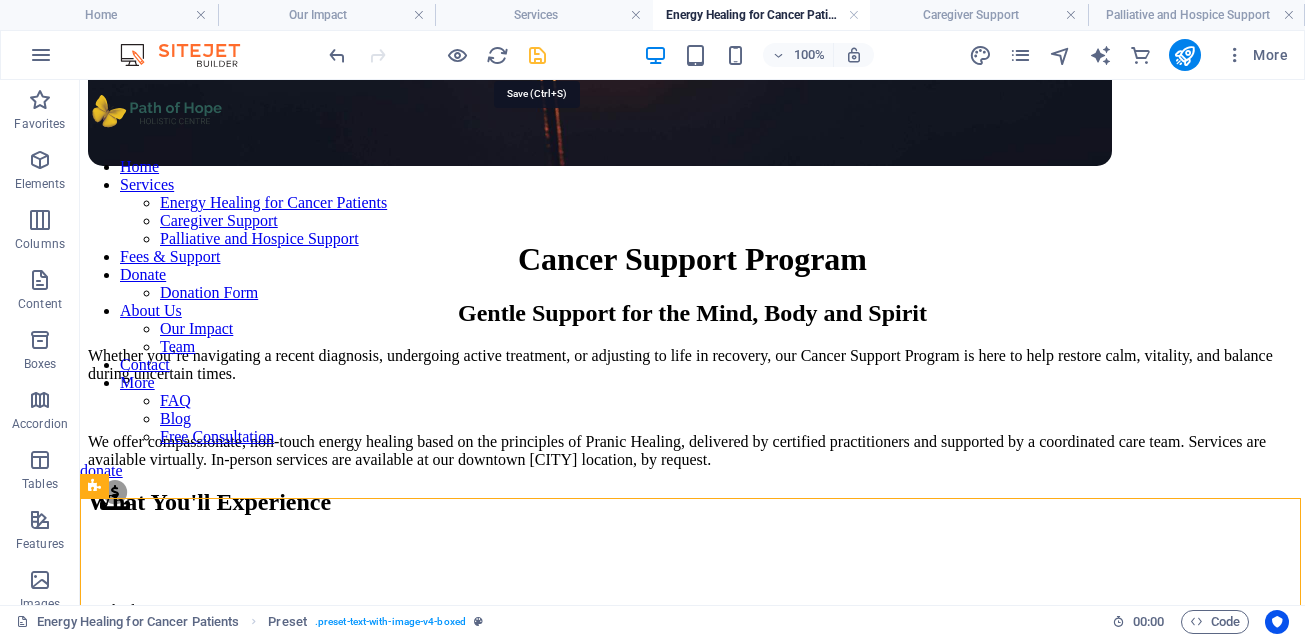click at bounding box center (537, 55) 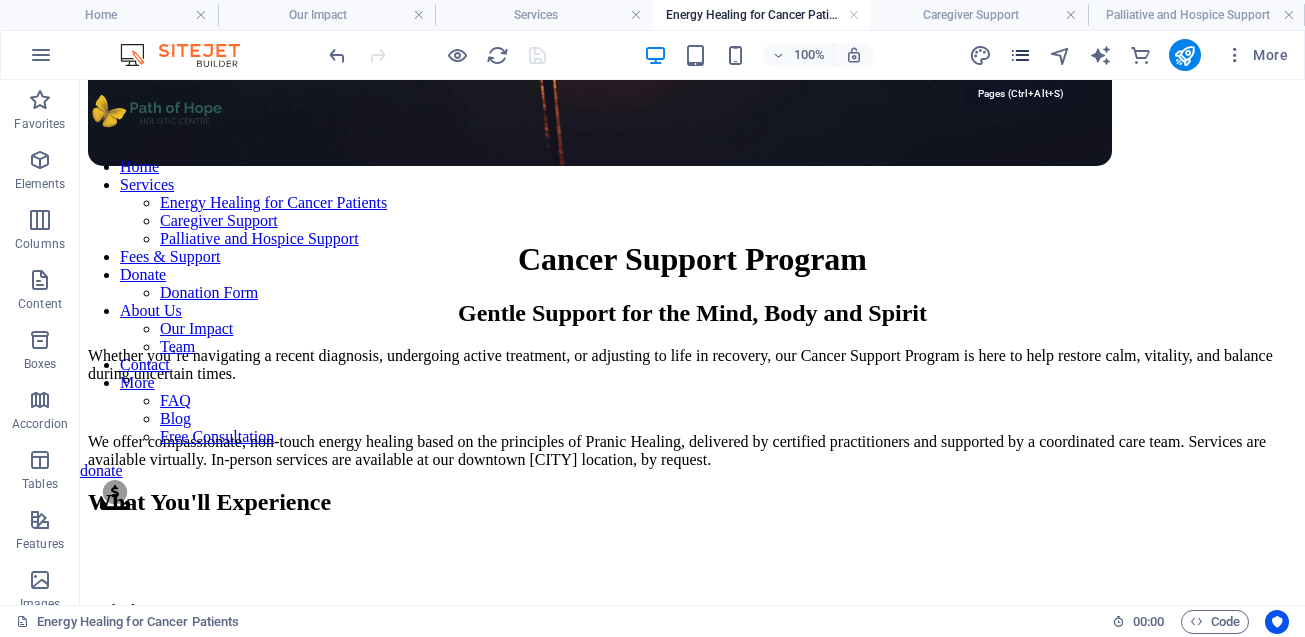 click at bounding box center [1020, 55] 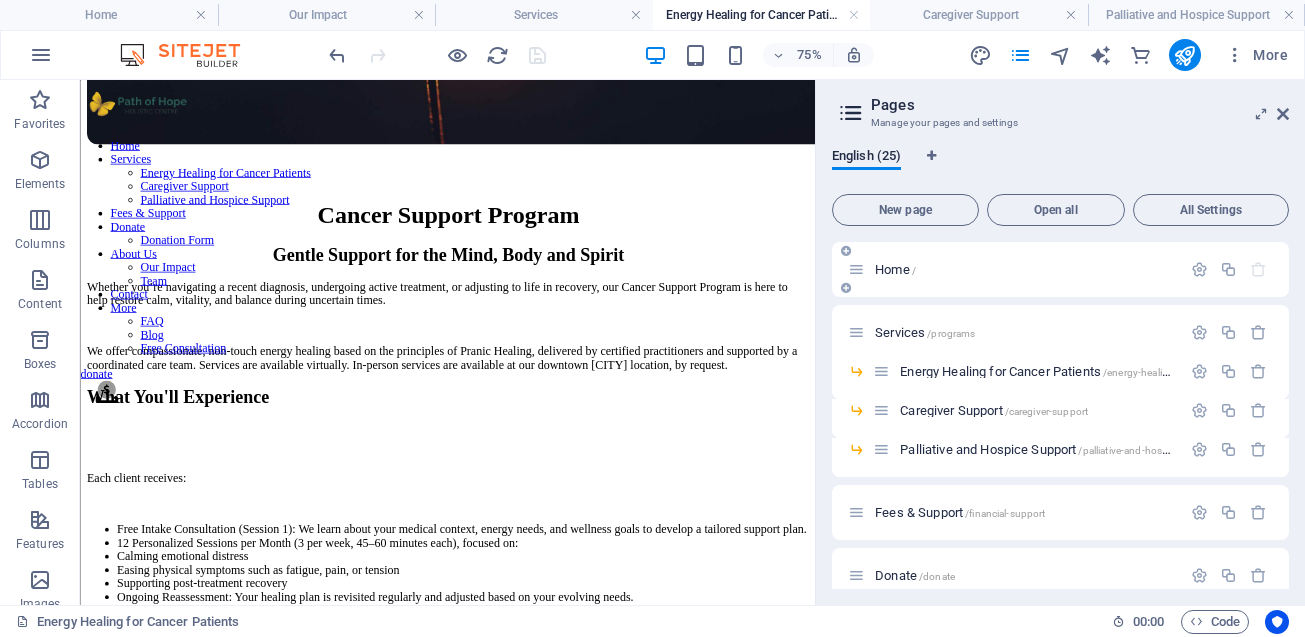 click on "Home /" at bounding box center [1014, 269] 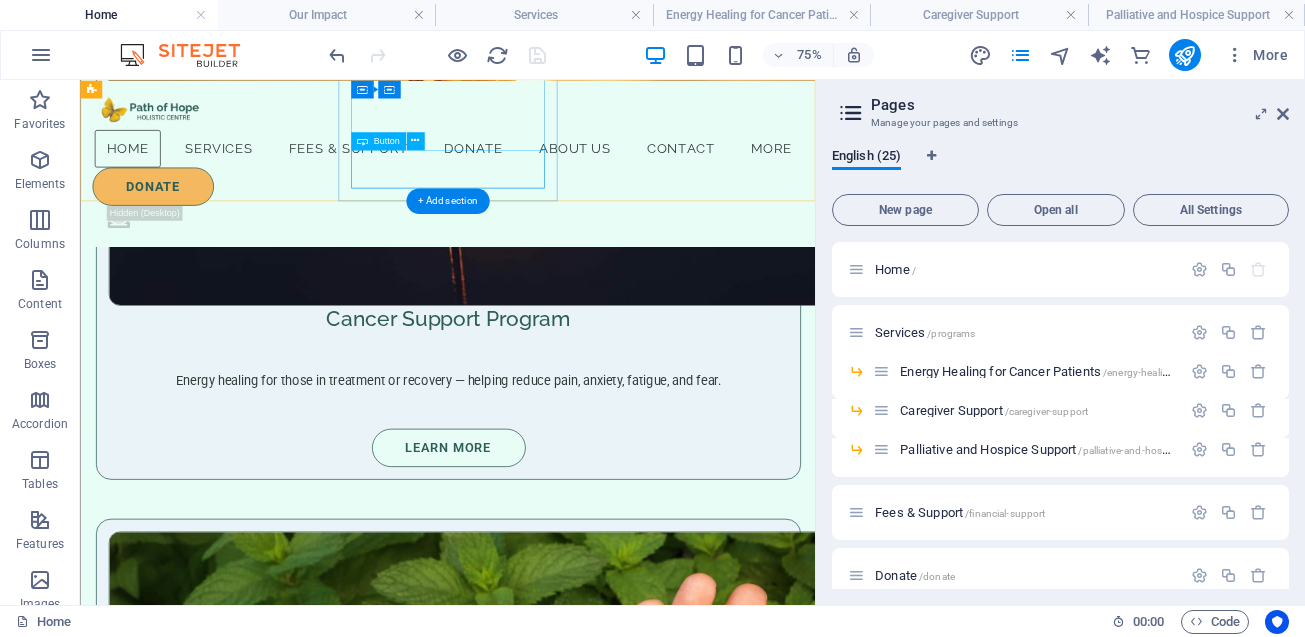 scroll, scrollTop: 1712, scrollLeft: 0, axis: vertical 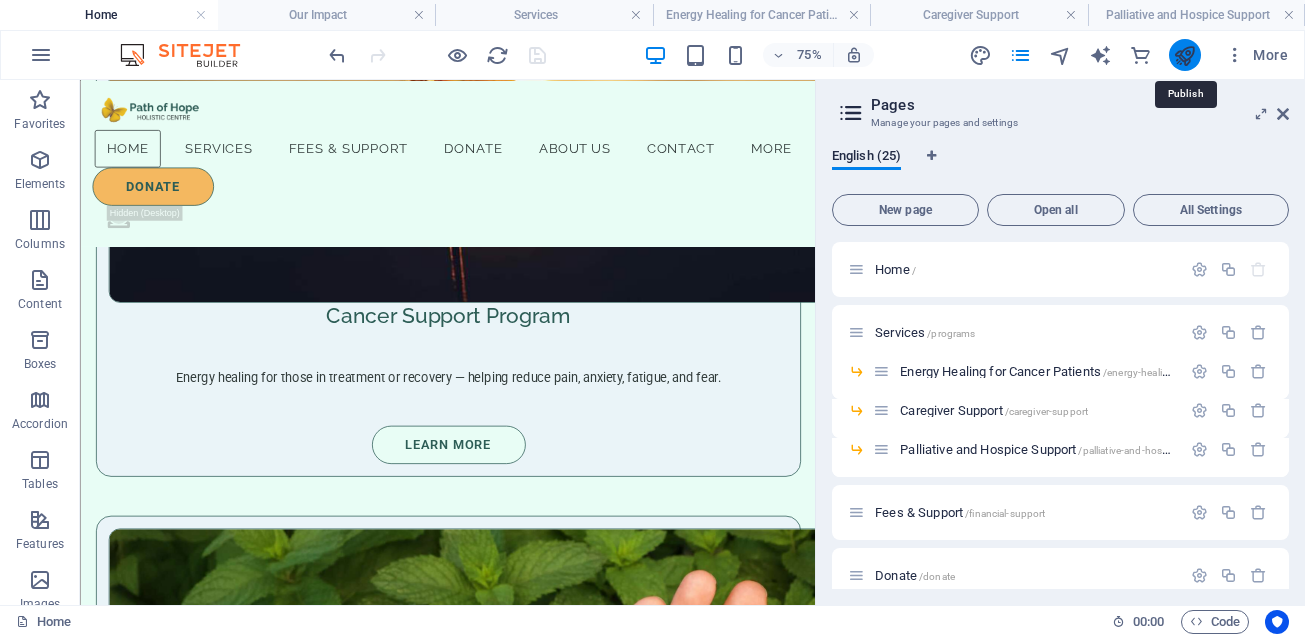 click at bounding box center (1184, 55) 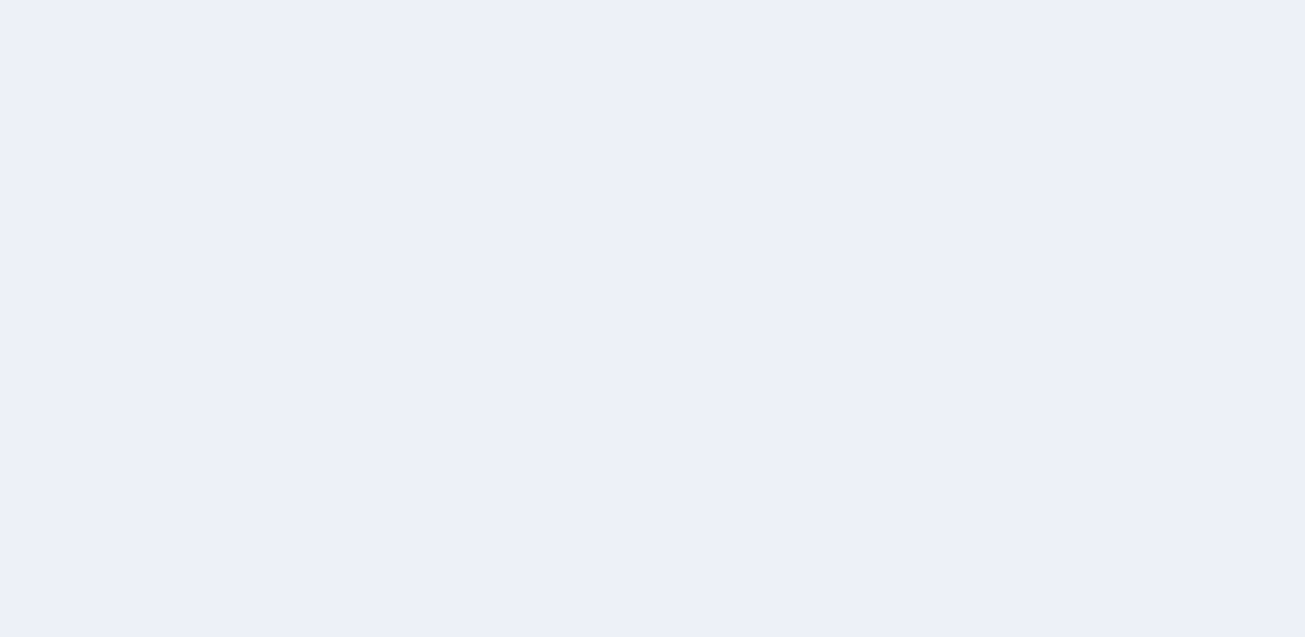 scroll, scrollTop: 0, scrollLeft: 0, axis: both 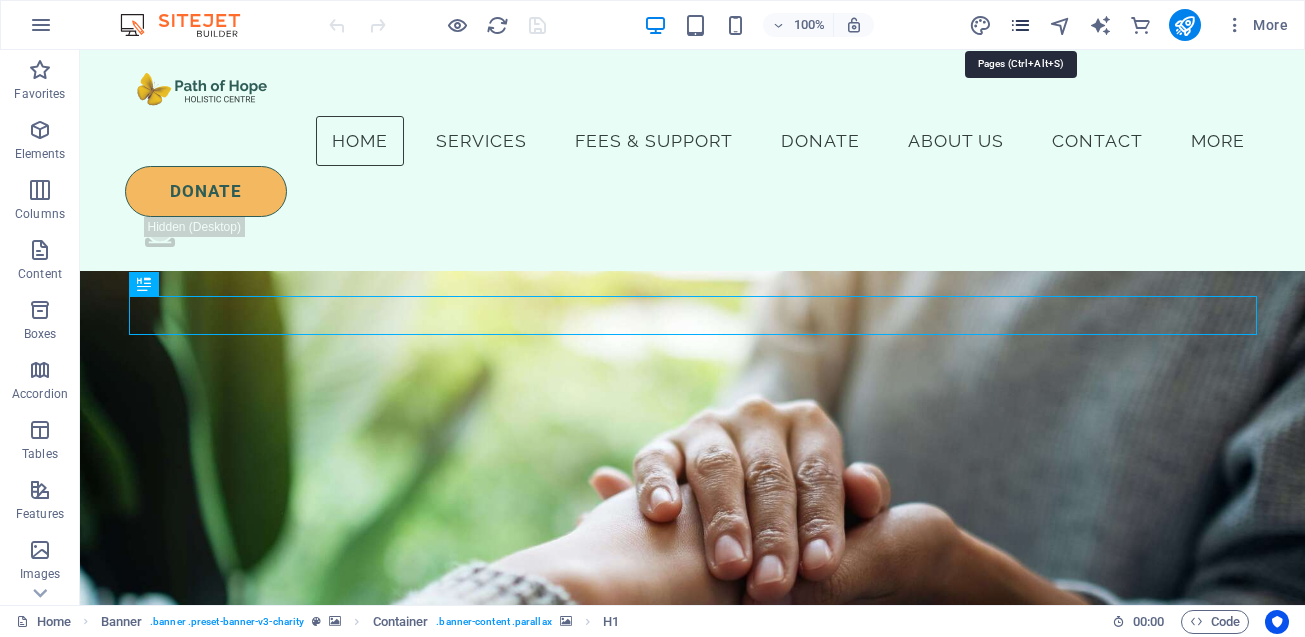 click at bounding box center (1020, 25) 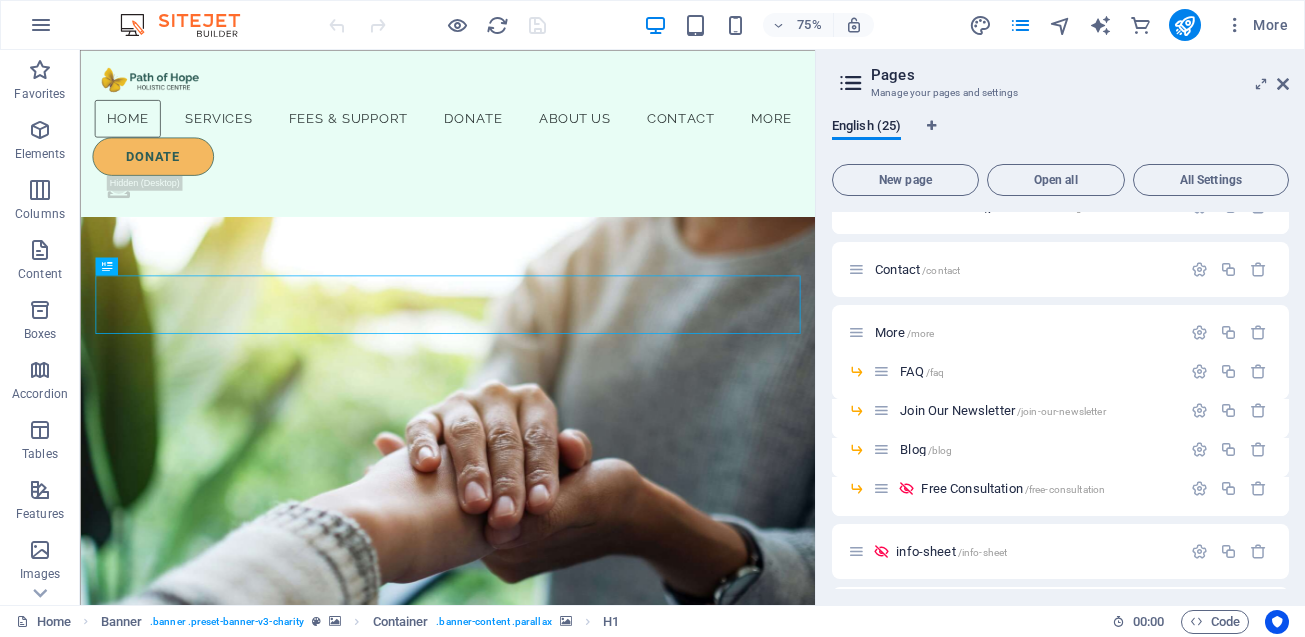 scroll, scrollTop: 641, scrollLeft: 0, axis: vertical 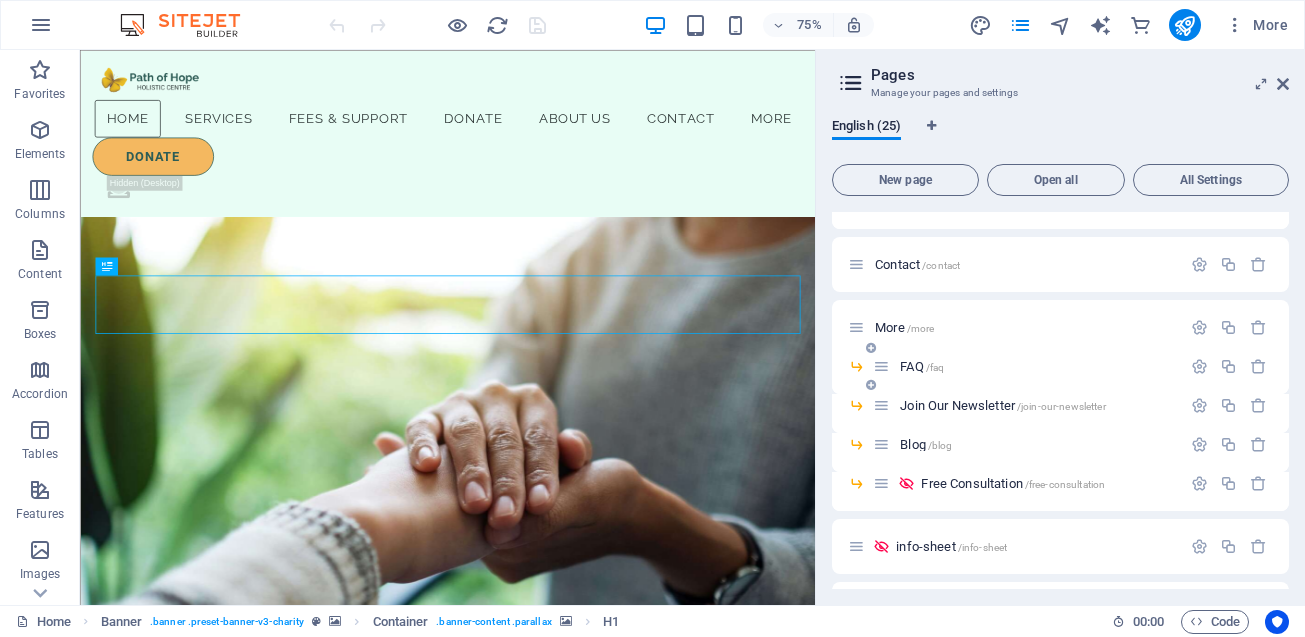 click on "/faq" at bounding box center [935, 367] 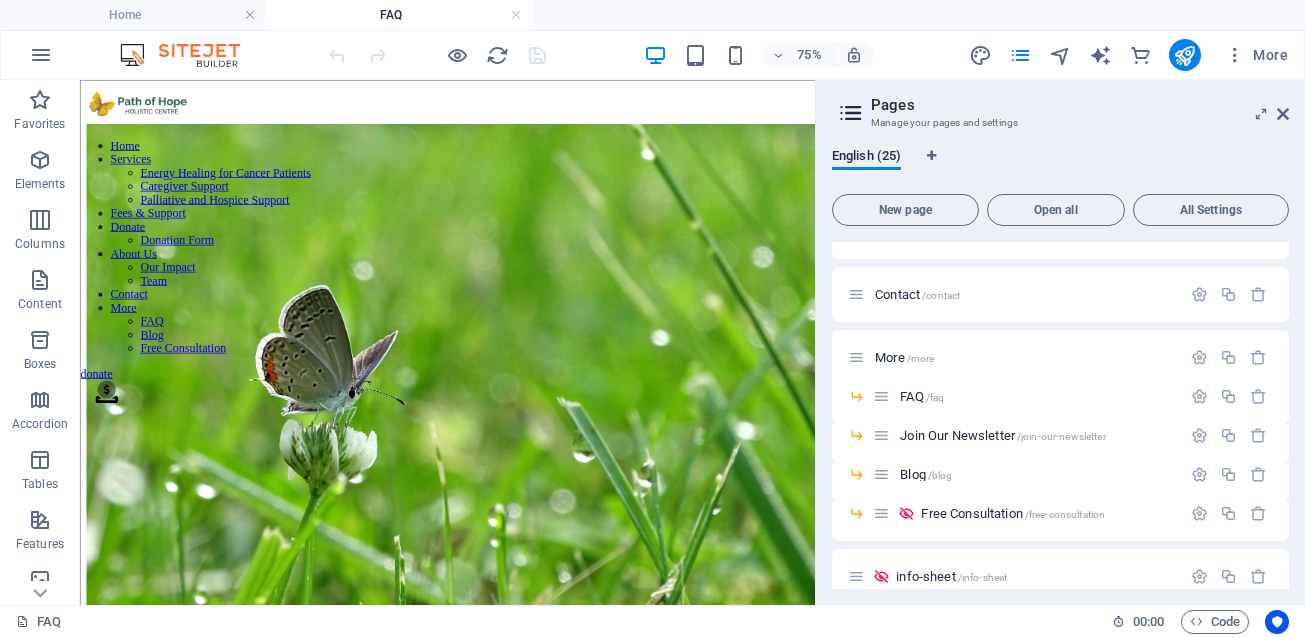 scroll, scrollTop: 0, scrollLeft: 0, axis: both 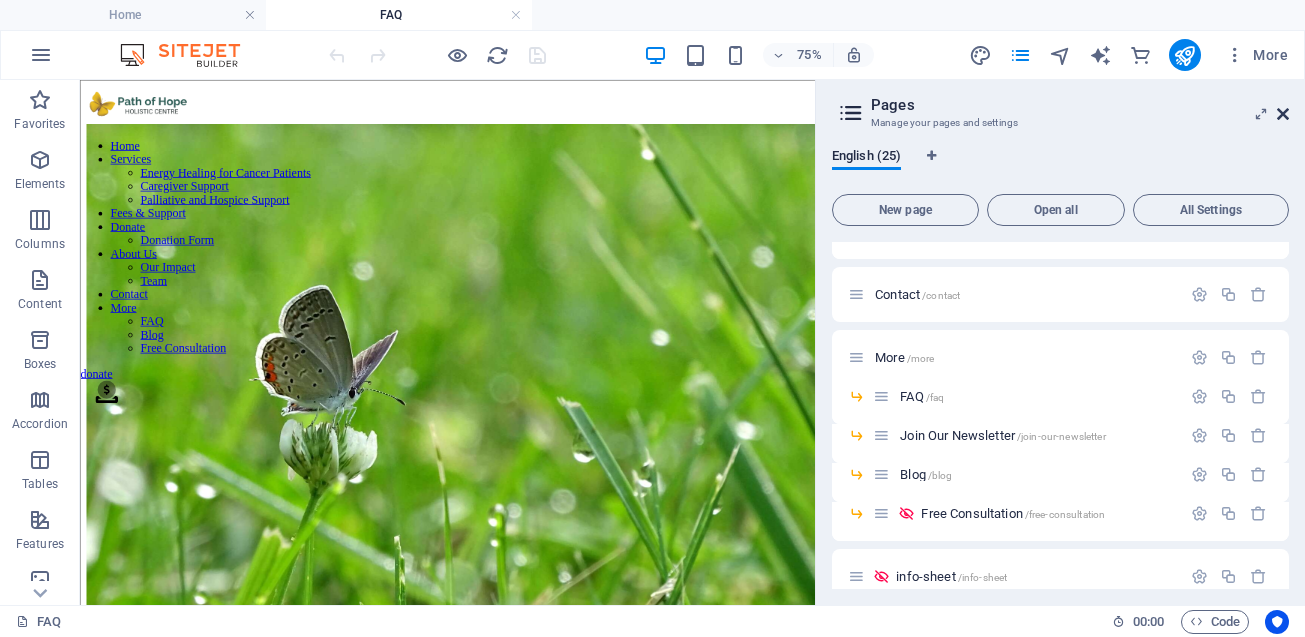 click at bounding box center (1283, 114) 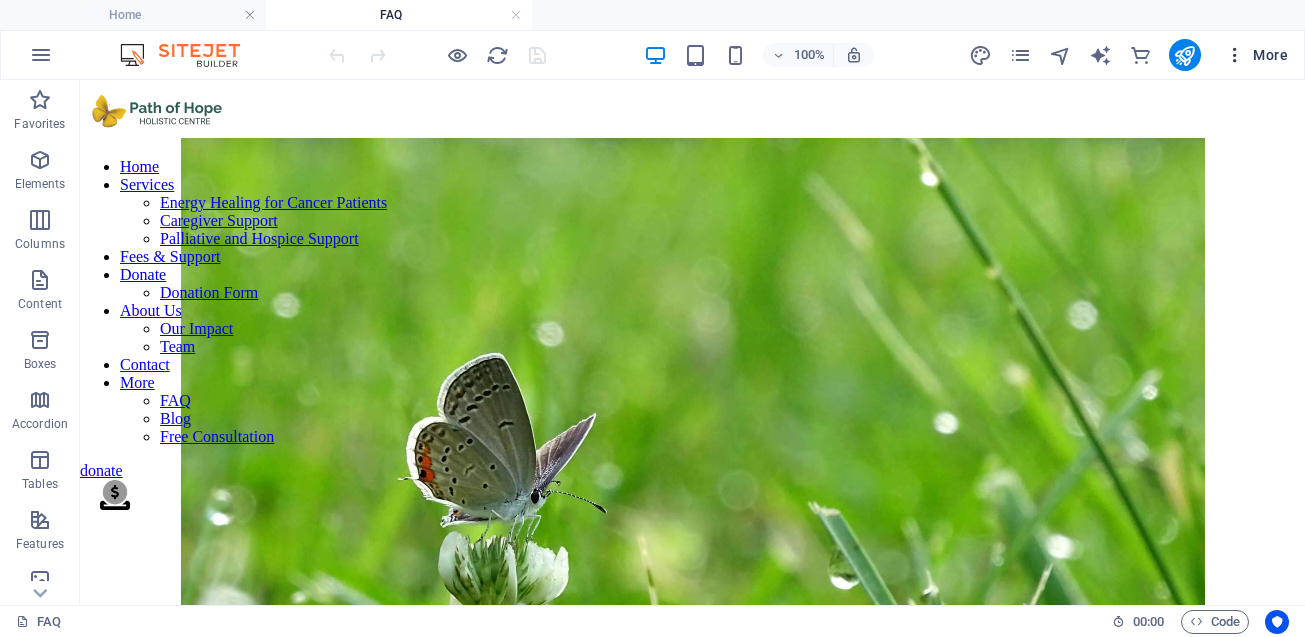 click at bounding box center [1235, 55] 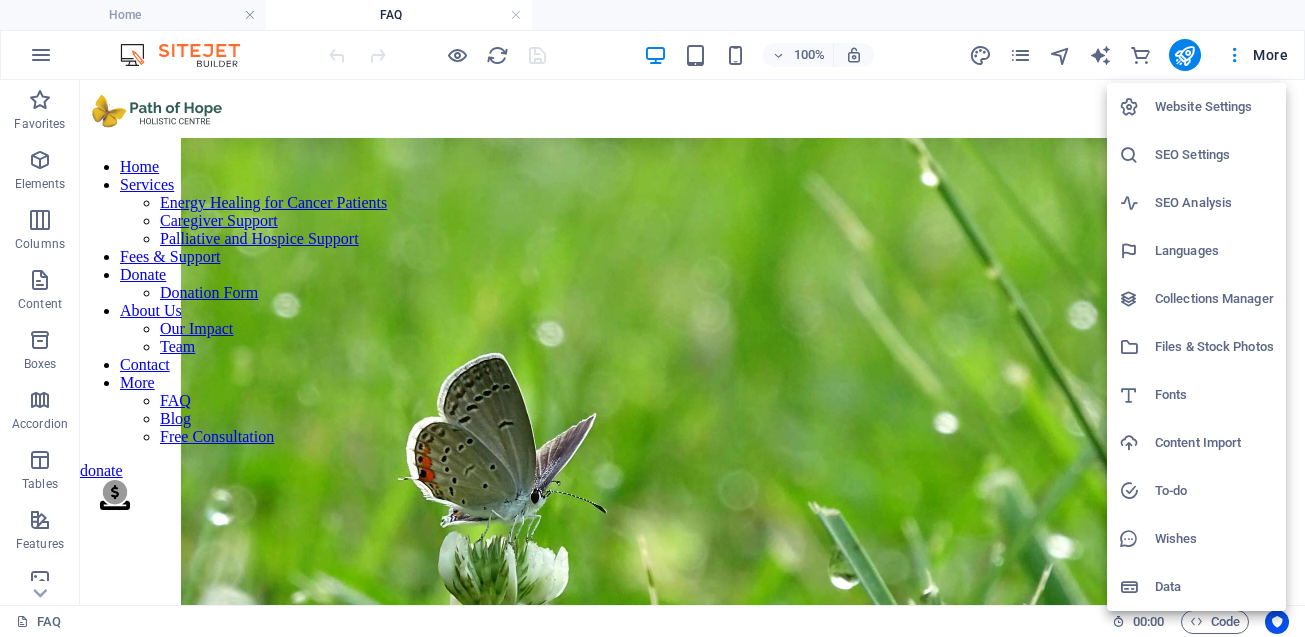 click at bounding box center (652, 318) 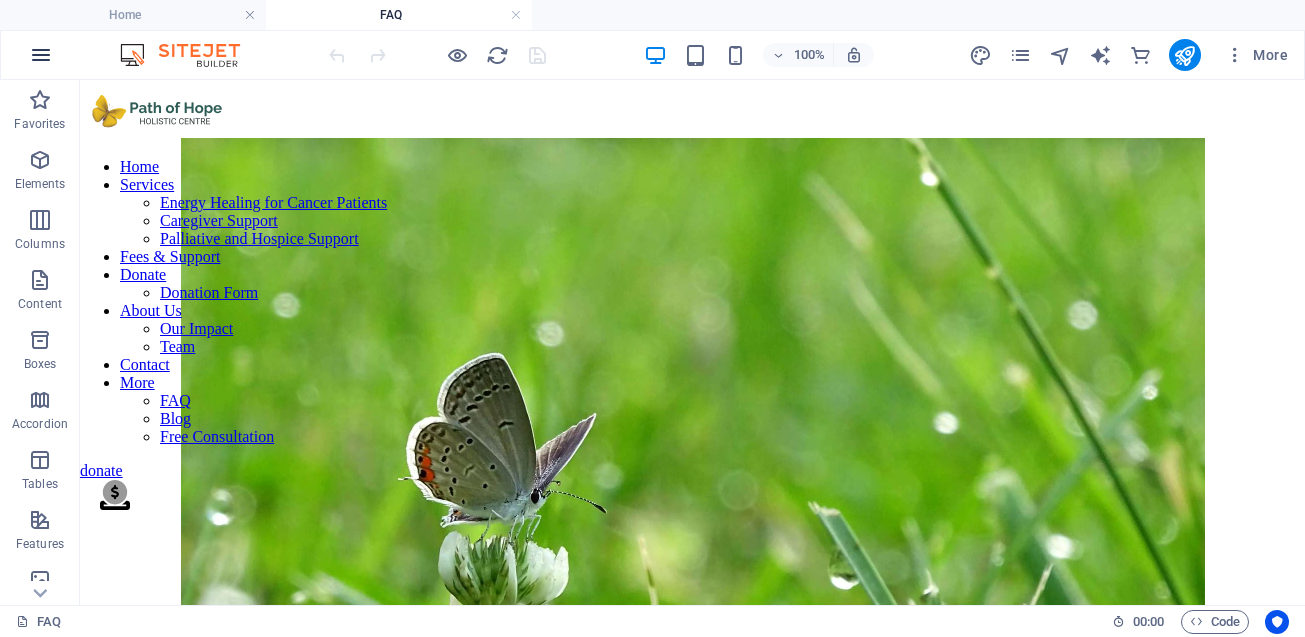 click at bounding box center (41, 55) 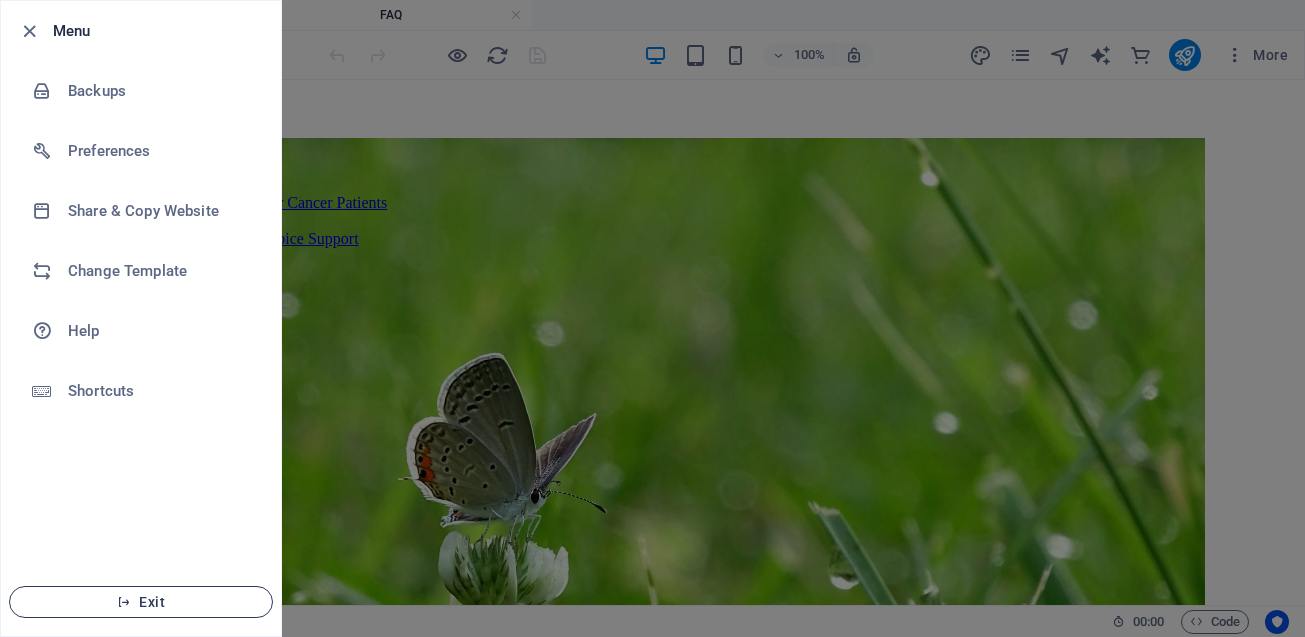click on "Exit" at bounding box center [141, 602] 